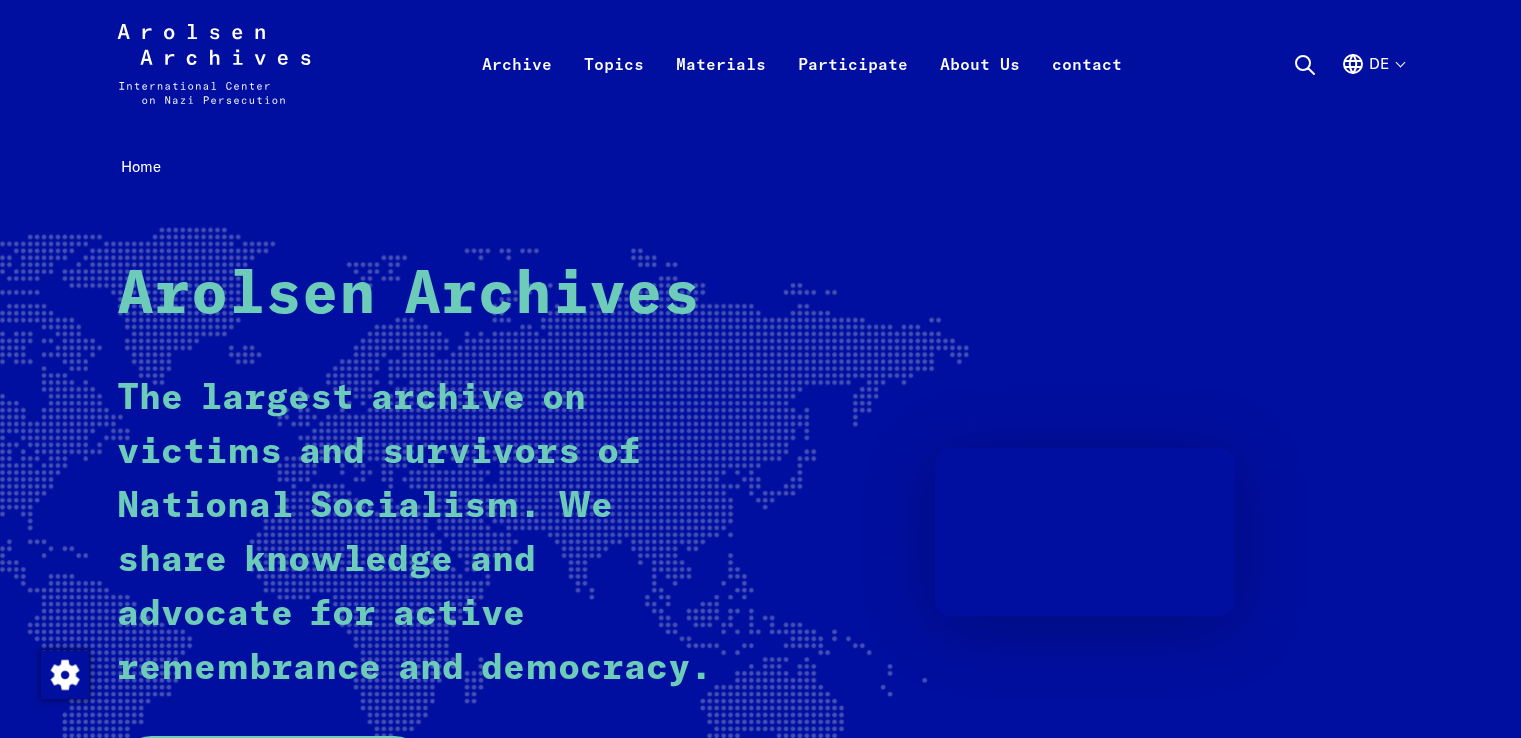 scroll, scrollTop: 0, scrollLeft: 0, axis: both 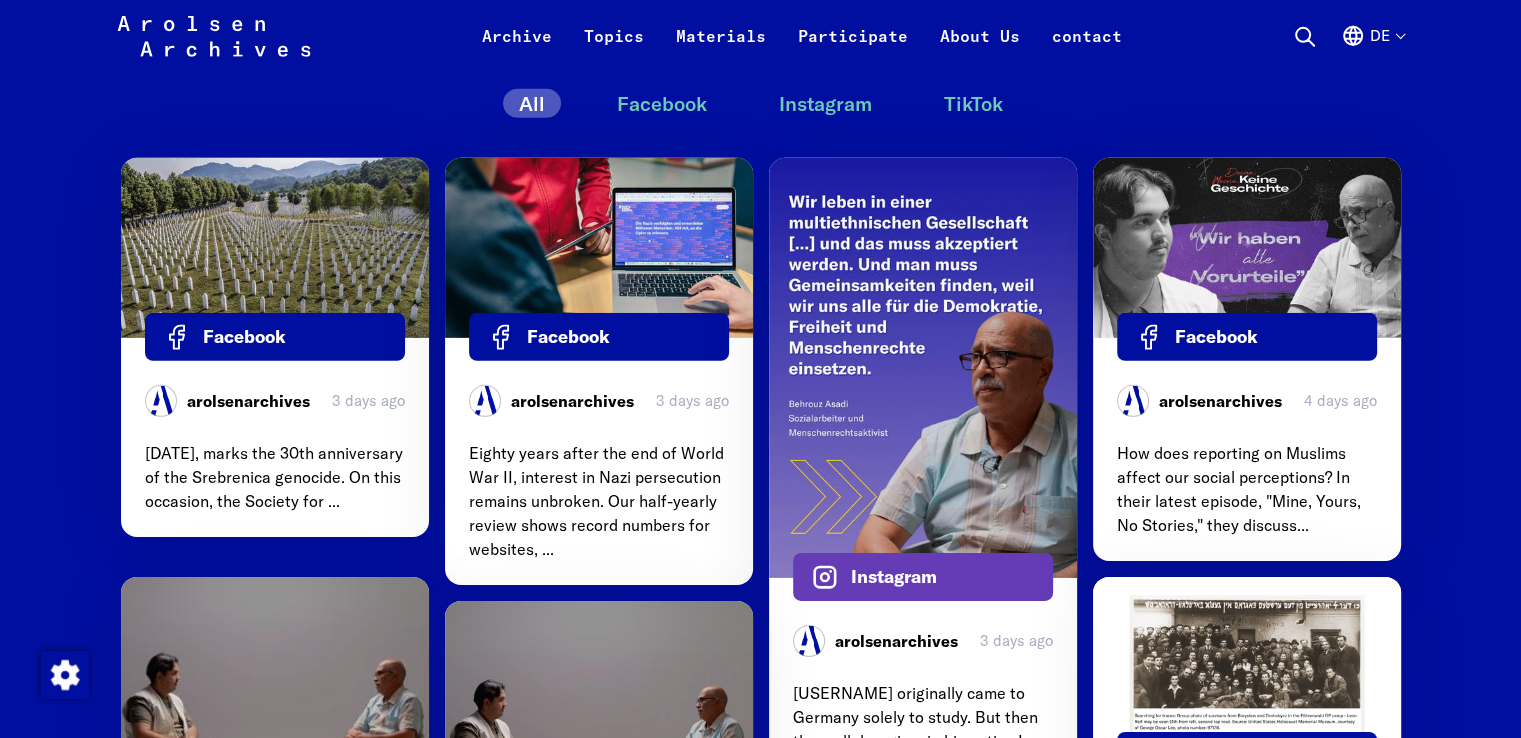 click on "Does the International Tracing Service no longer exist?" at bounding box center [761, 1870] 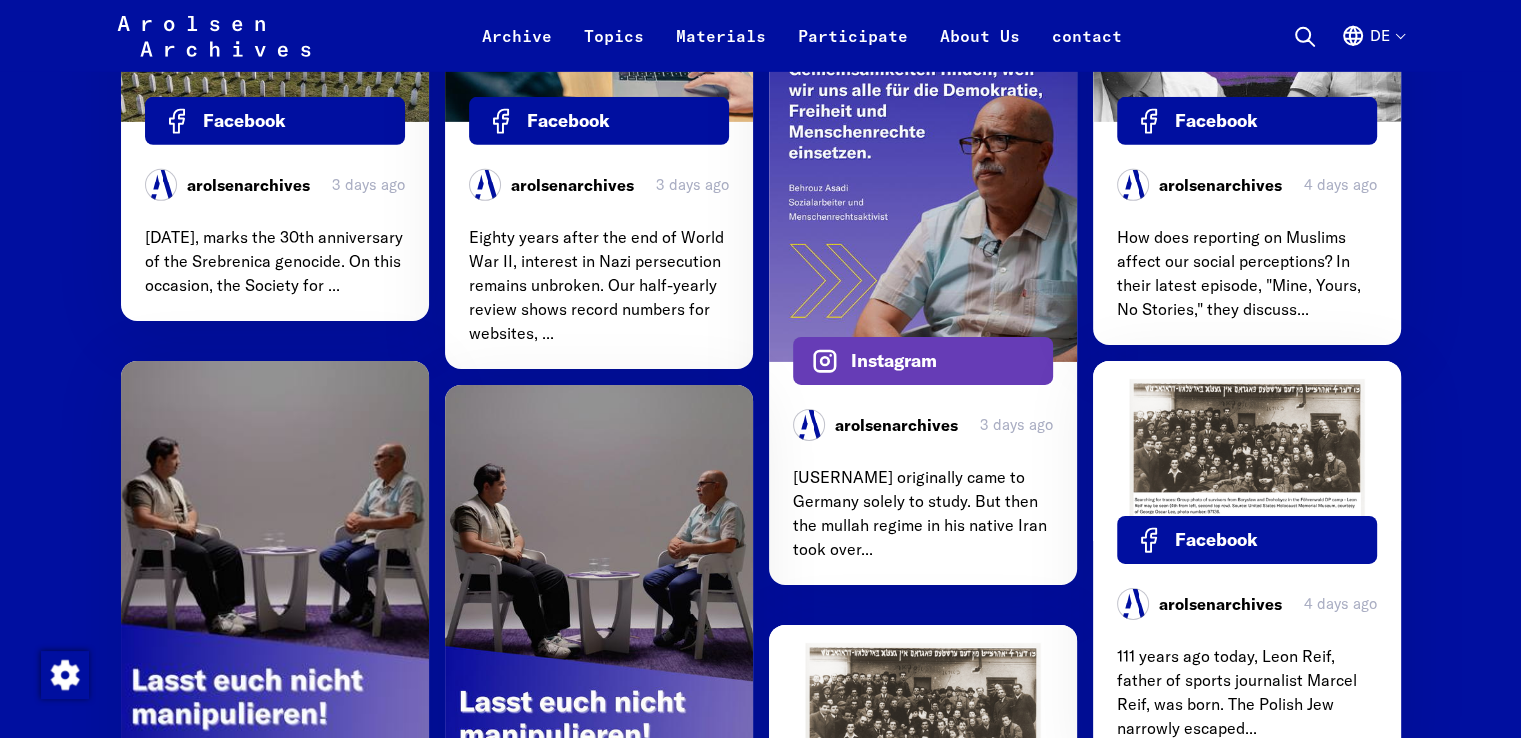 scroll, scrollTop: 6478, scrollLeft: 0, axis: vertical 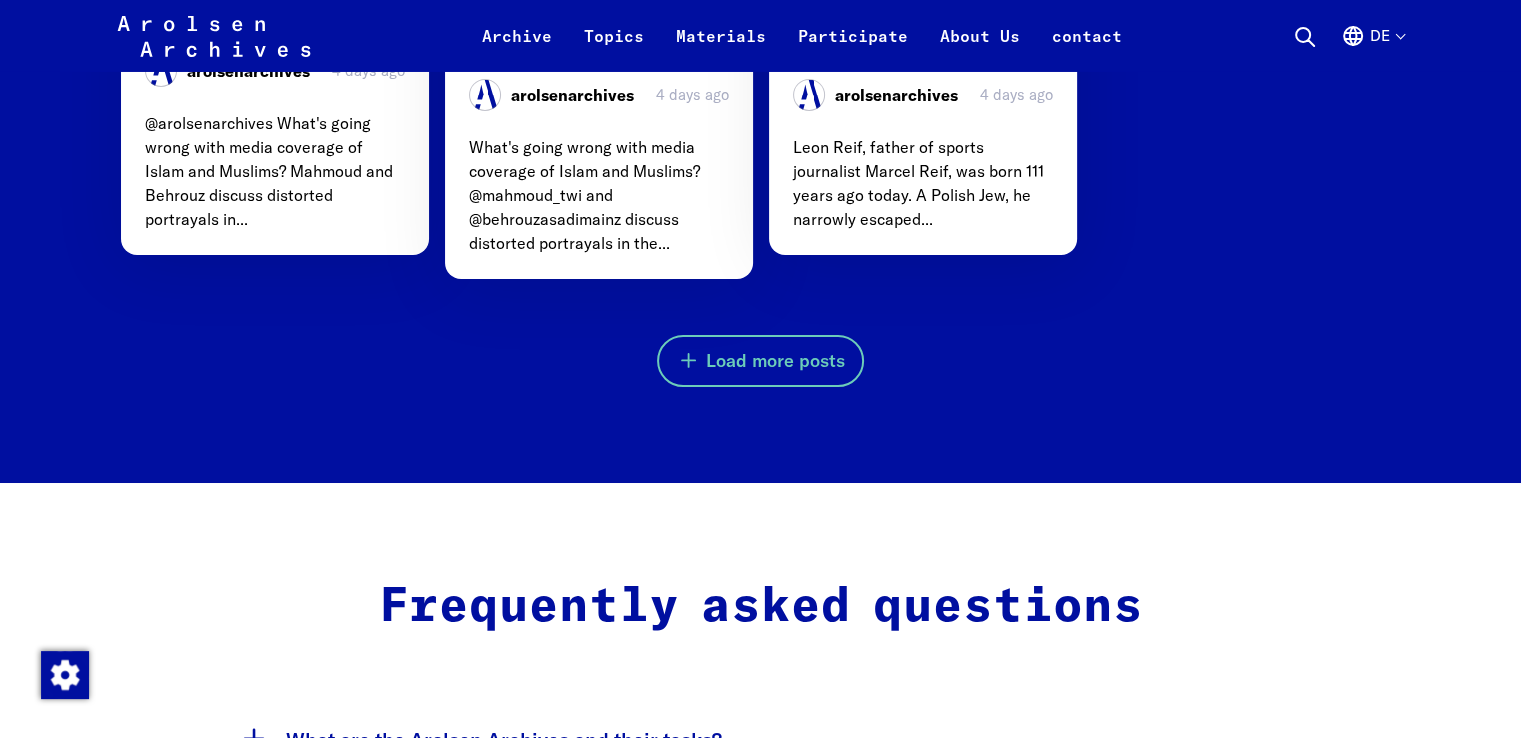 click on "Online archive" at bounding box center [955, 1829] 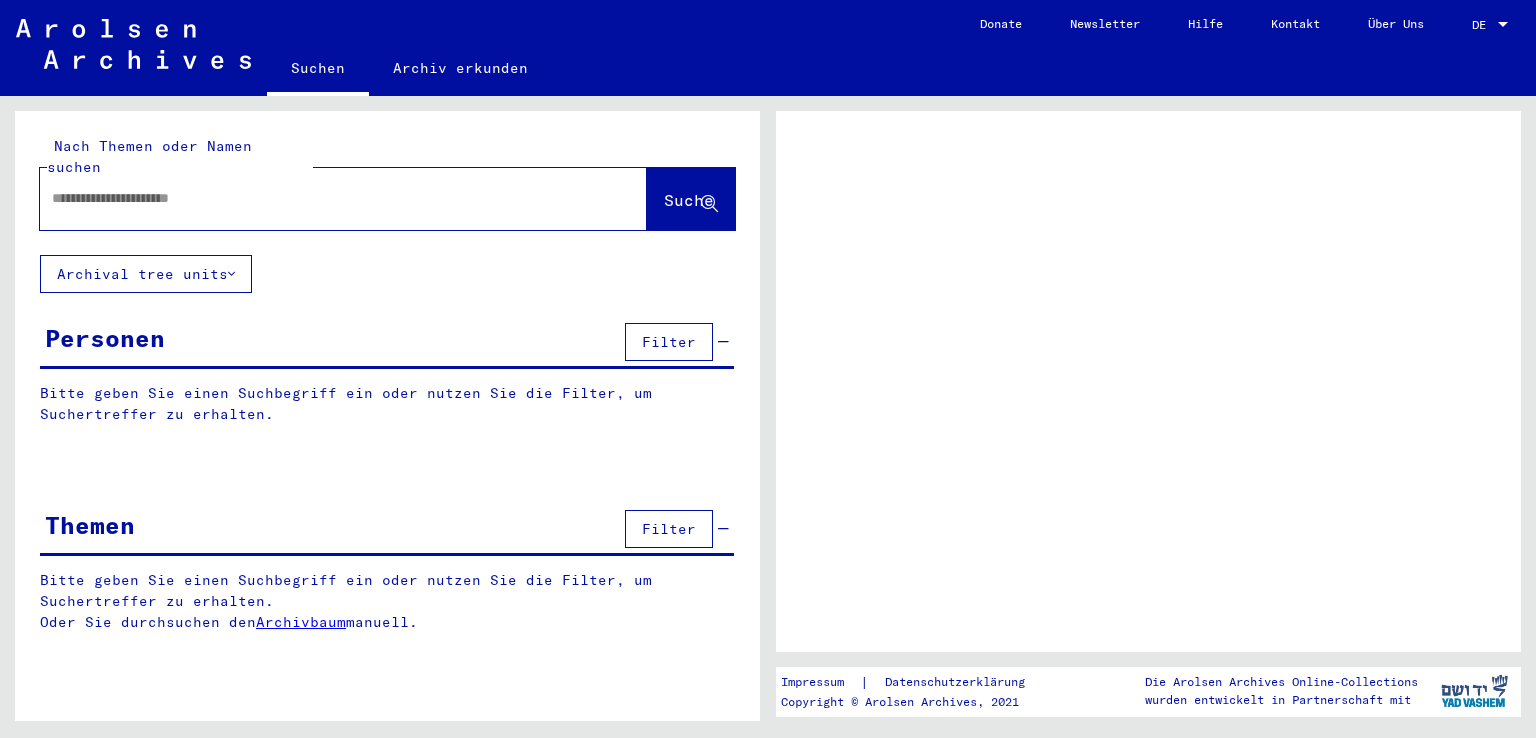 scroll, scrollTop: 0, scrollLeft: 0, axis: both 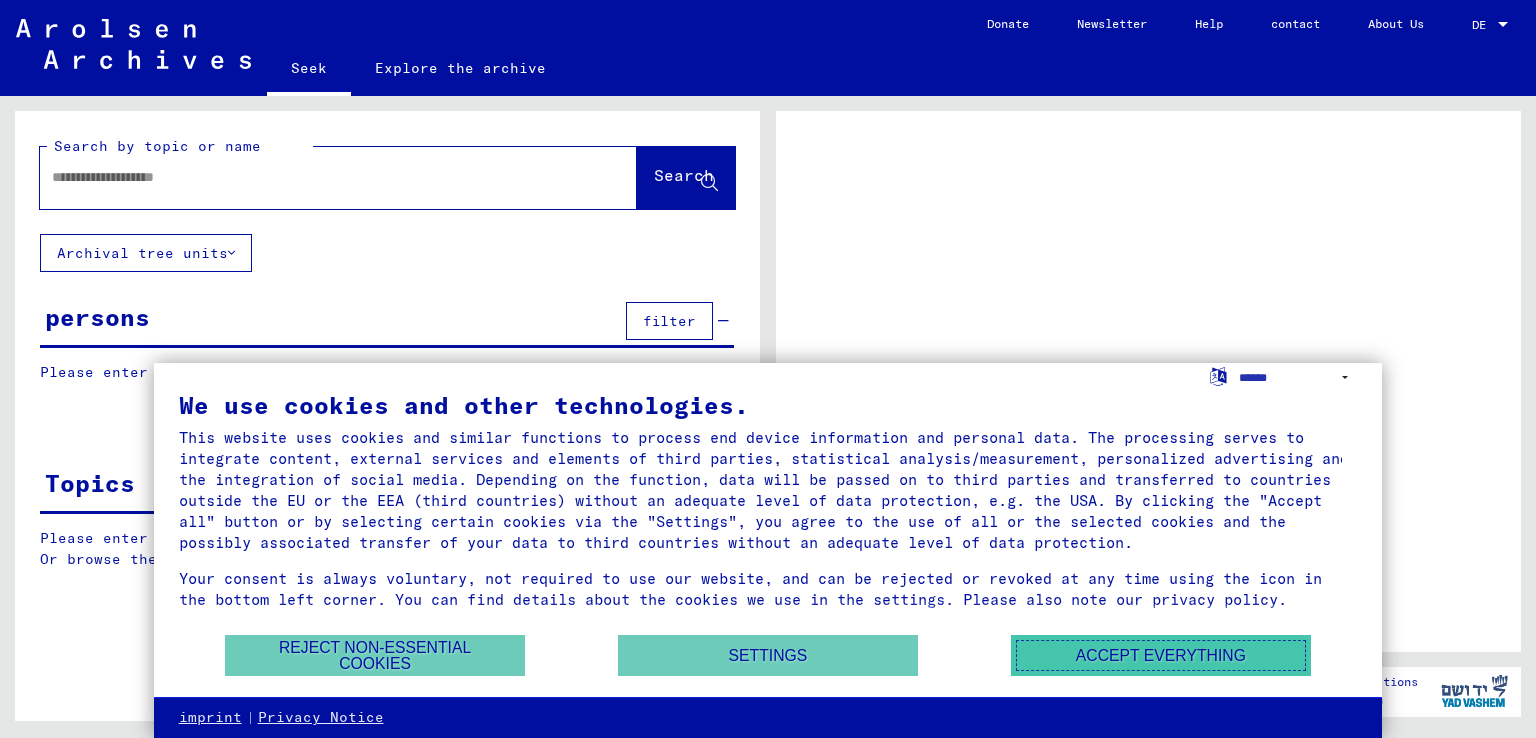click on "Accept everything" at bounding box center (1161, 655) 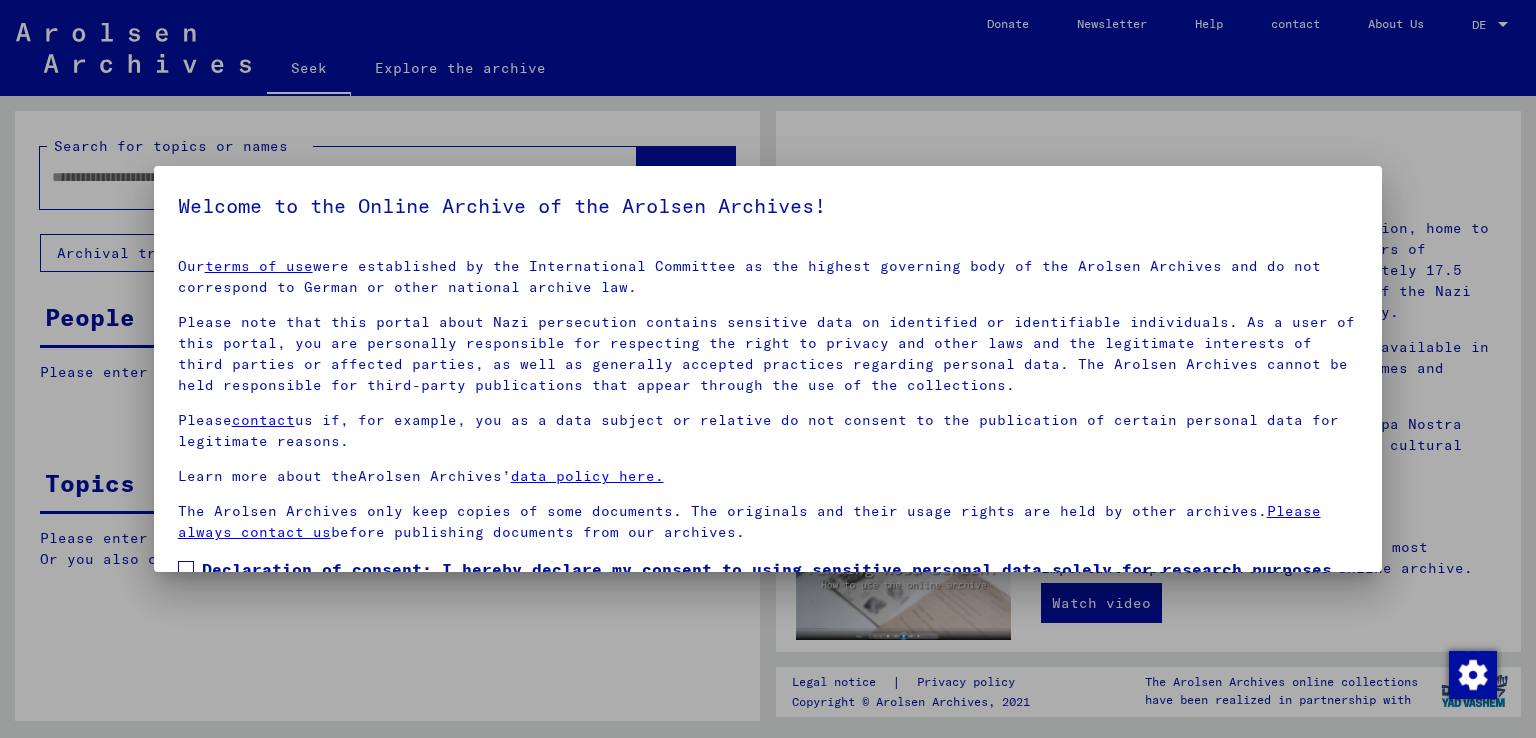 scroll, scrollTop: 128, scrollLeft: 0, axis: vertical 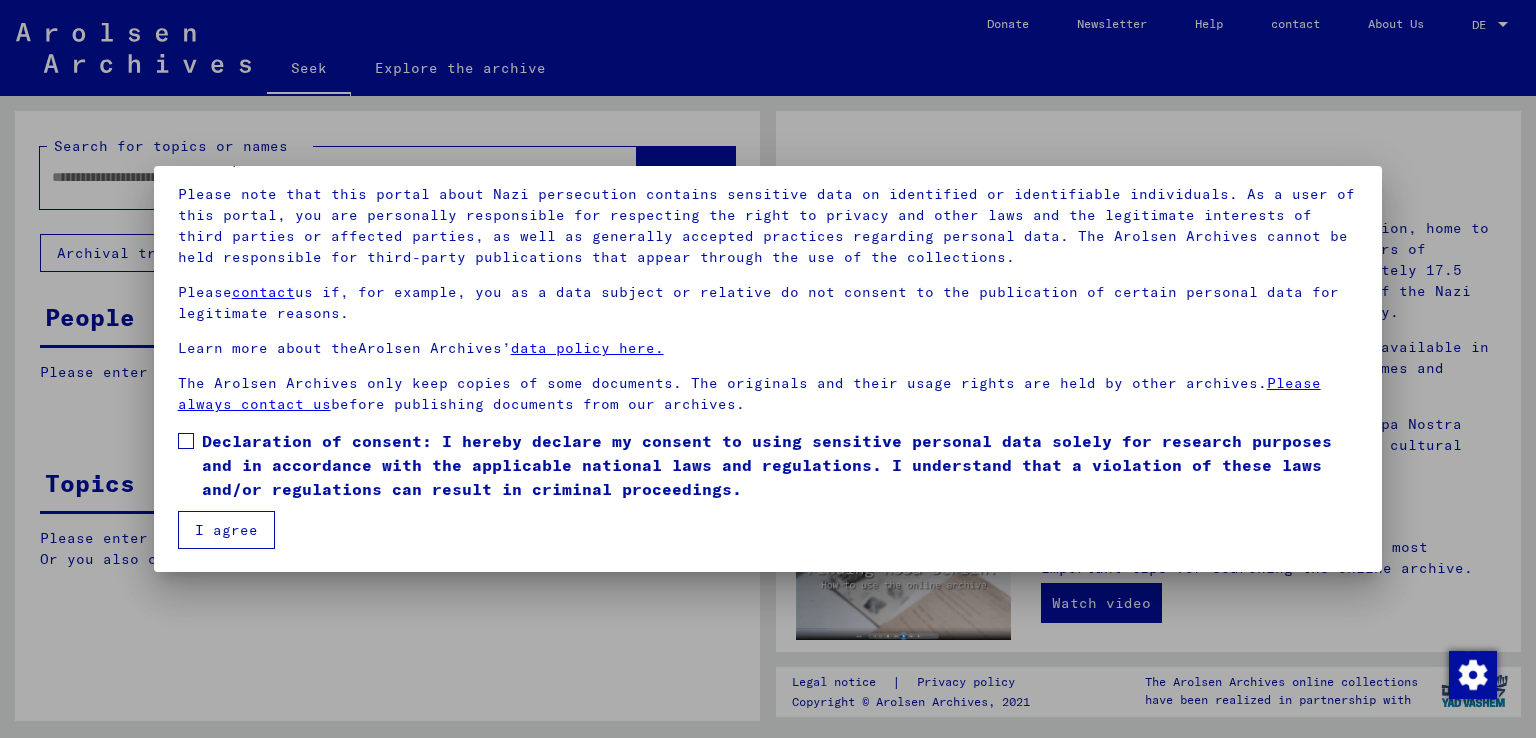 click on "Declaration of consent: I hereby declare my consent to using sensitive personal data solely for research purposes and in accordance with the applicable national laws and regulations. I understand that a violation of these laws and/or regulations can result in criminal proceedings." at bounding box center [768, 465] 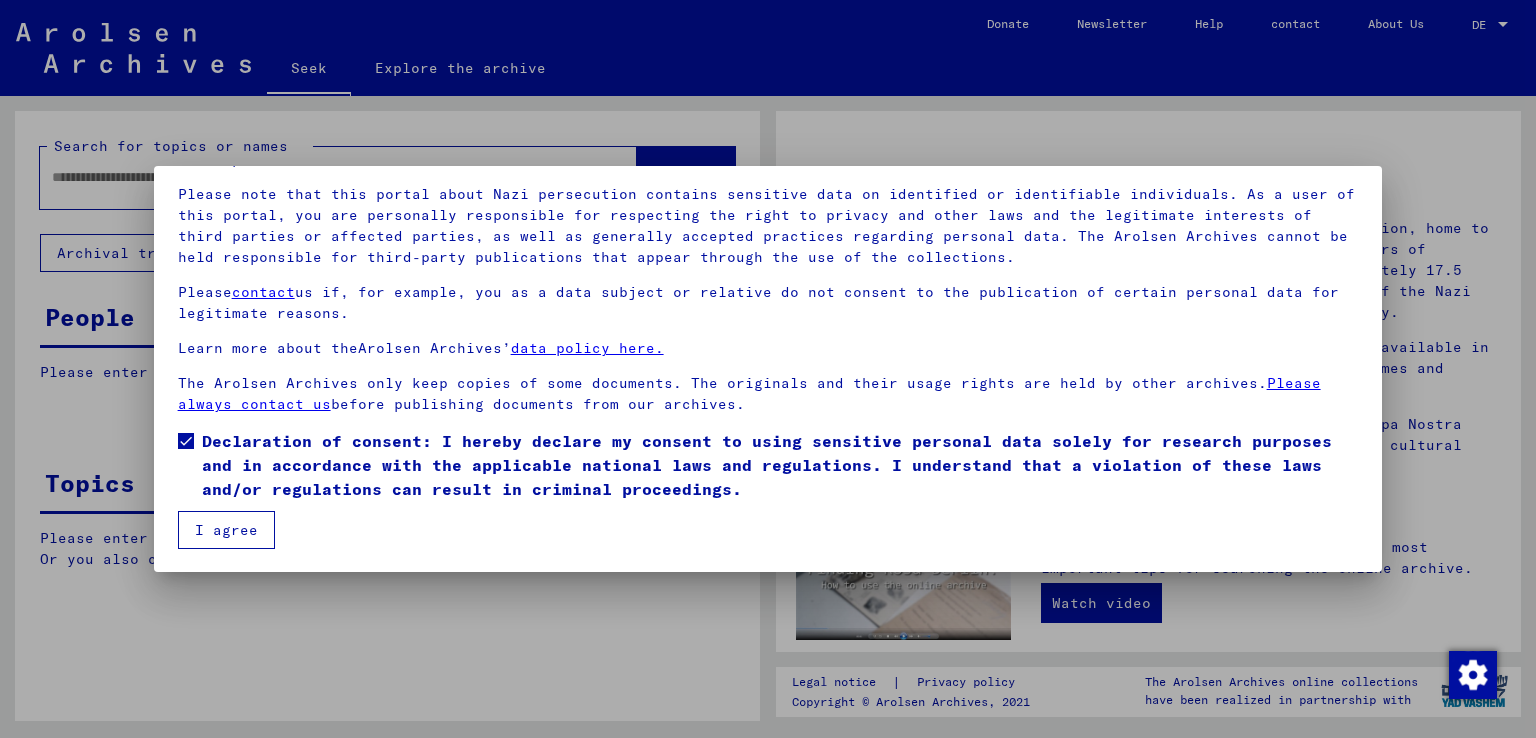 click on "I agree" at bounding box center (226, 530) 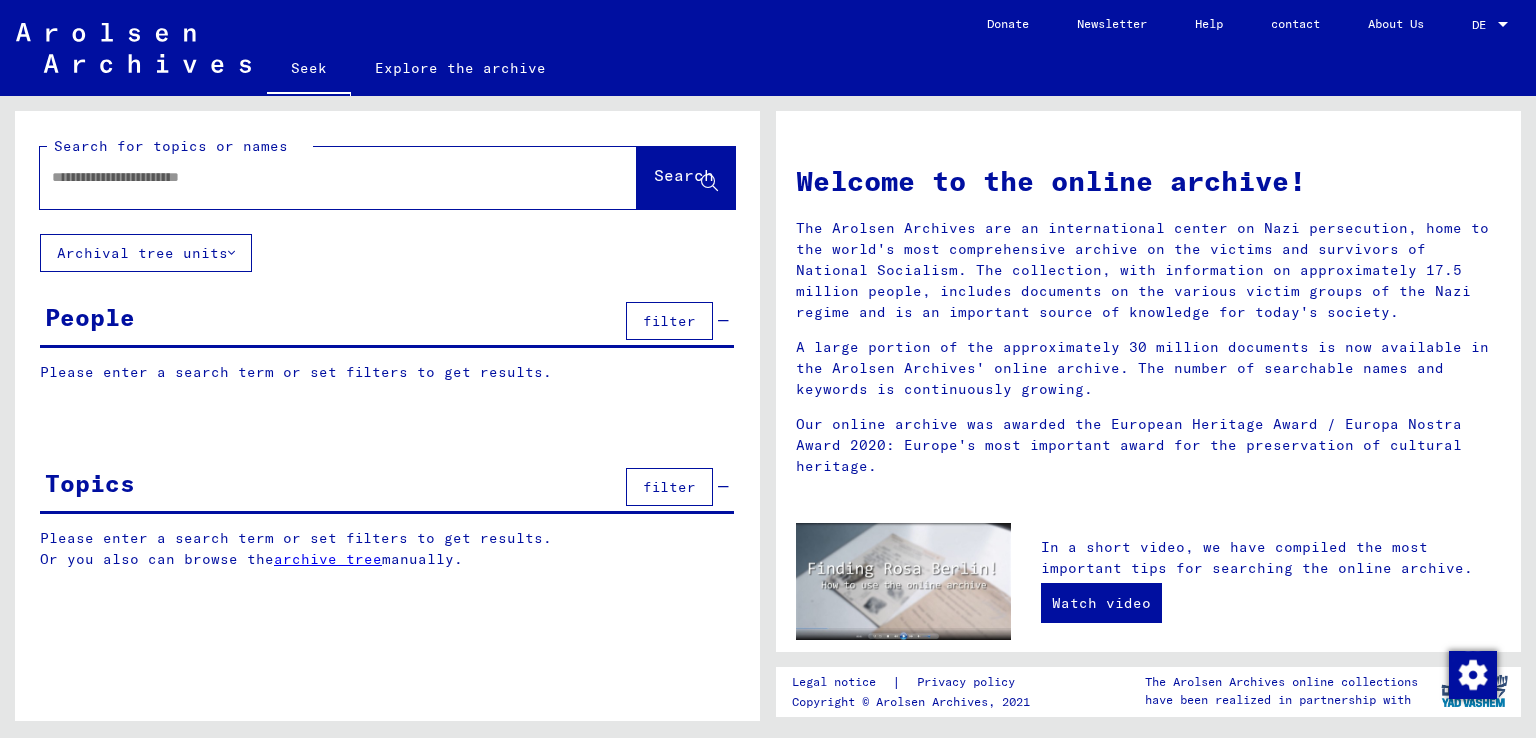 click at bounding box center [314, 177] 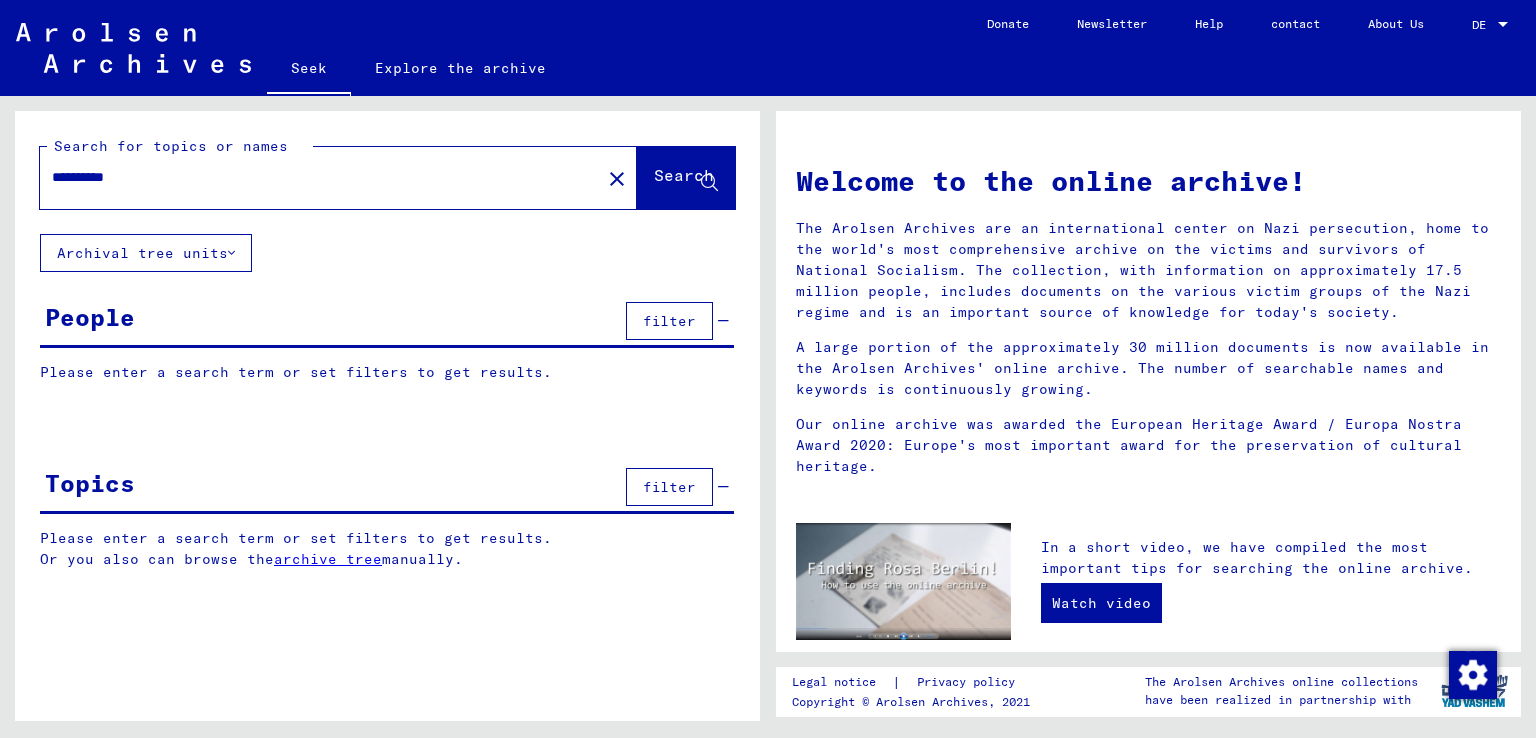 type on "**********" 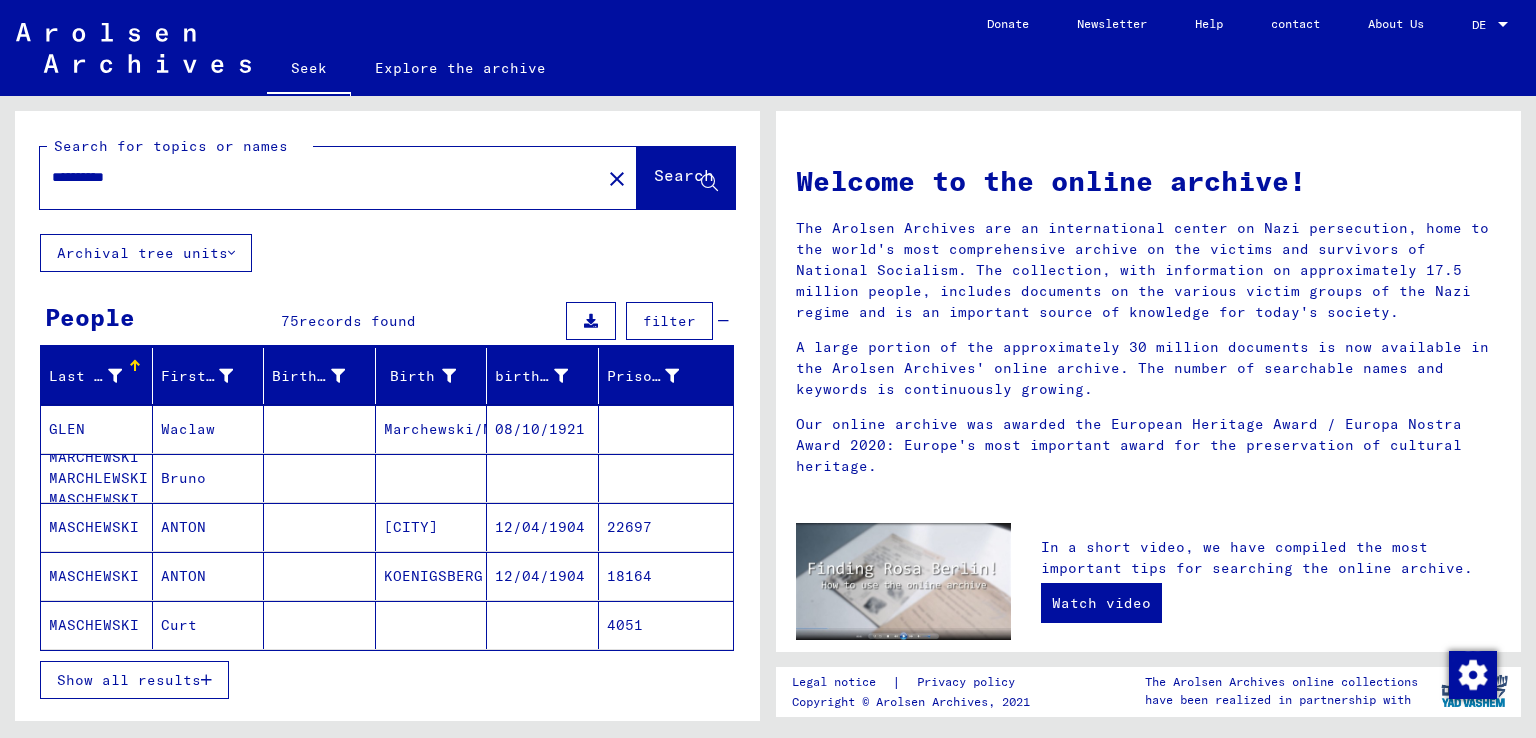 click on "Show all results" at bounding box center (129, 680) 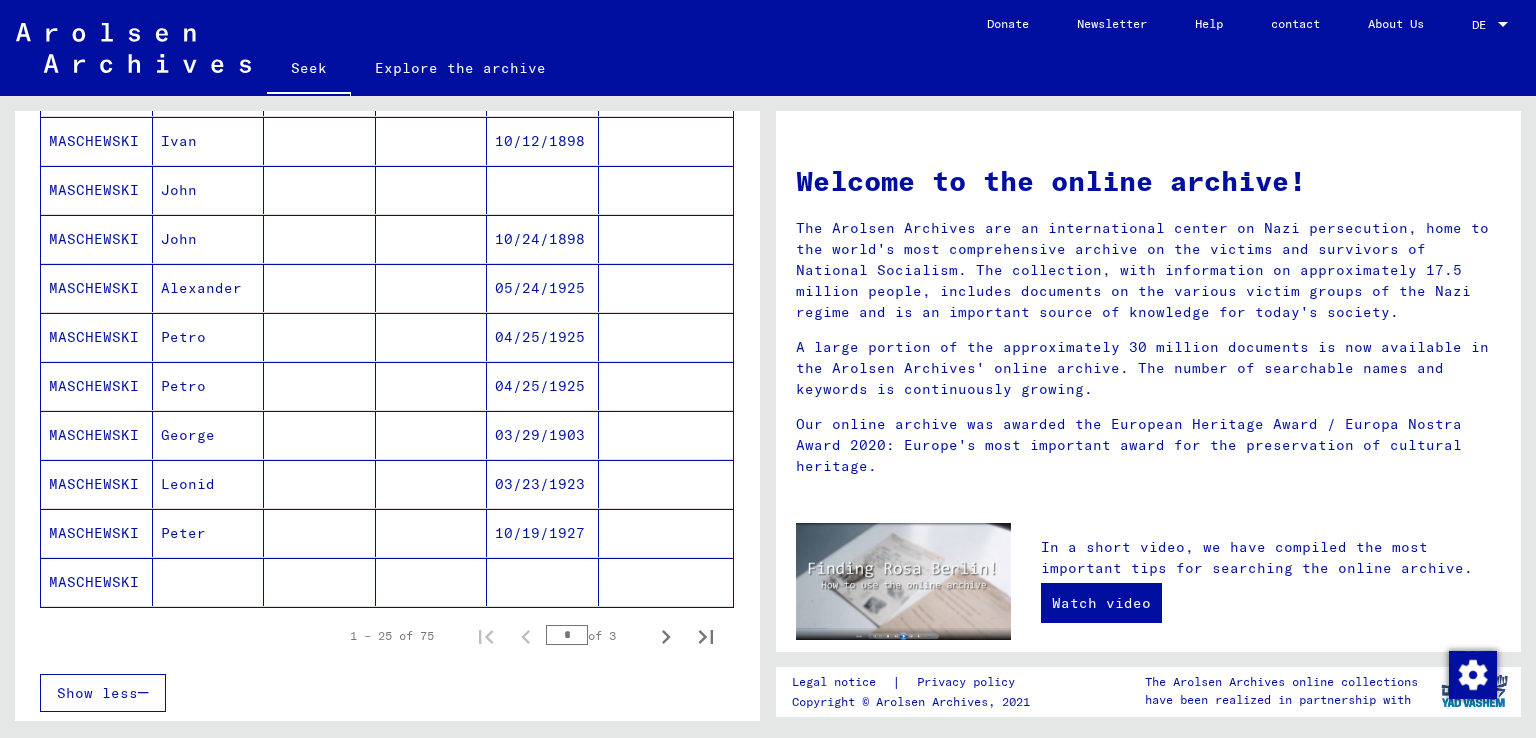 scroll, scrollTop: 1029, scrollLeft: 0, axis: vertical 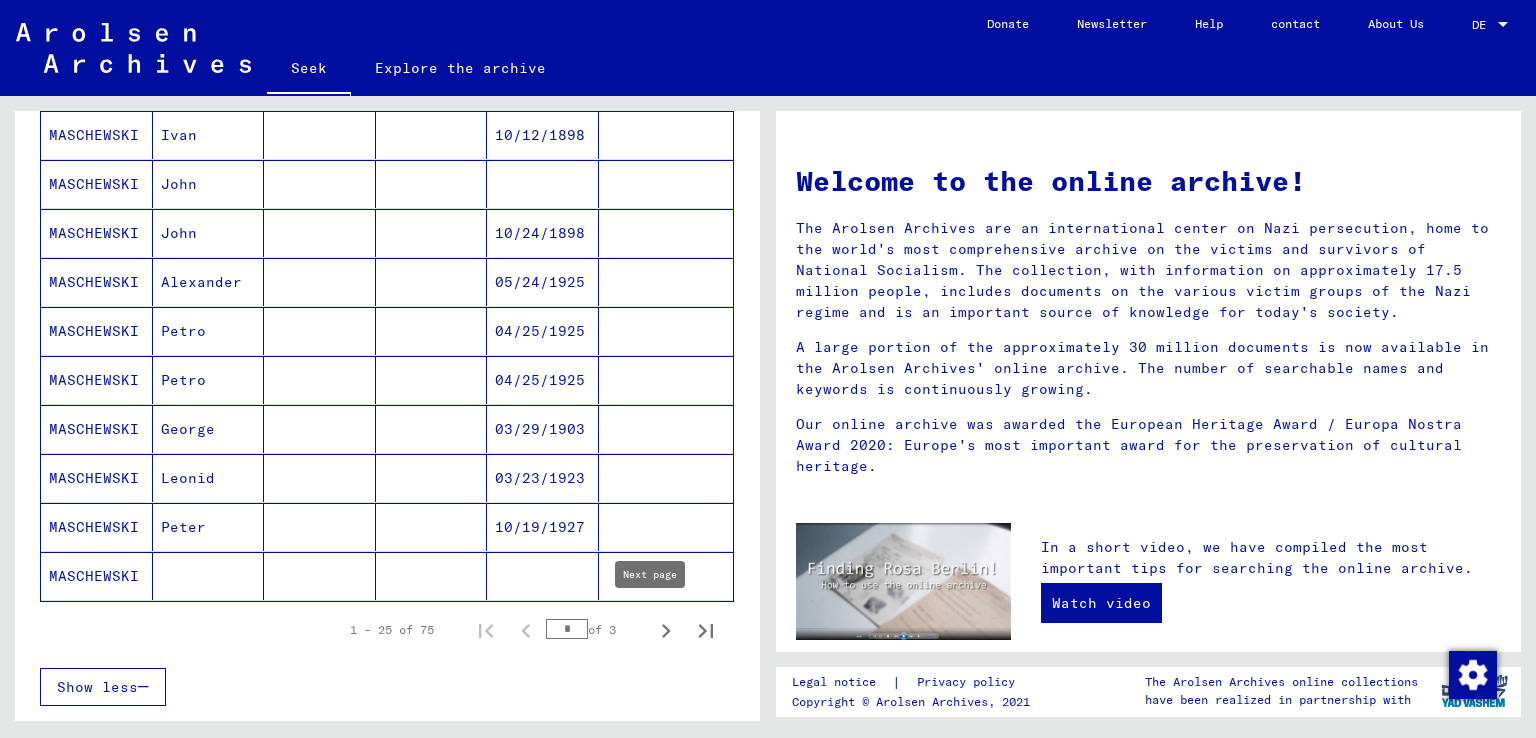 click 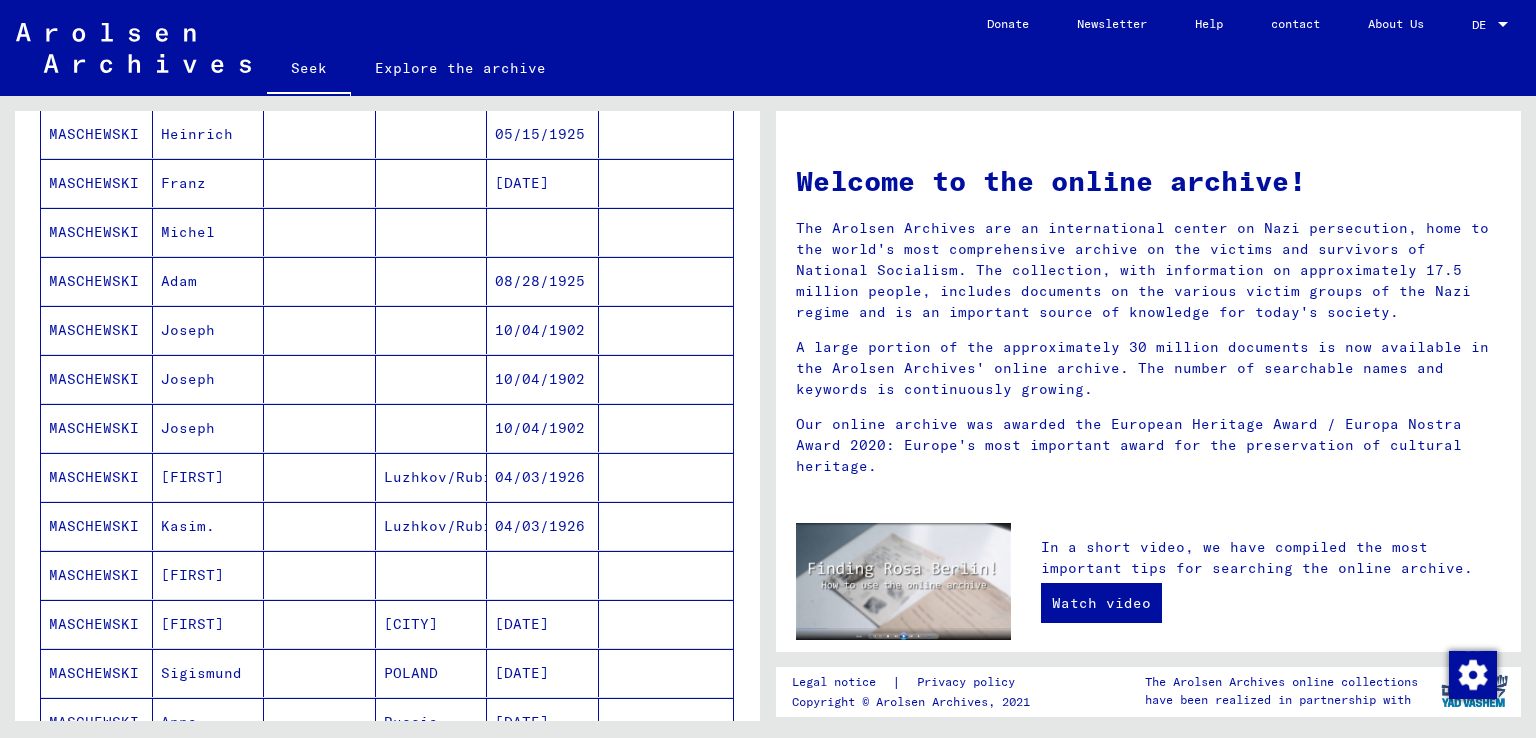 scroll, scrollTop: 251, scrollLeft: 0, axis: vertical 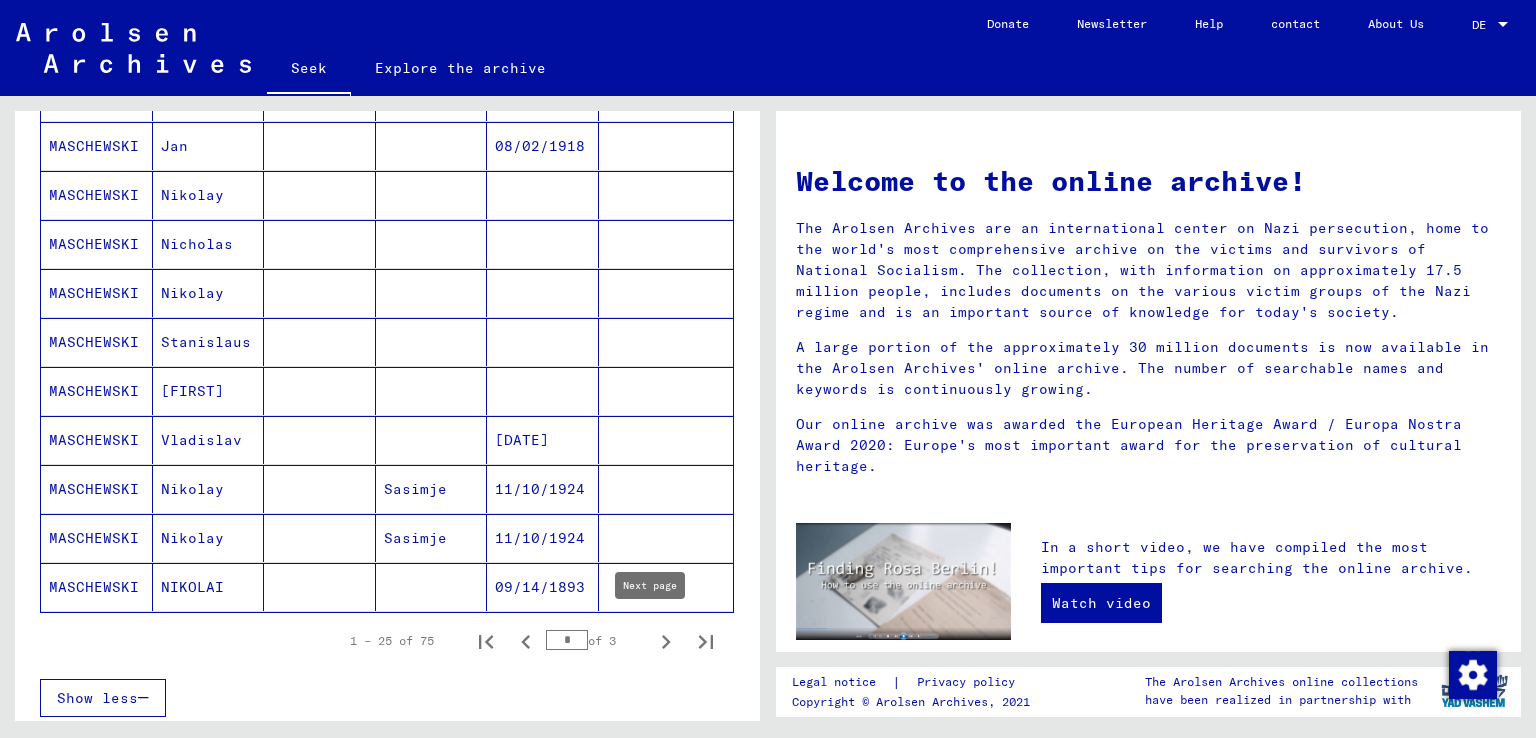 click 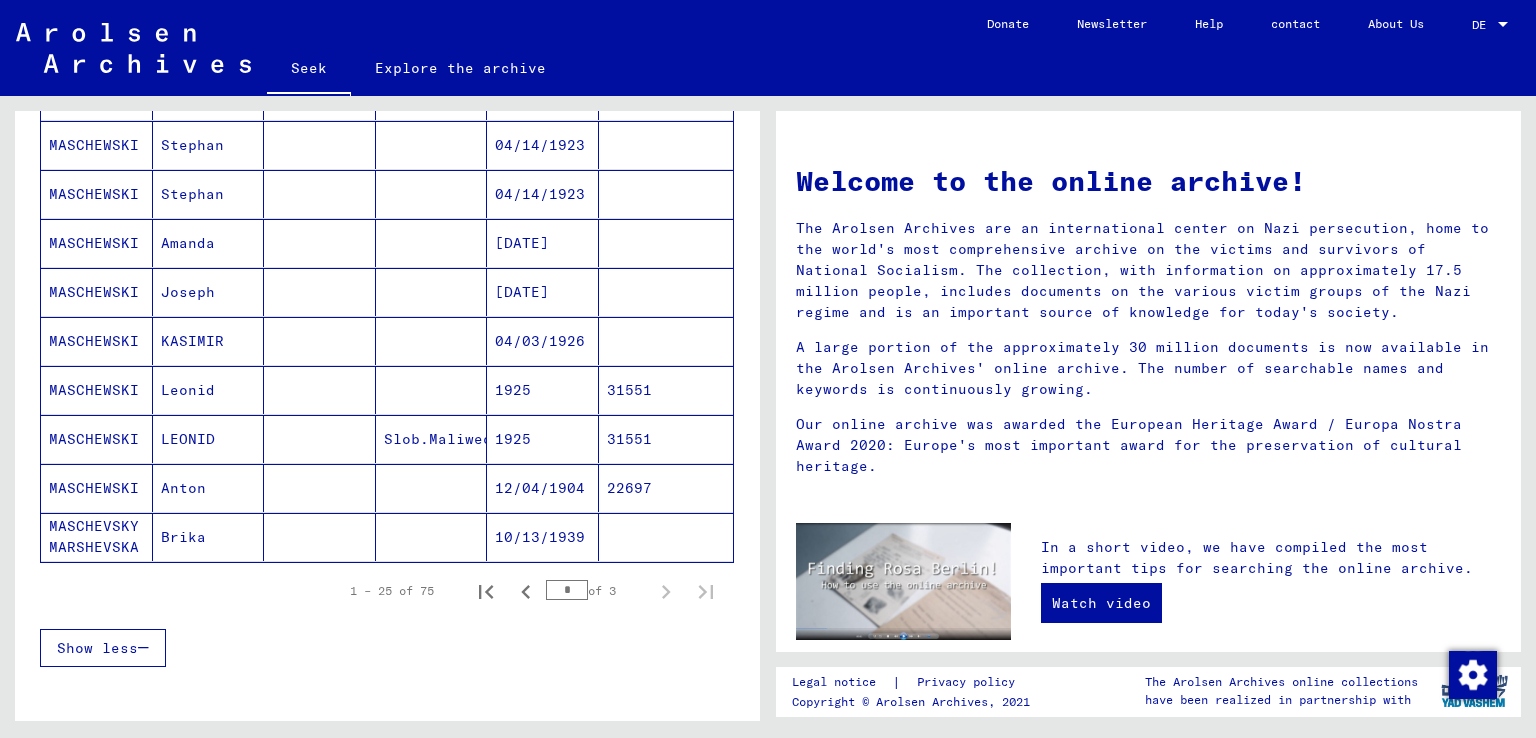 scroll, scrollTop: 1071, scrollLeft: 0, axis: vertical 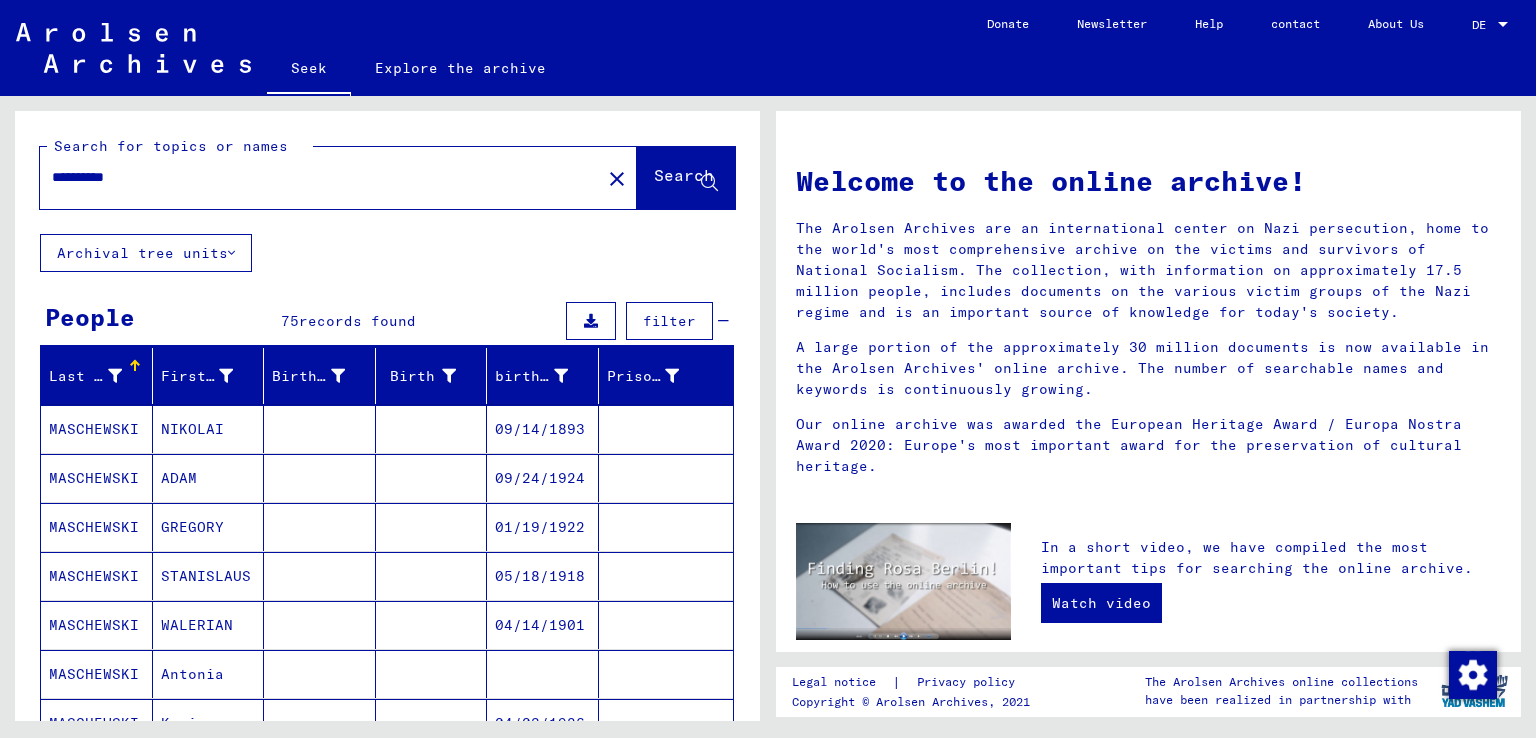 drag, startPoint x: 156, startPoint y: 176, endPoint x: 0, endPoint y: 165, distance: 156.38734 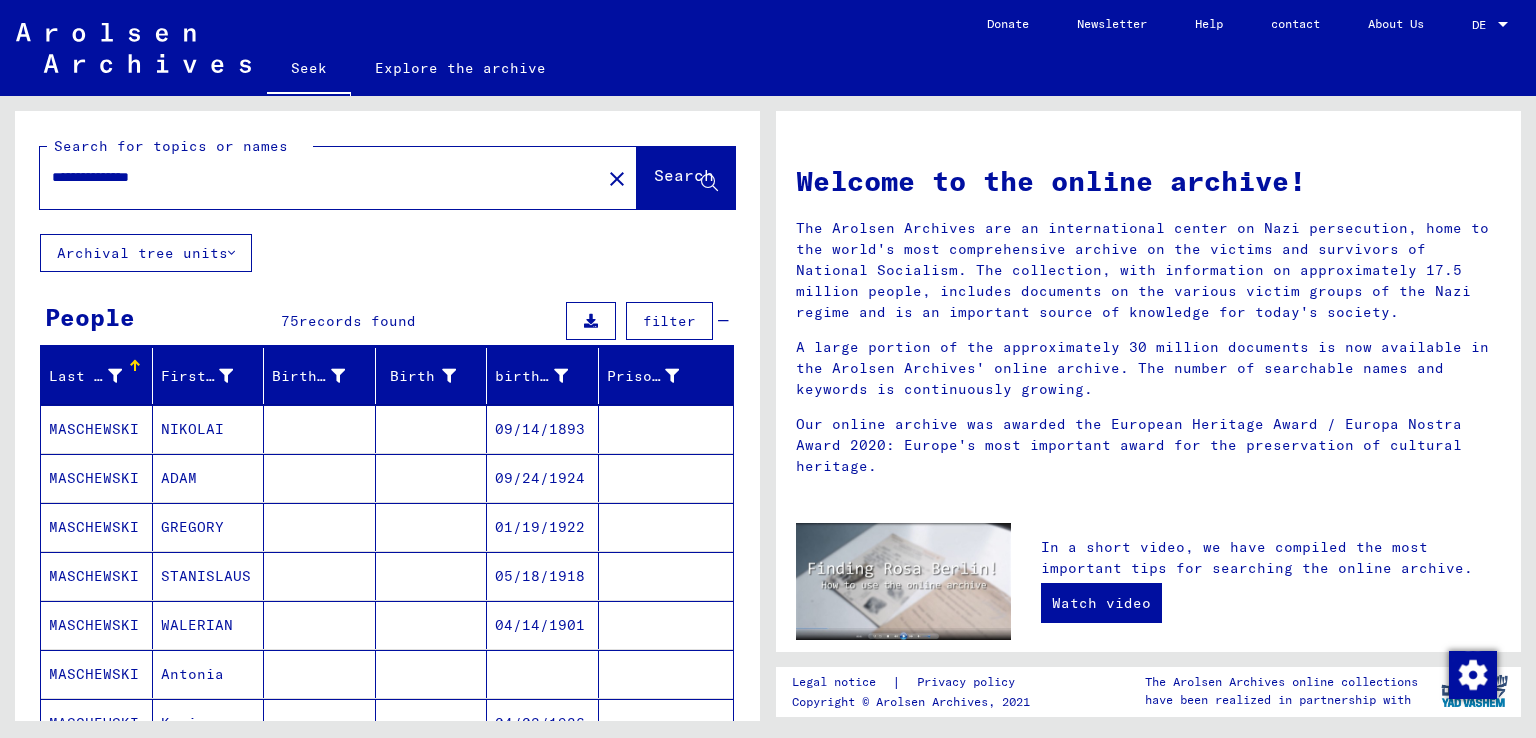 type on "**********" 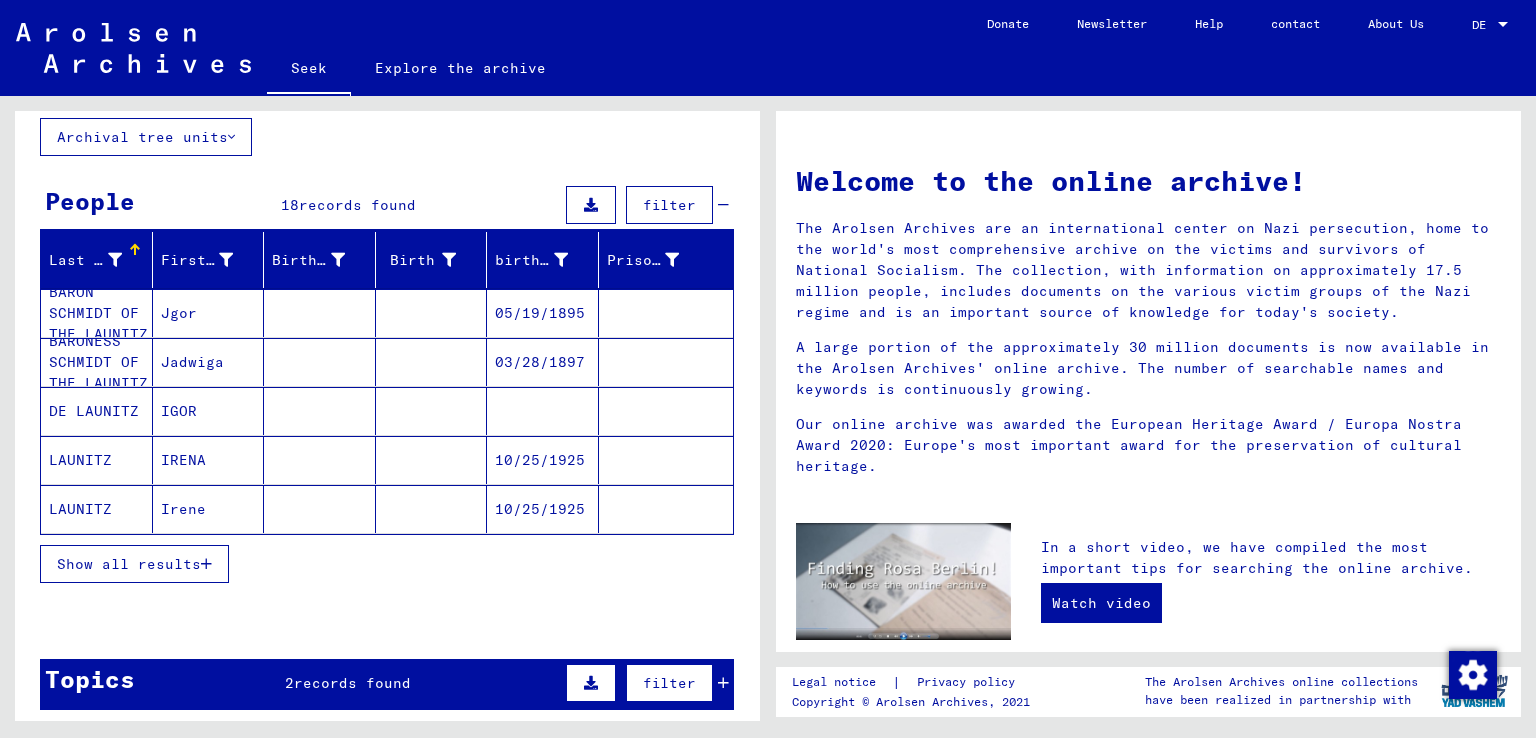 scroll, scrollTop: 126, scrollLeft: 0, axis: vertical 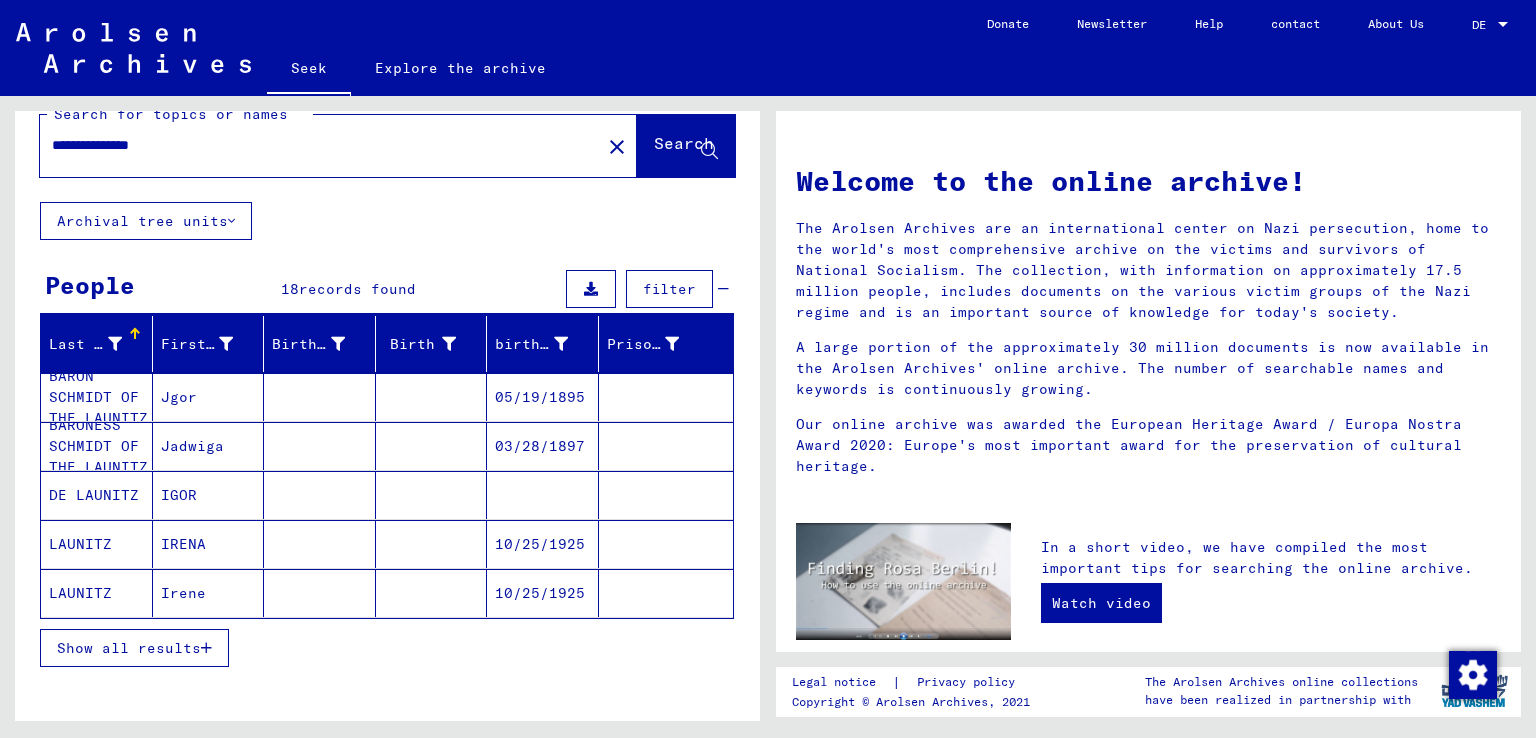 click on "Show all results" at bounding box center (134, 648) 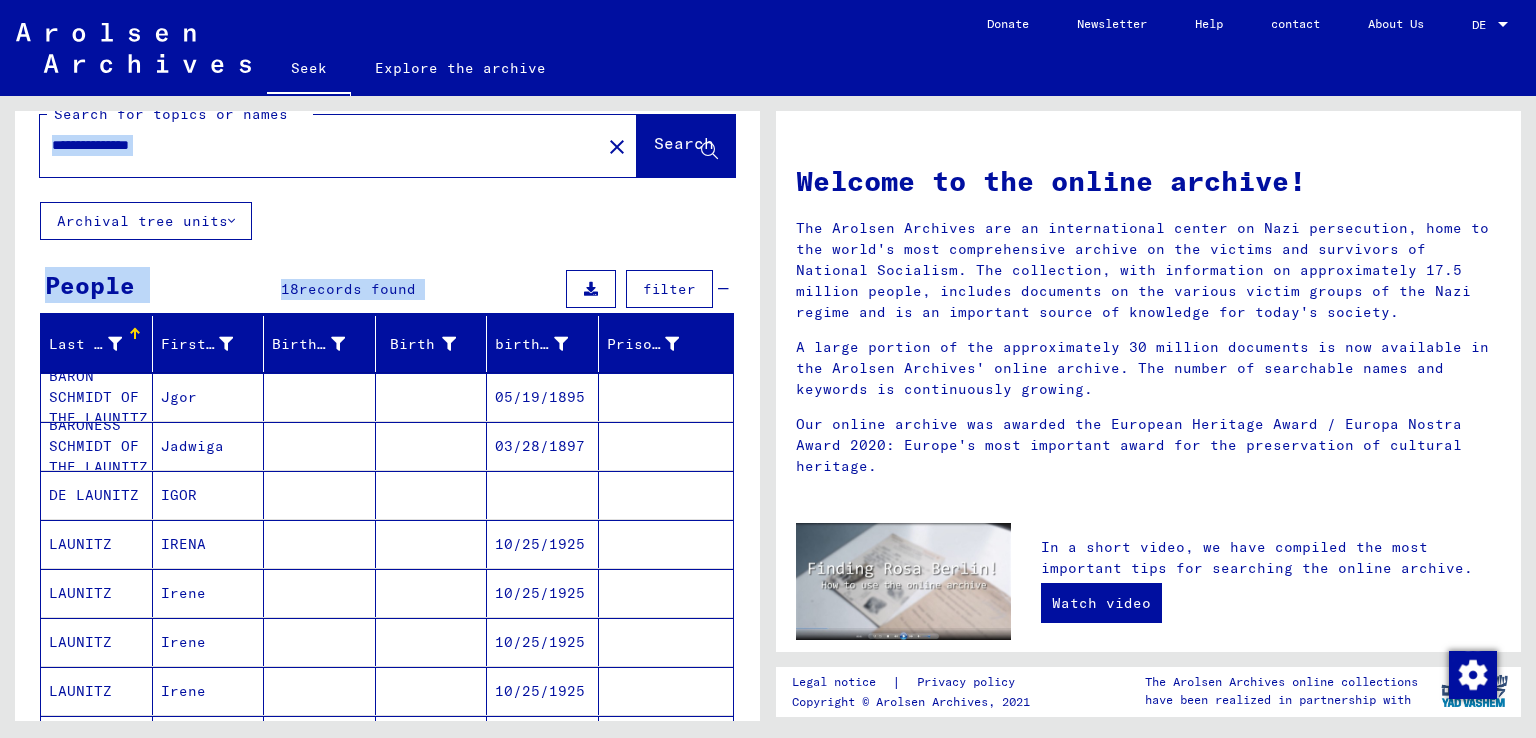 drag, startPoint x: 744, startPoint y: 281, endPoint x: 745, endPoint y: 311, distance: 30.016663 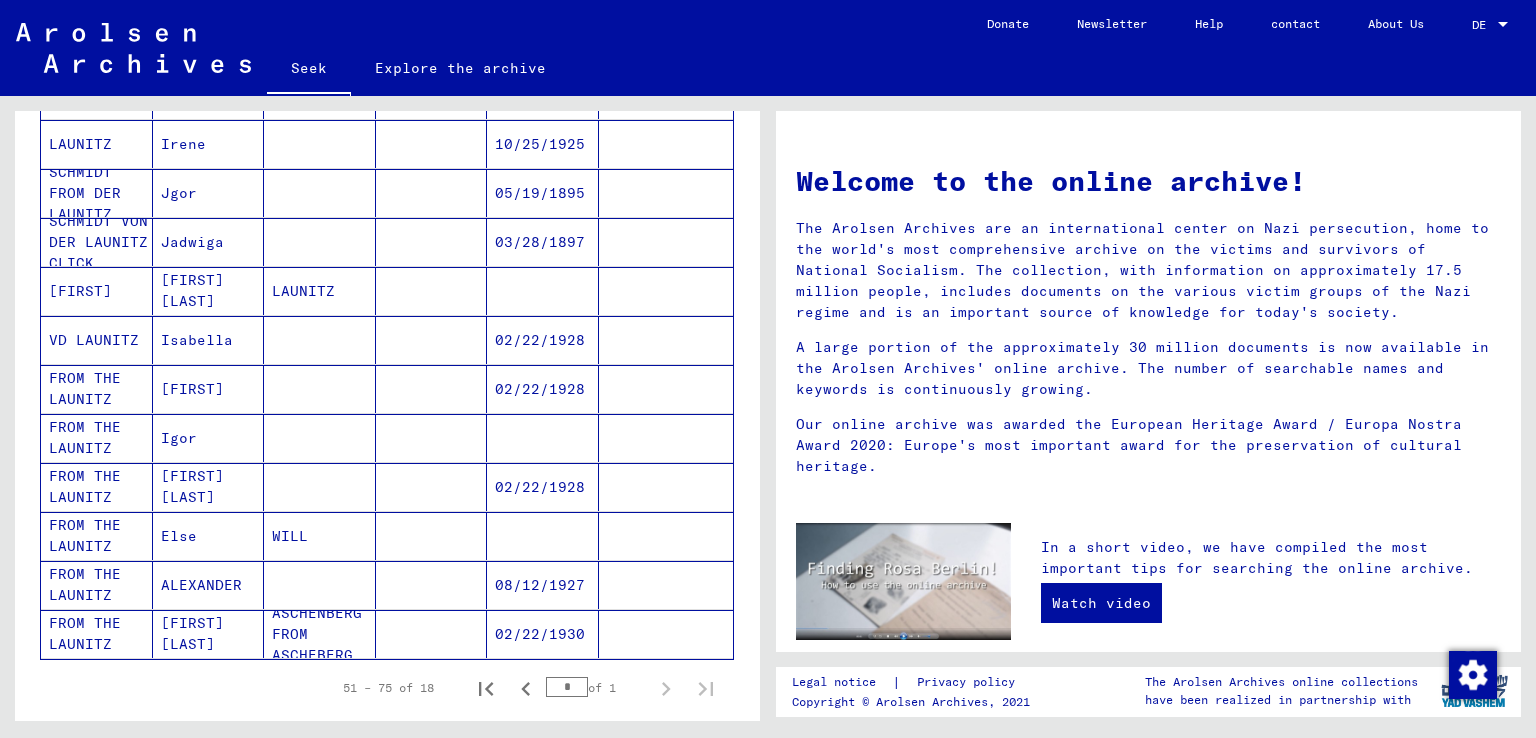 scroll, scrollTop: 633, scrollLeft: 0, axis: vertical 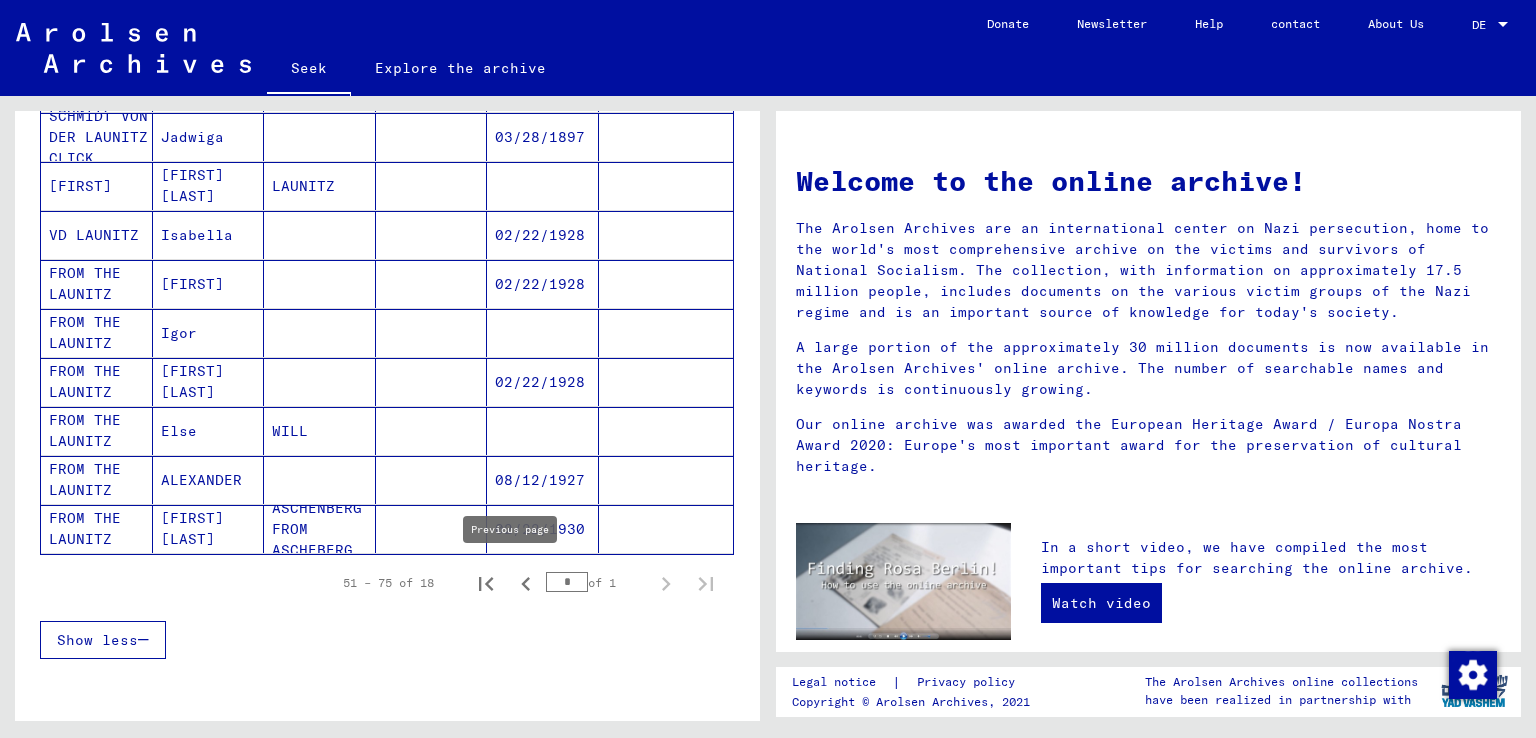 click 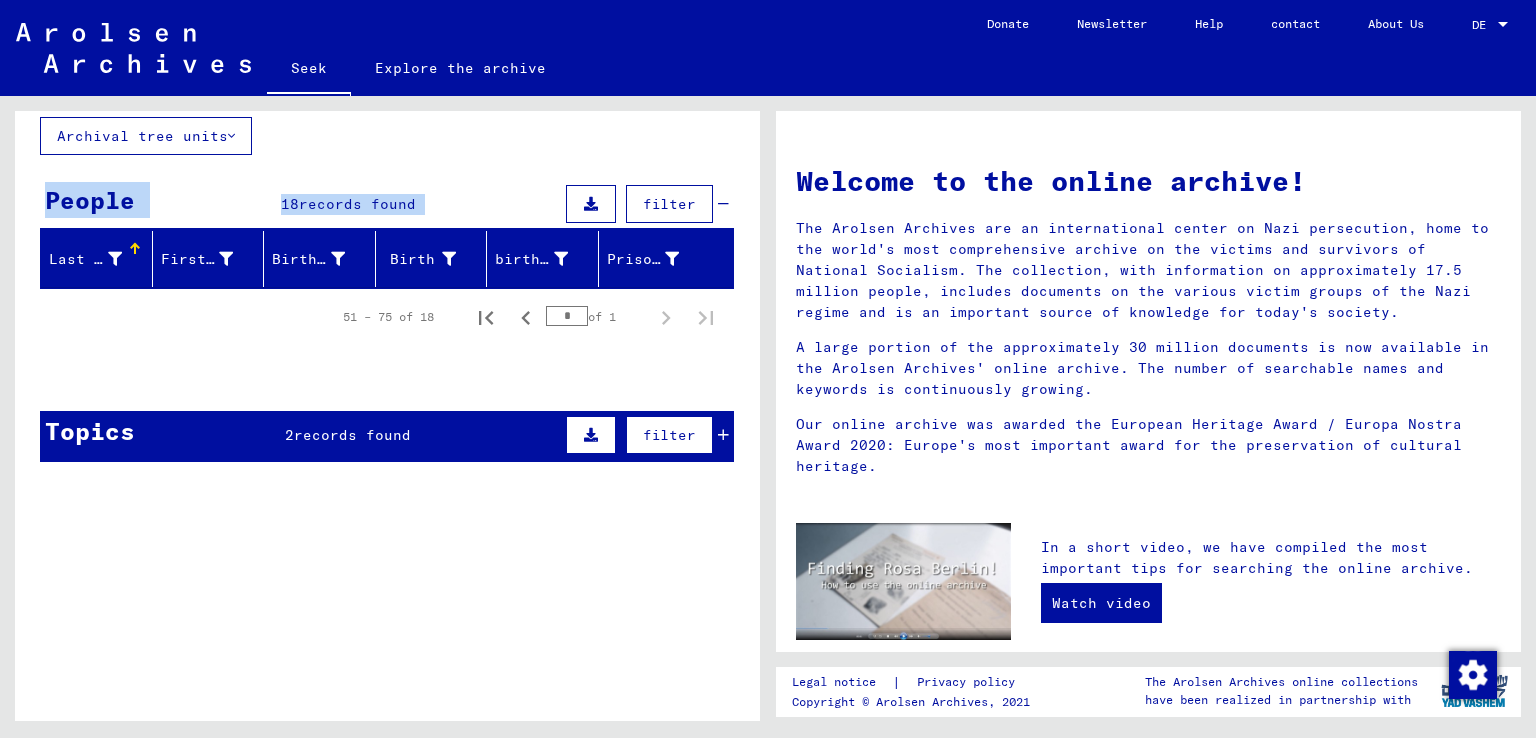 scroll, scrollTop: 0, scrollLeft: 0, axis: both 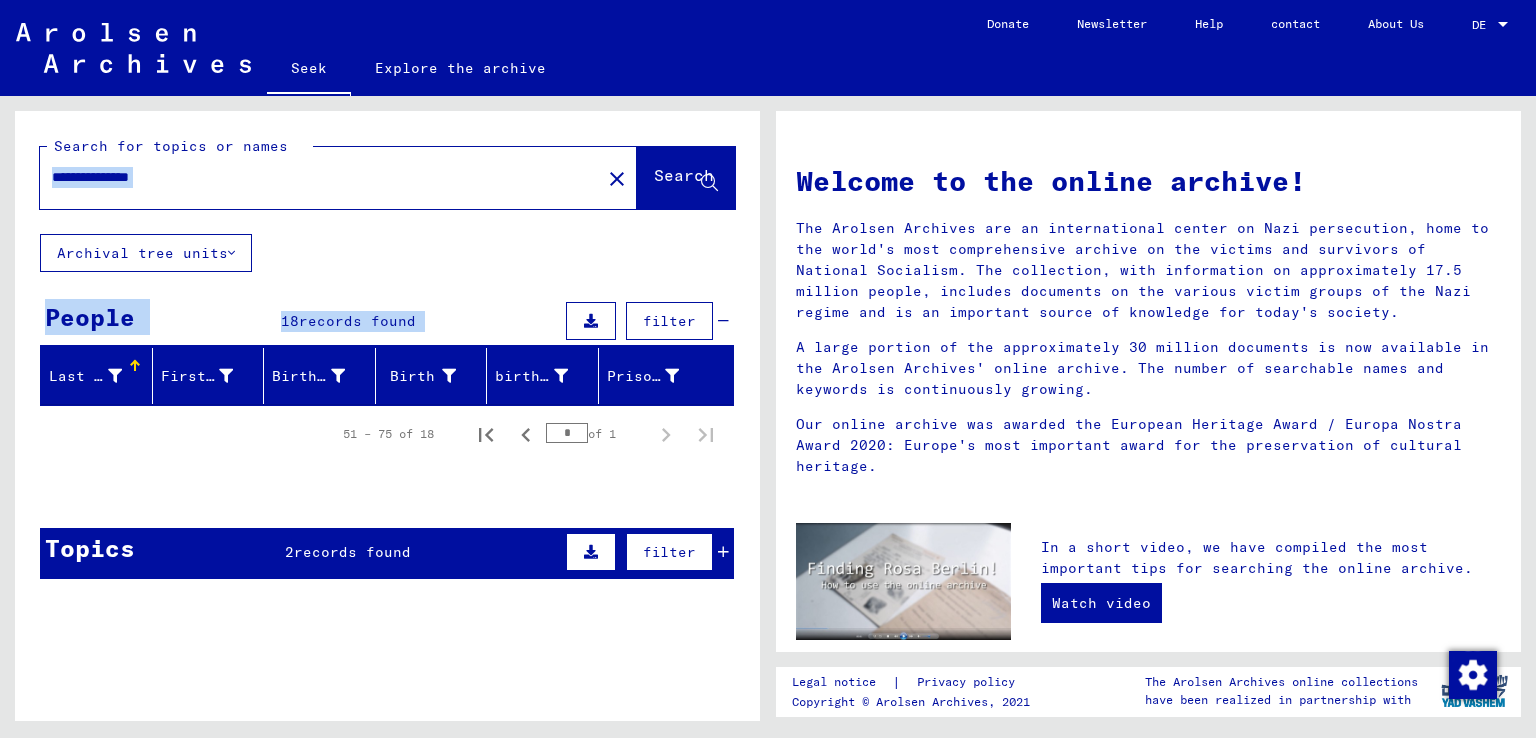 click on "**********" 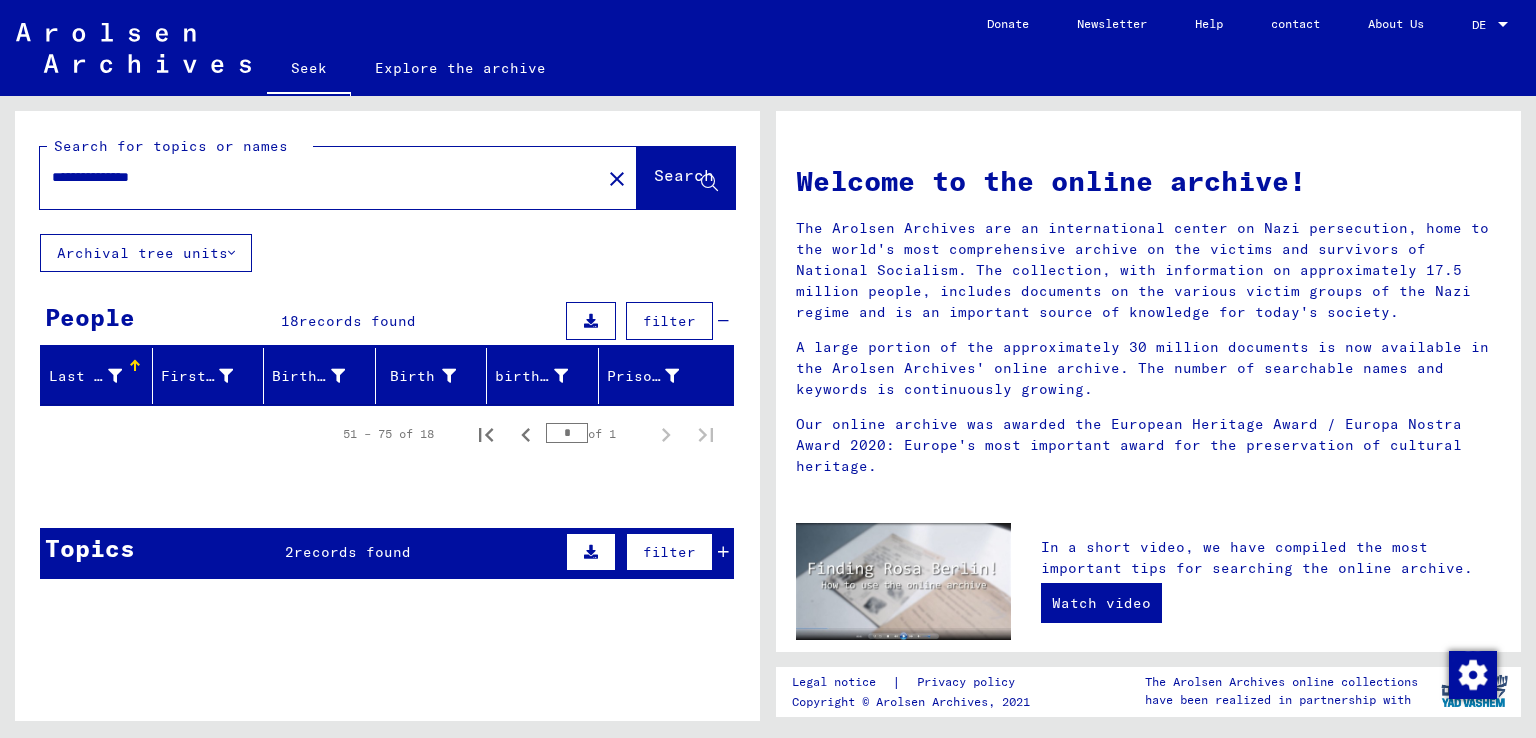 drag, startPoint x: 68, startPoint y: 166, endPoint x: 0, endPoint y: 153, distance: 69.2315 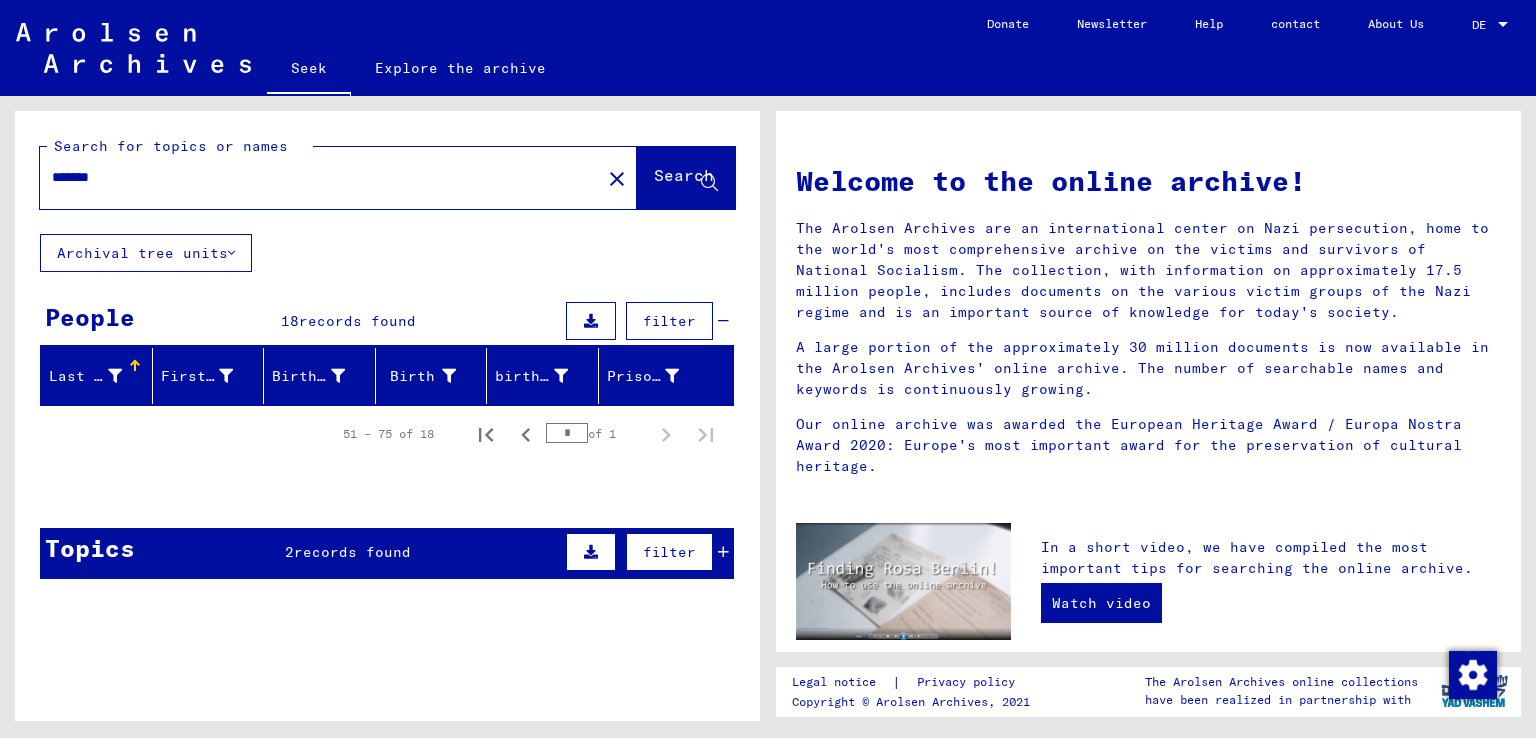 type on "*******" 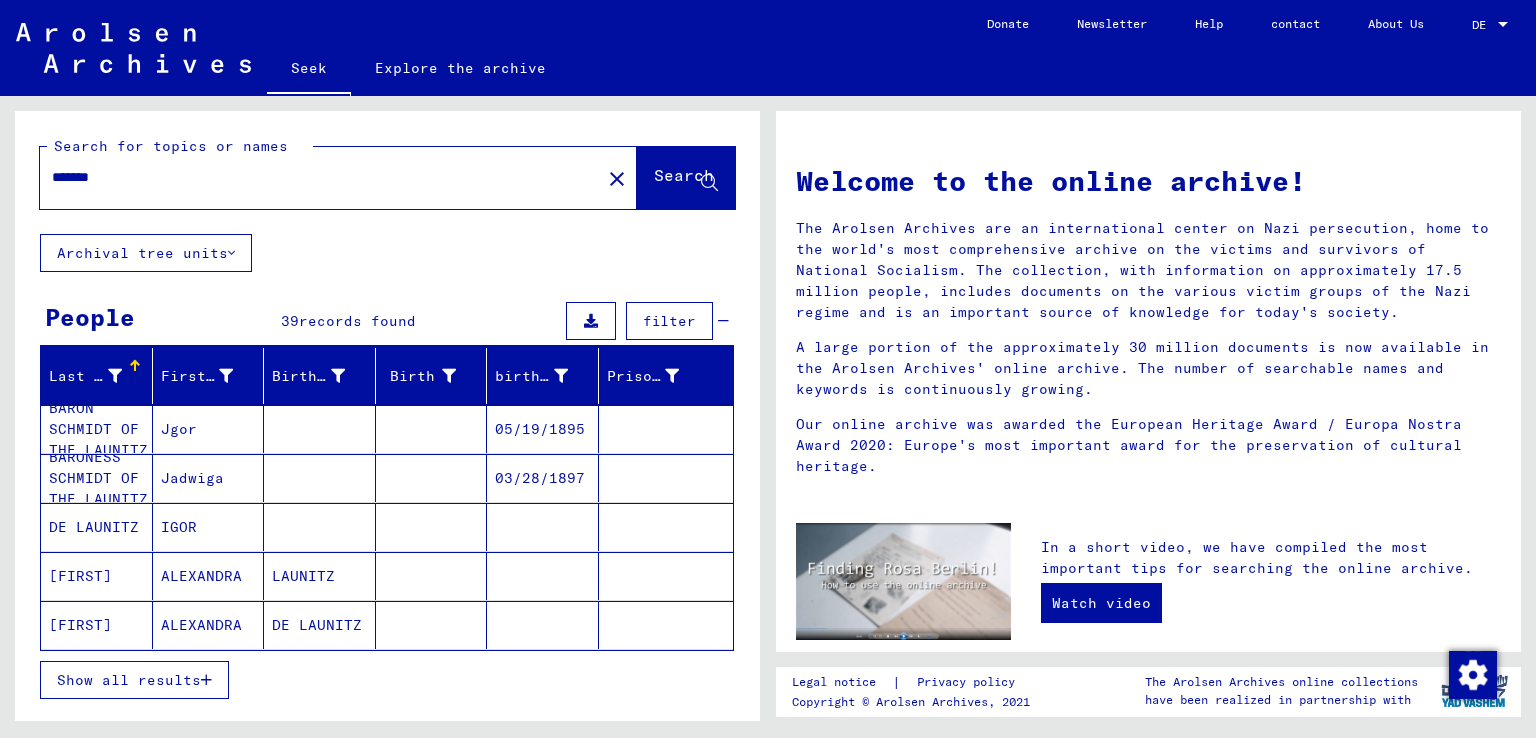 click on "records found" at bounding box center [357, 321] 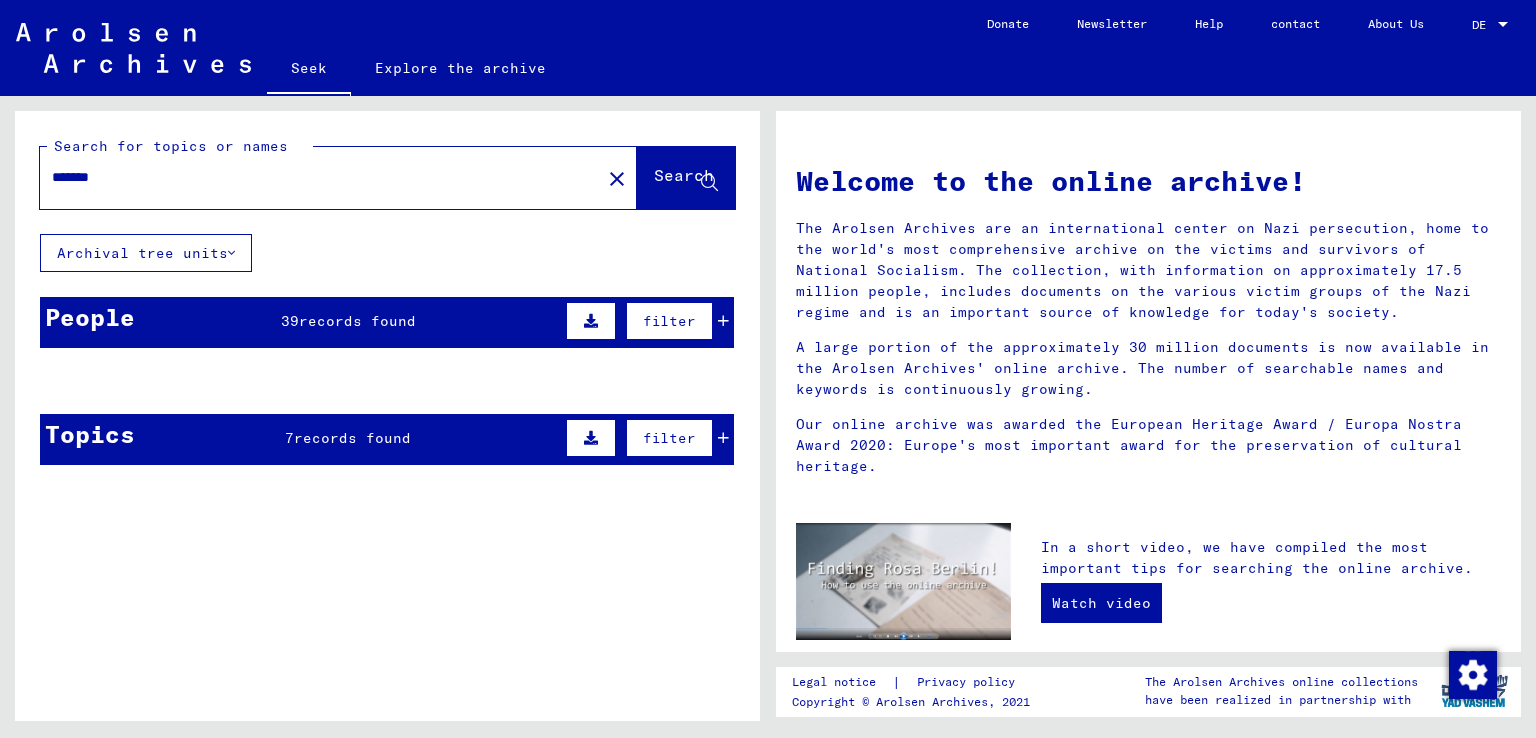 click on "records found" at bounding box center [357, 321] 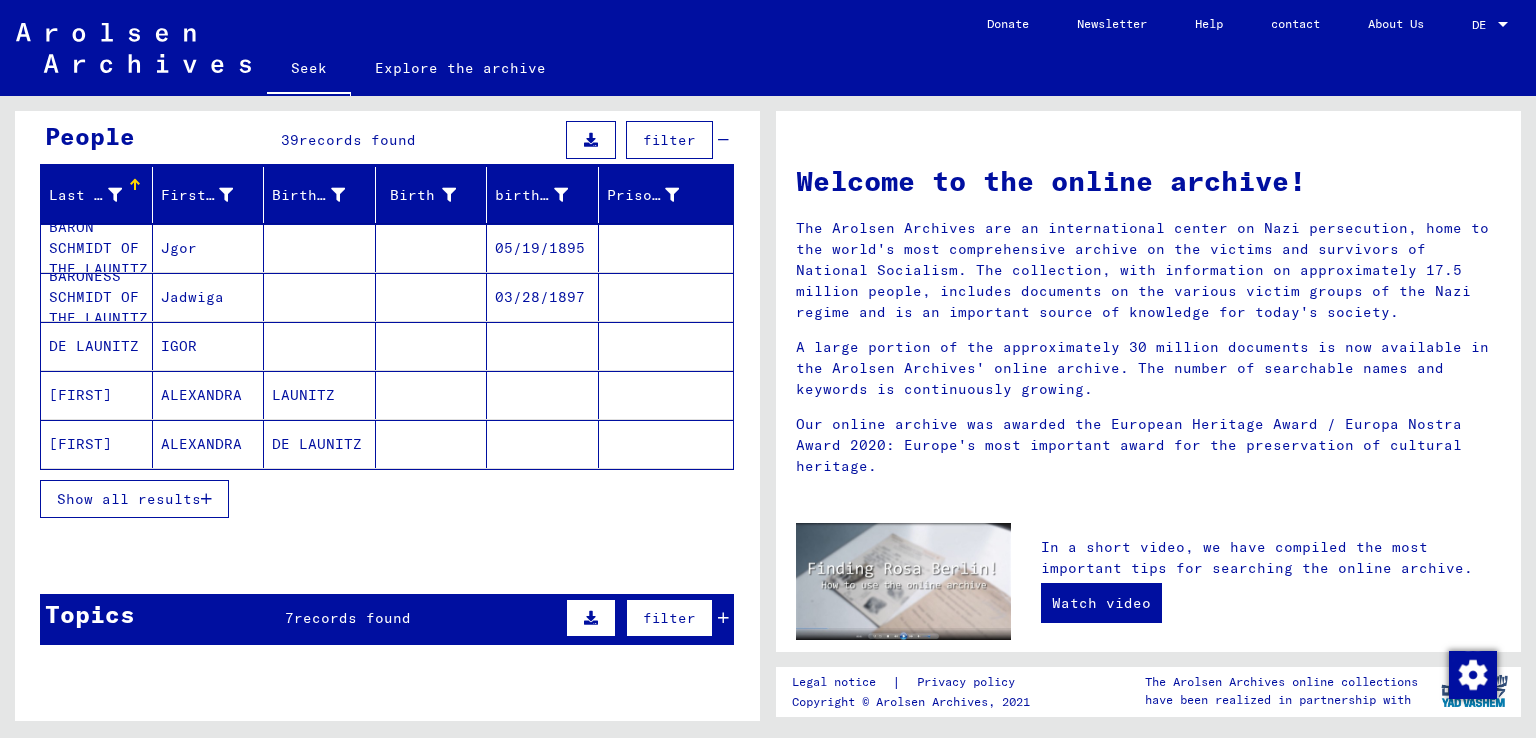 scroll, scrollTop: 185, scrollLeft: 0, axis: vertical 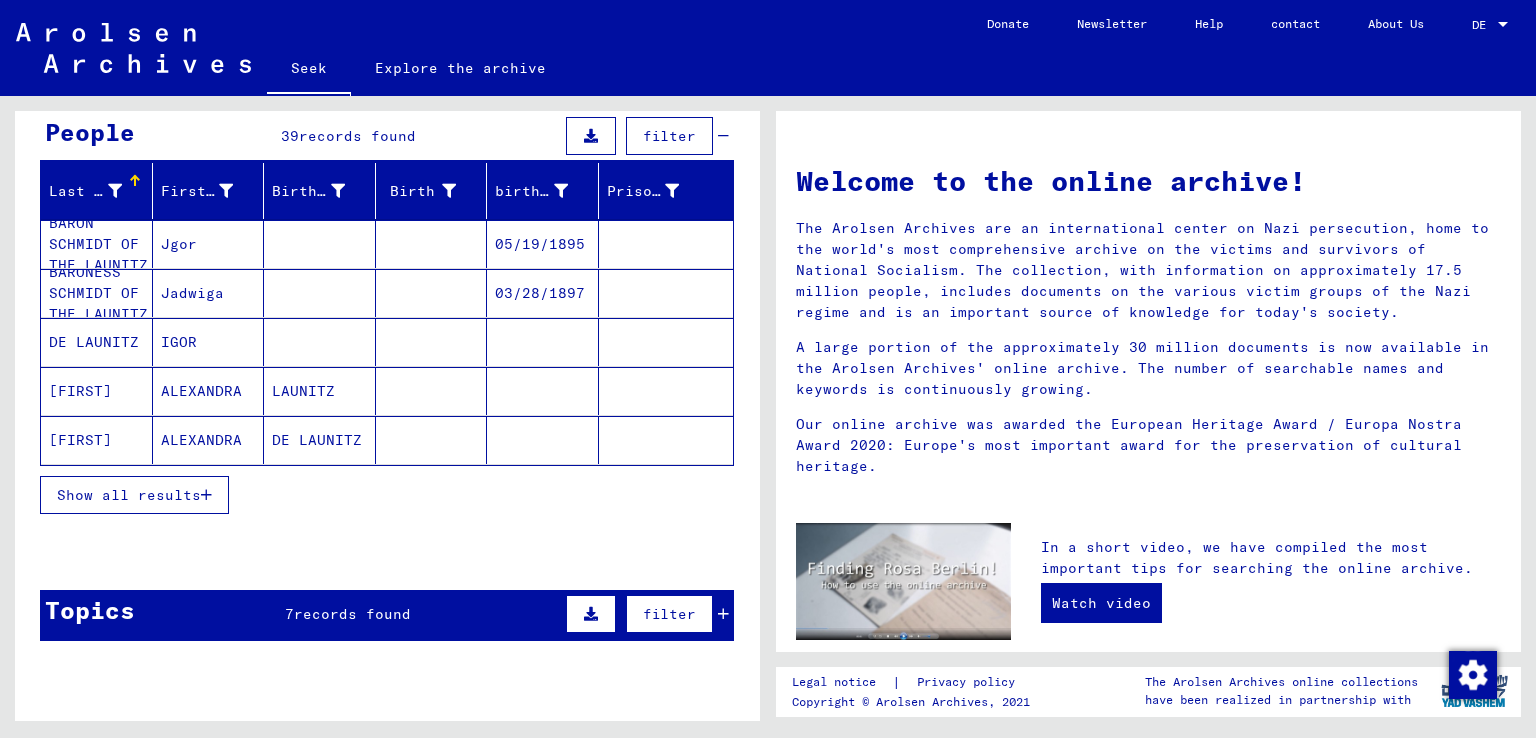 click on "Show all results" at bounding box center (129, 495) 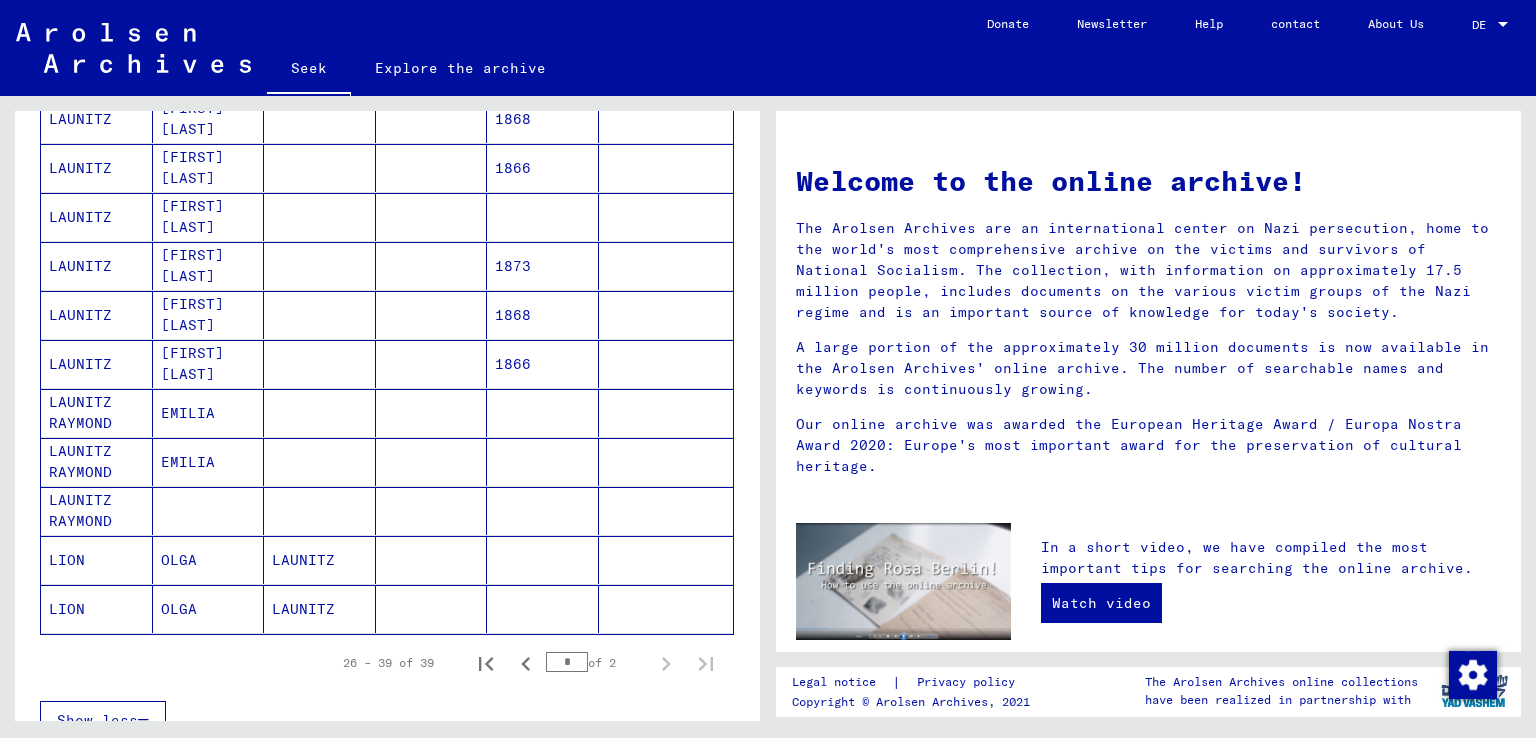 scroll, scrollTop: 999, scrollLeft: 0, axis: vertical 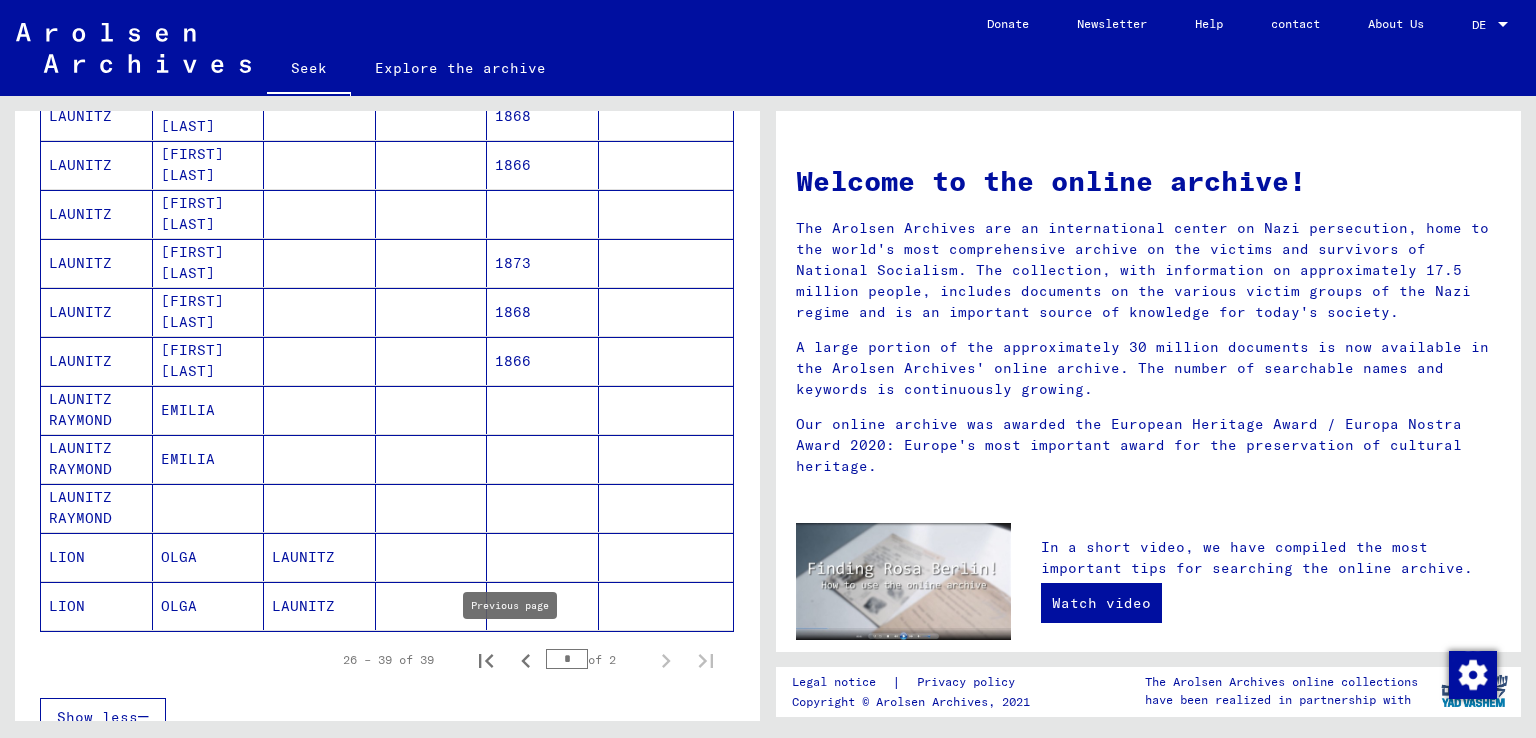 click 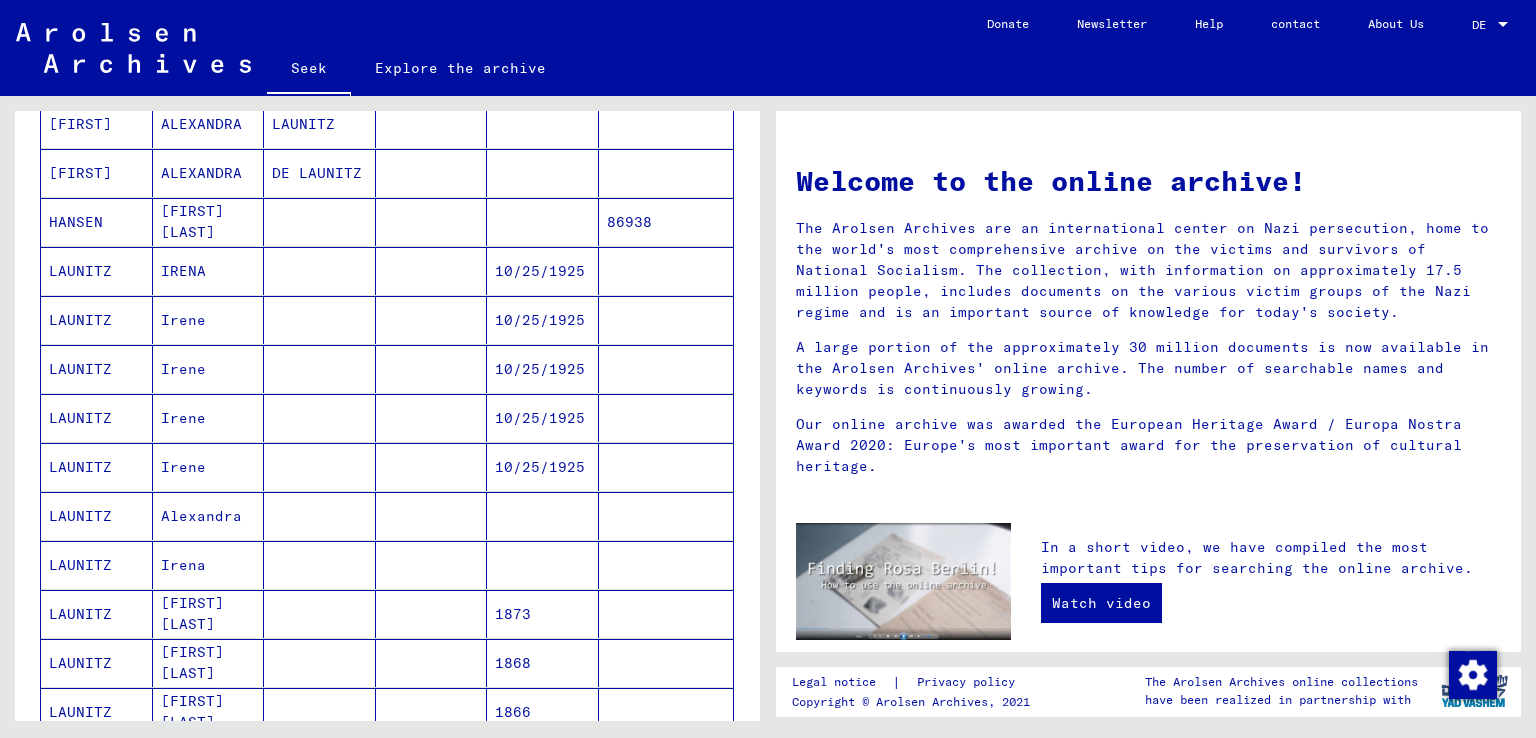 scroll, scrollTop: 449, scrollLeft: 0, axis: vertical 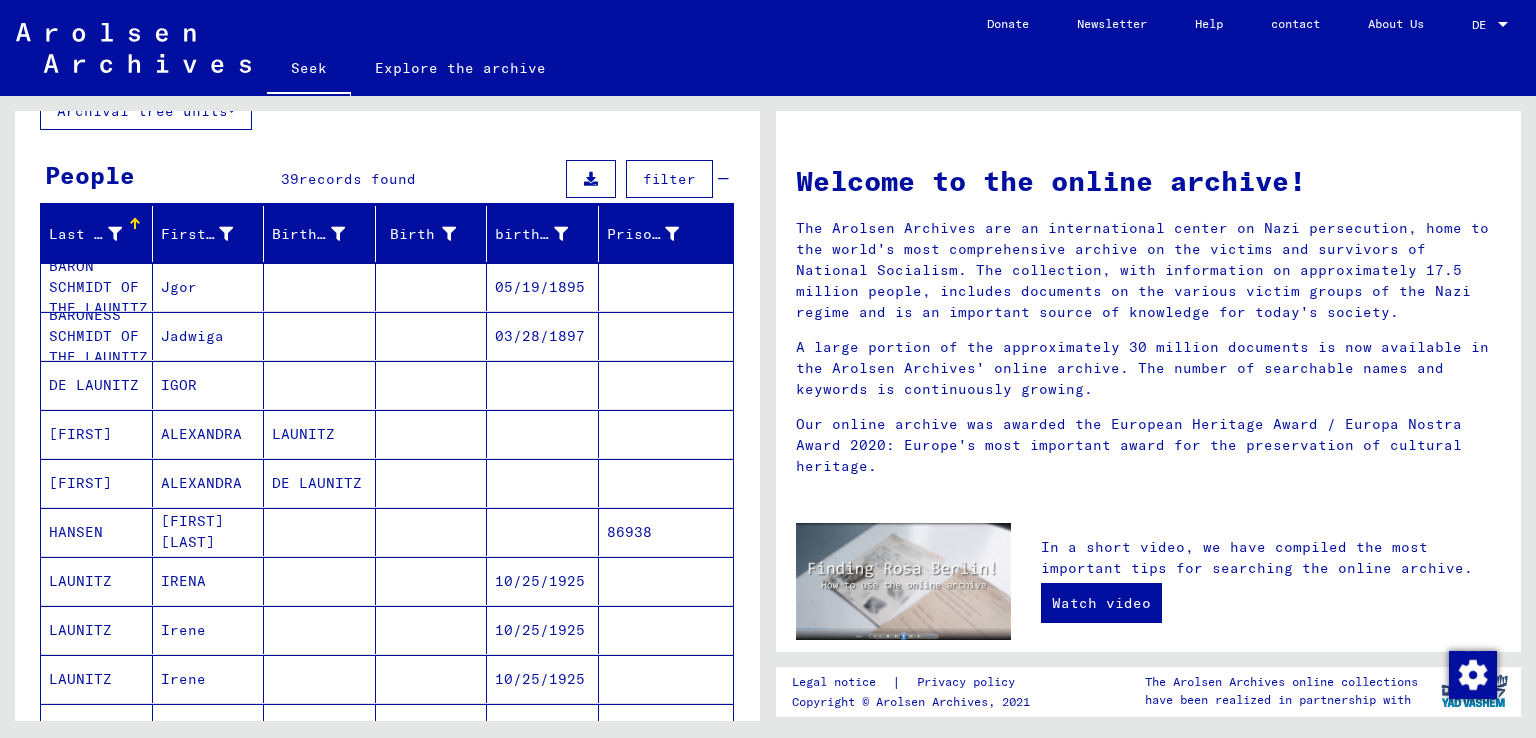 click on "BARONESS SCHMIDT OF THE LAUNITZ" at bounding box center [94, 385] 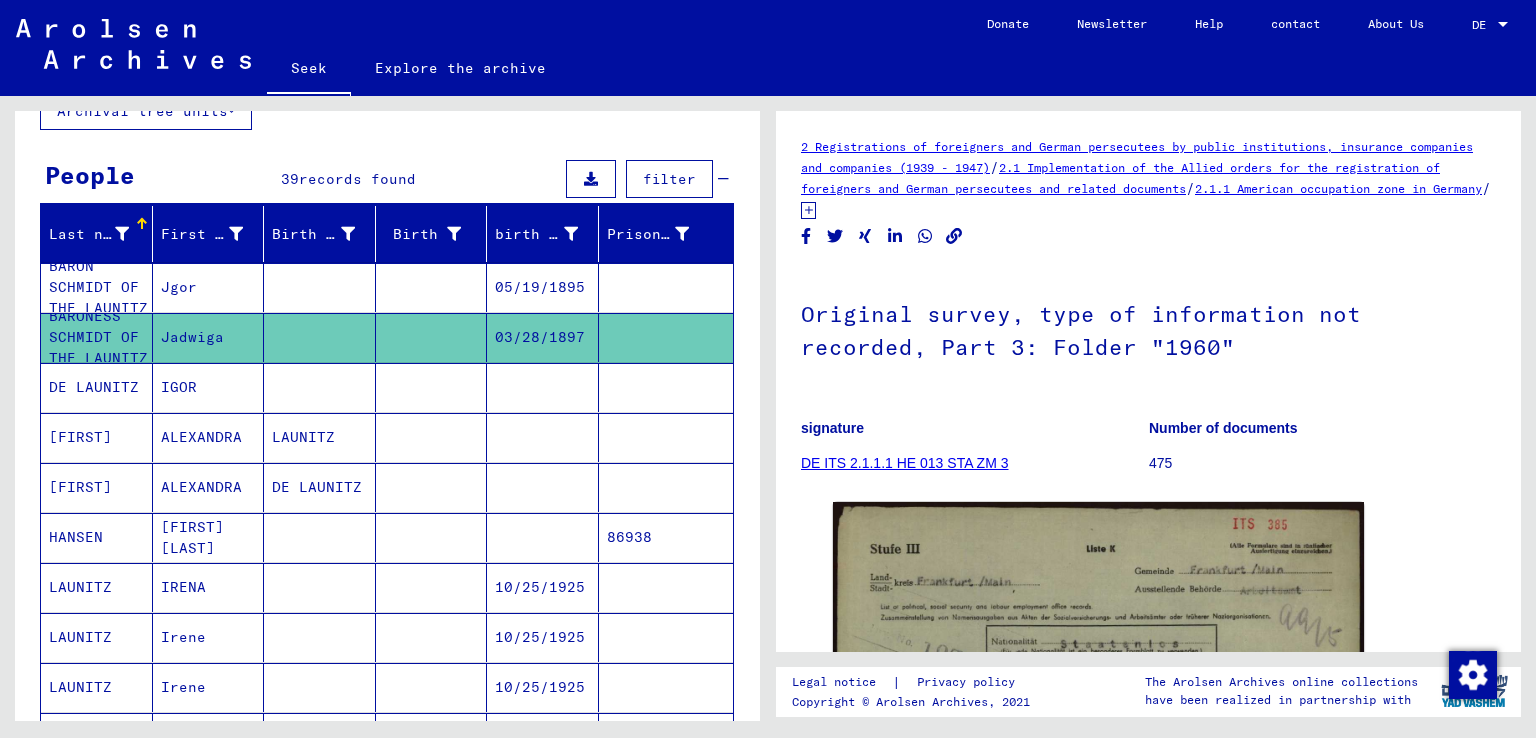 scroll, scrollTop: 0, scrollLeft: 0, axis: both 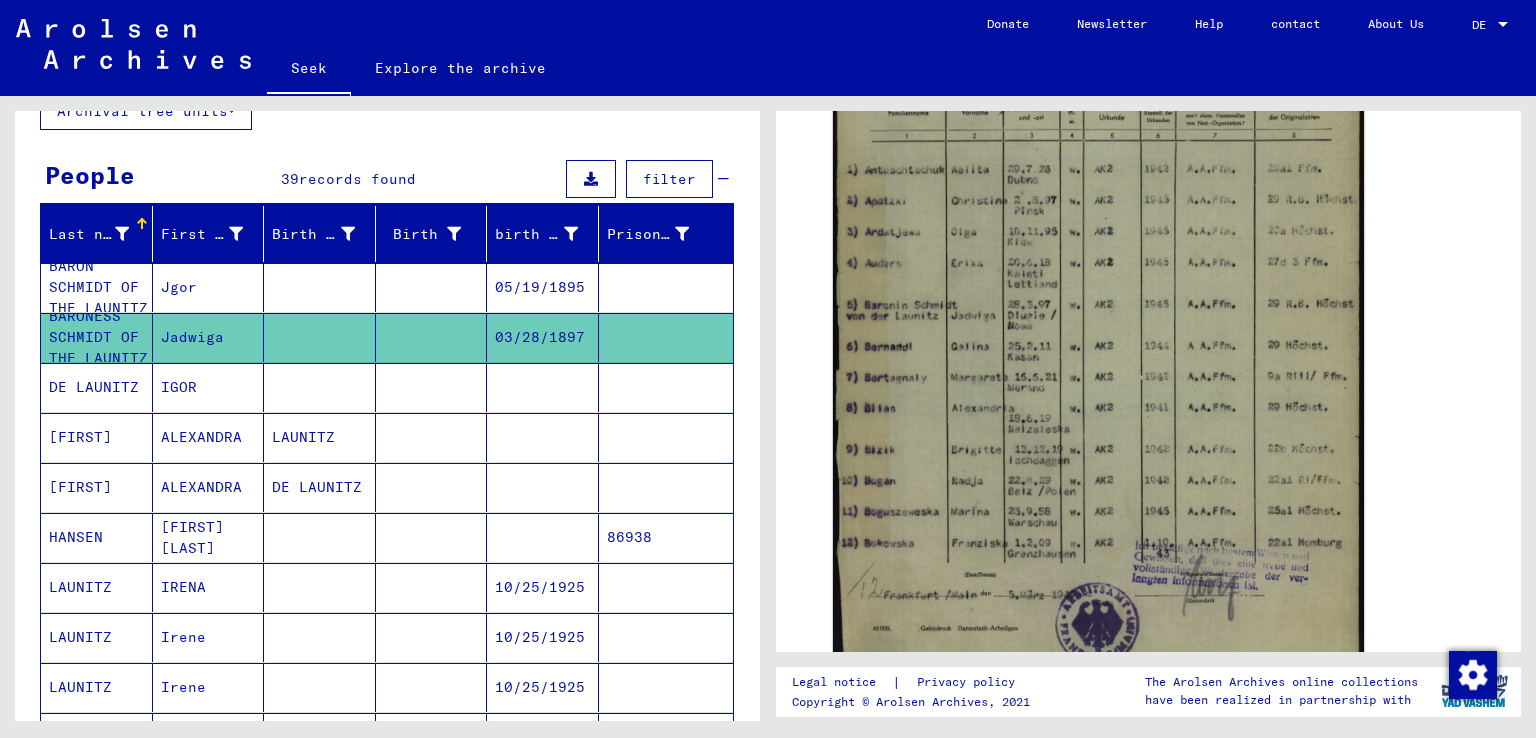 click on "IGOR" at bounding box center (201, 437) 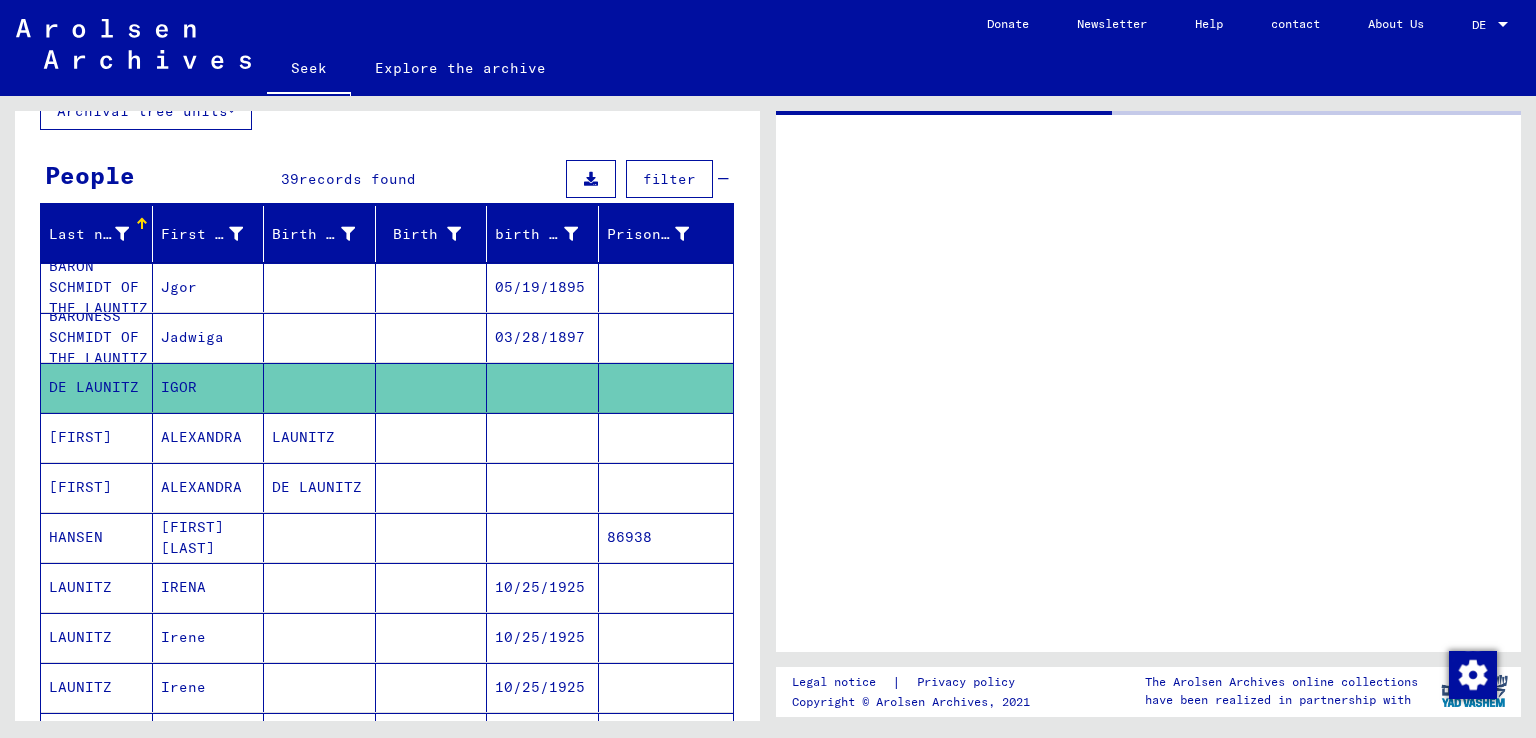 scroll, scrollTop: 0, scrollLeft: 0, axis: both 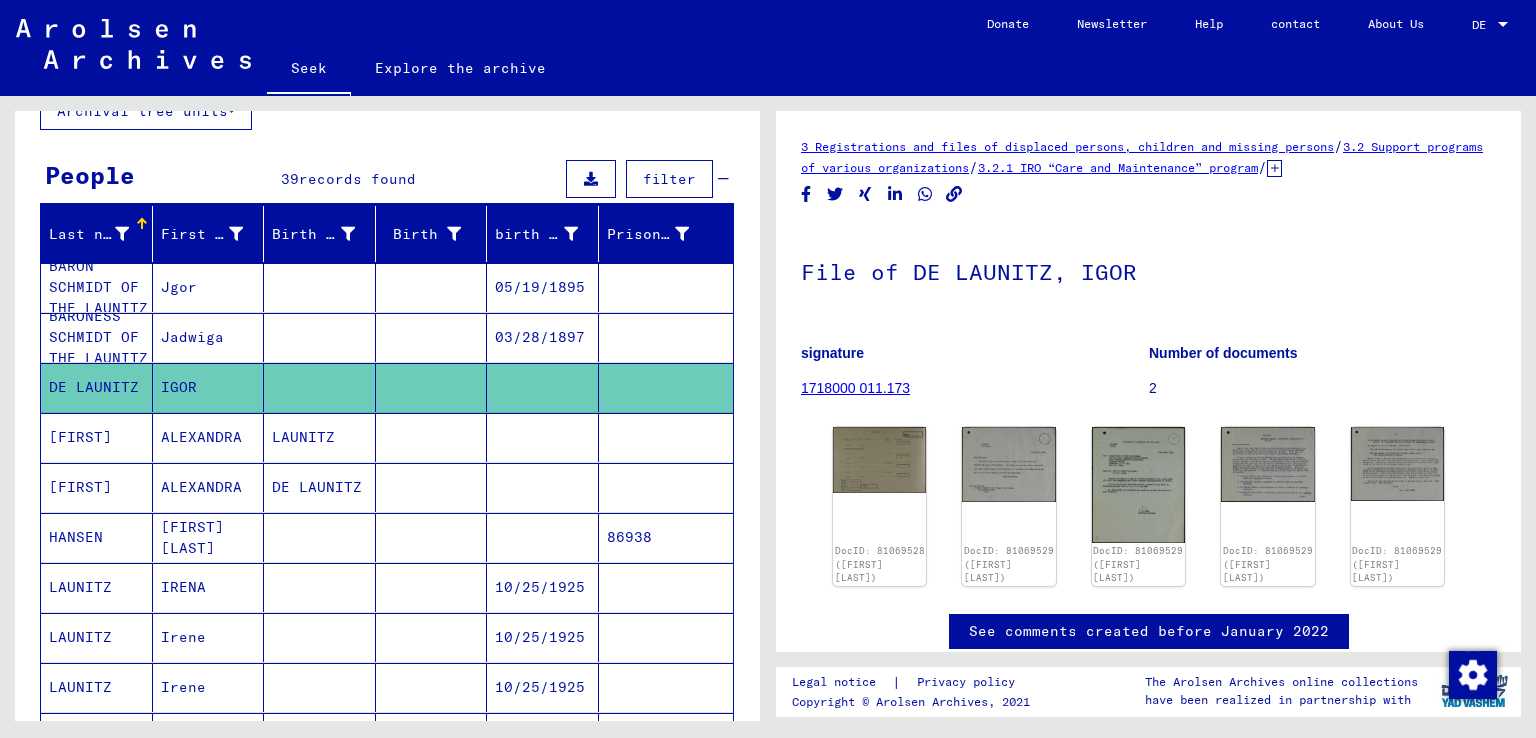 click on "IGOR" 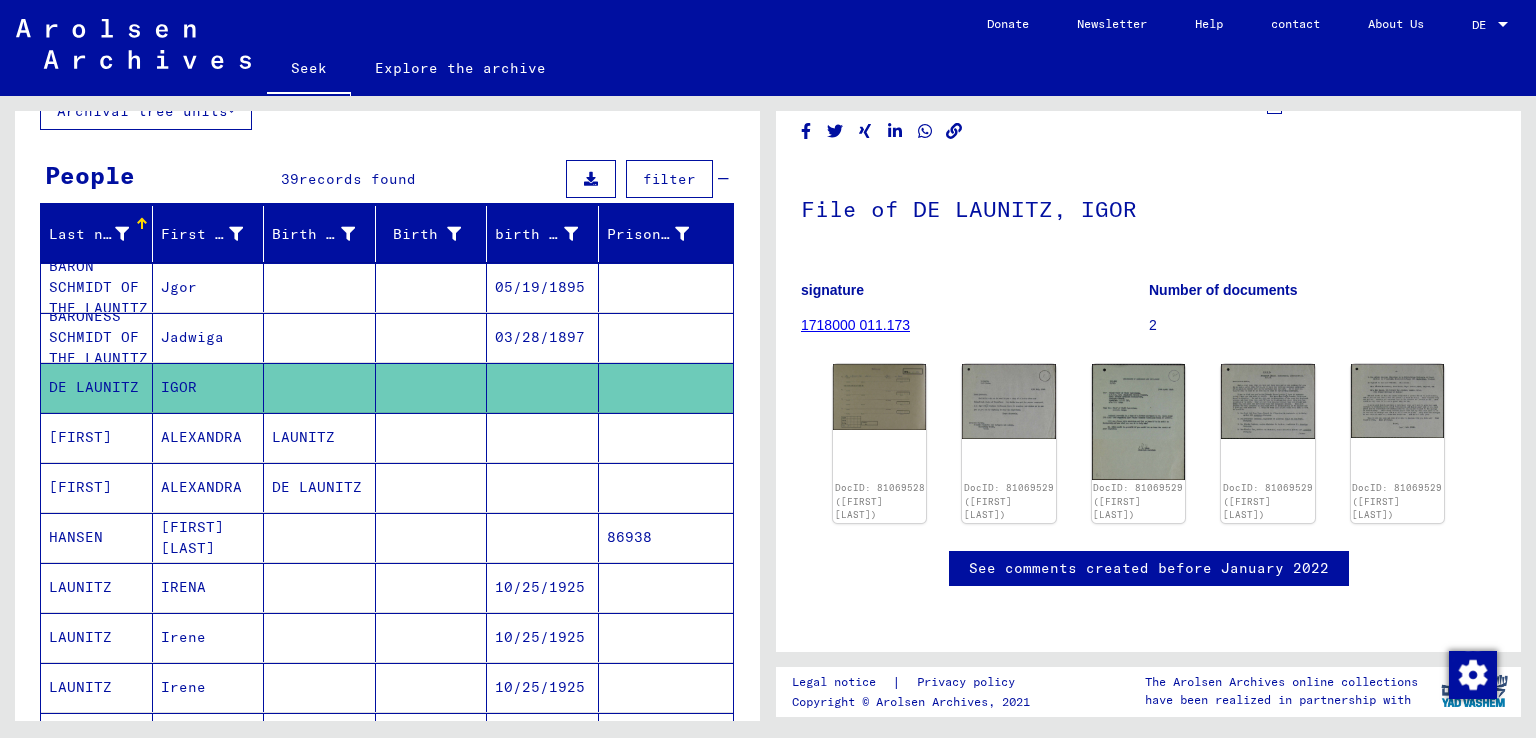 scroll, scrollTop: 0, scrollLeft: 0, axis: both 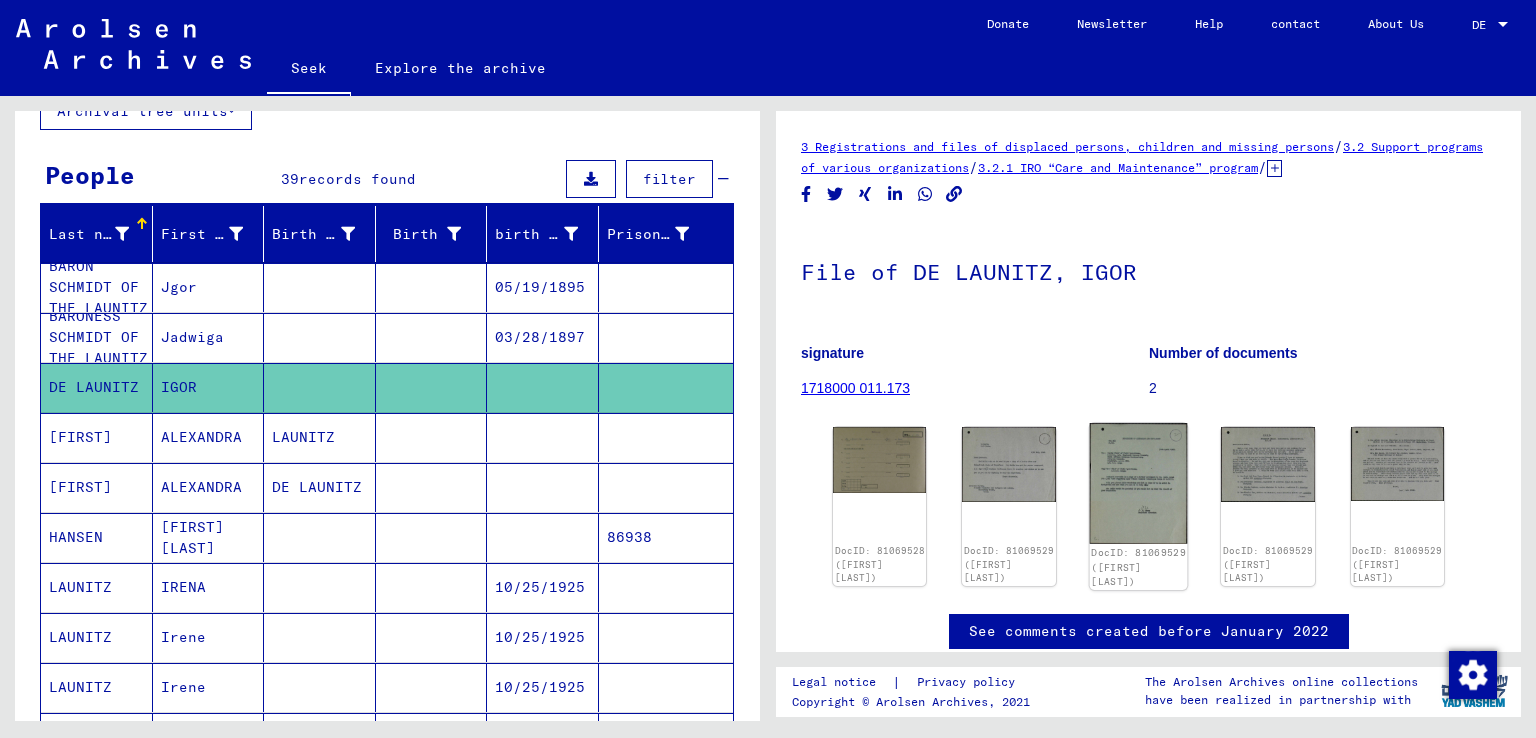 click 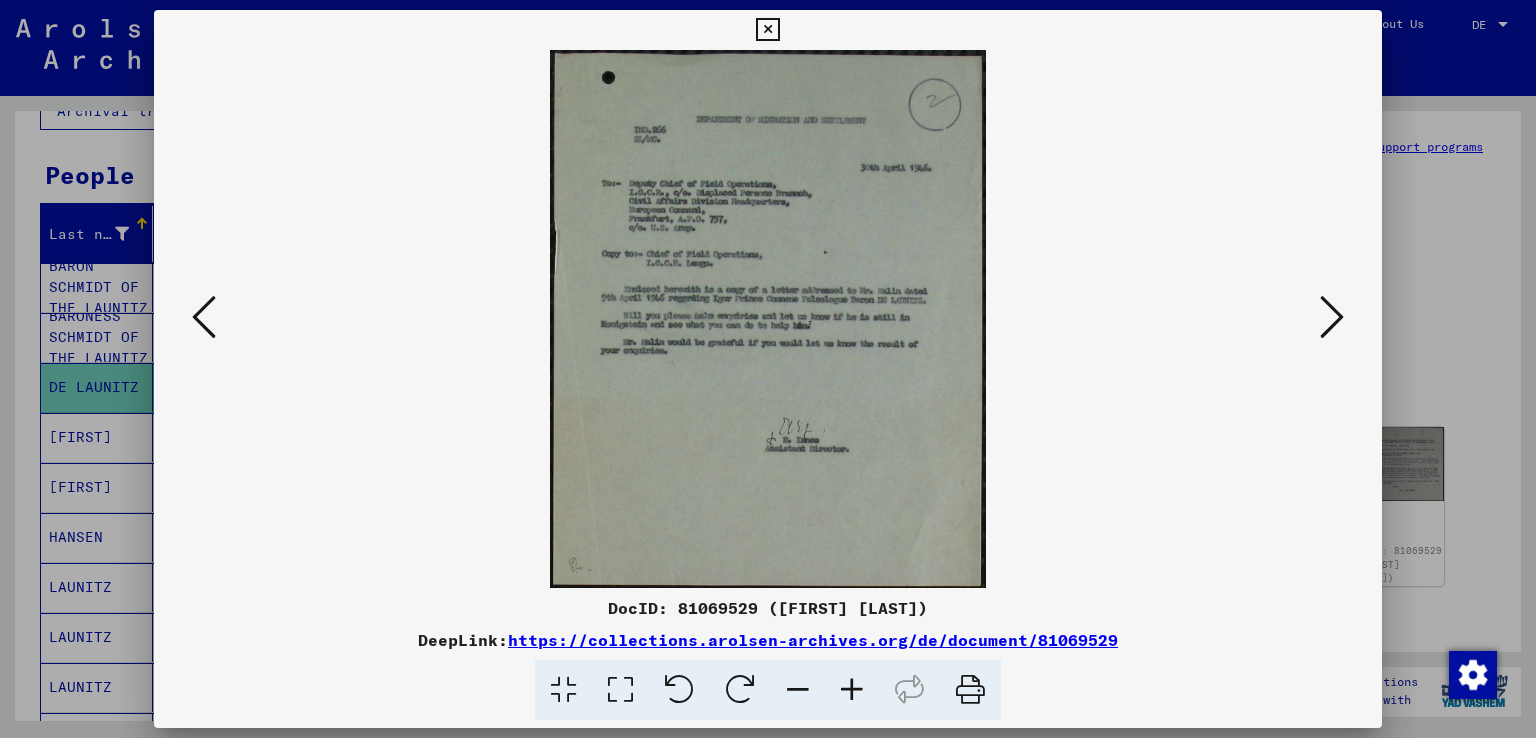 click at bounding box center [852, 690] 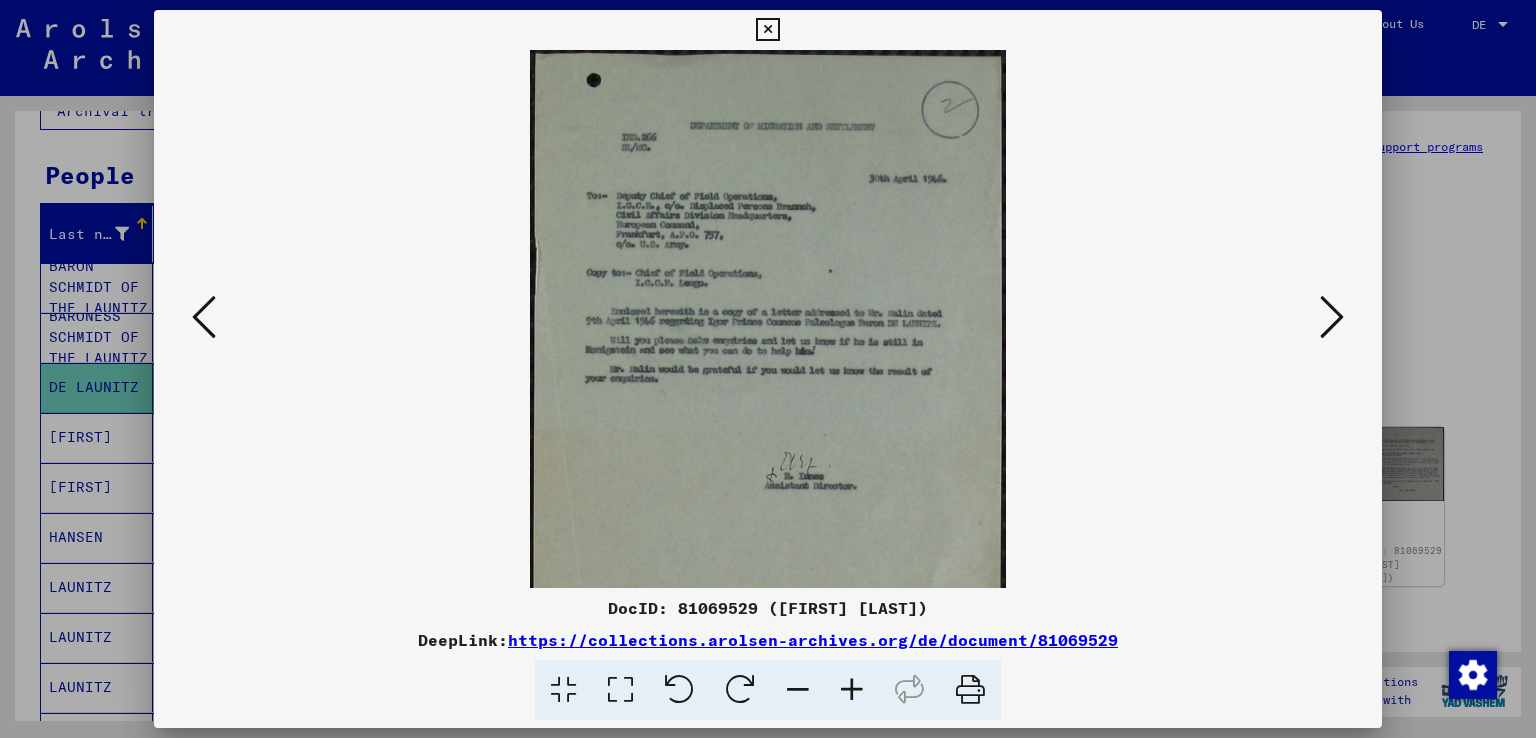 click at bounding box center (852, 690) 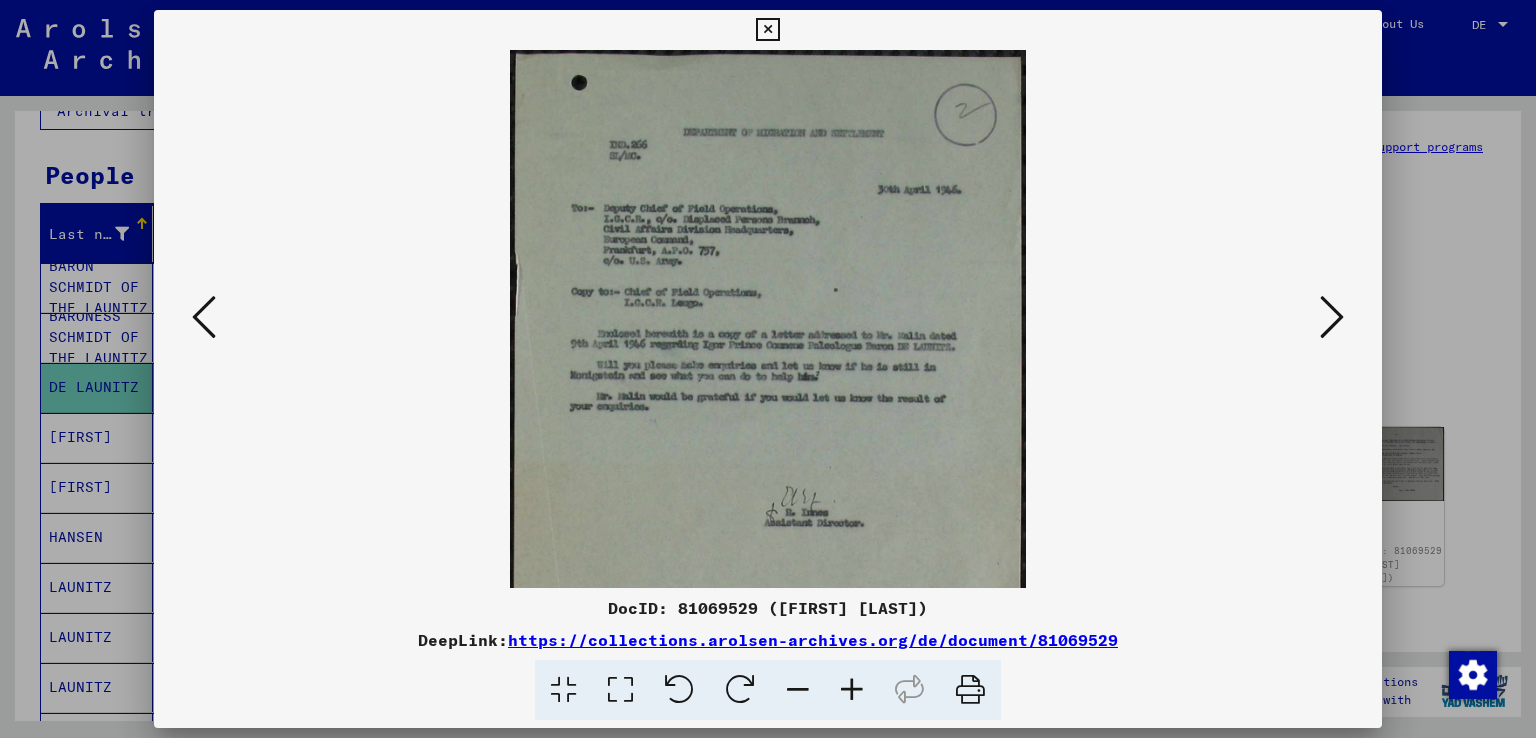 click at bounding box center (852, 690) 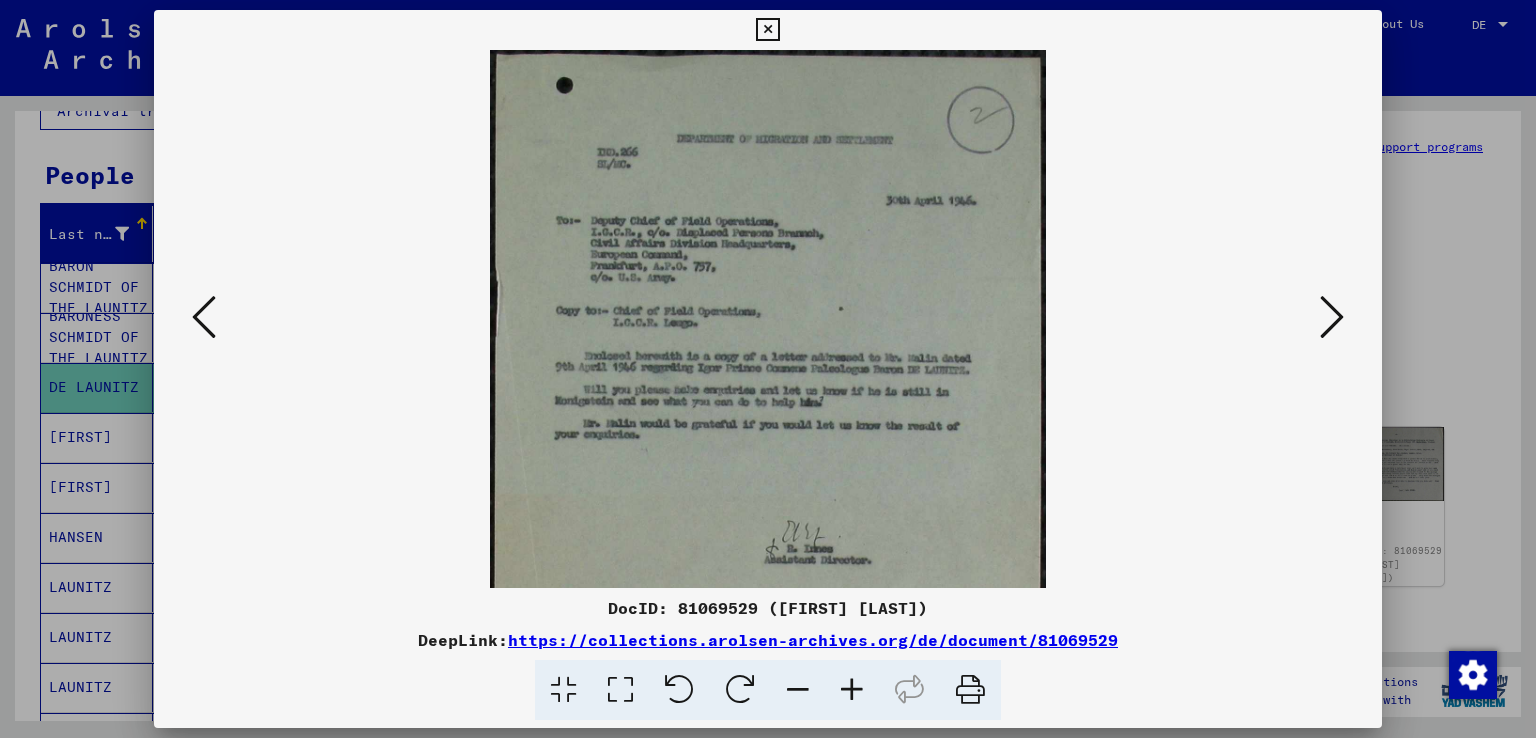 click at bounding box center [852, 690] 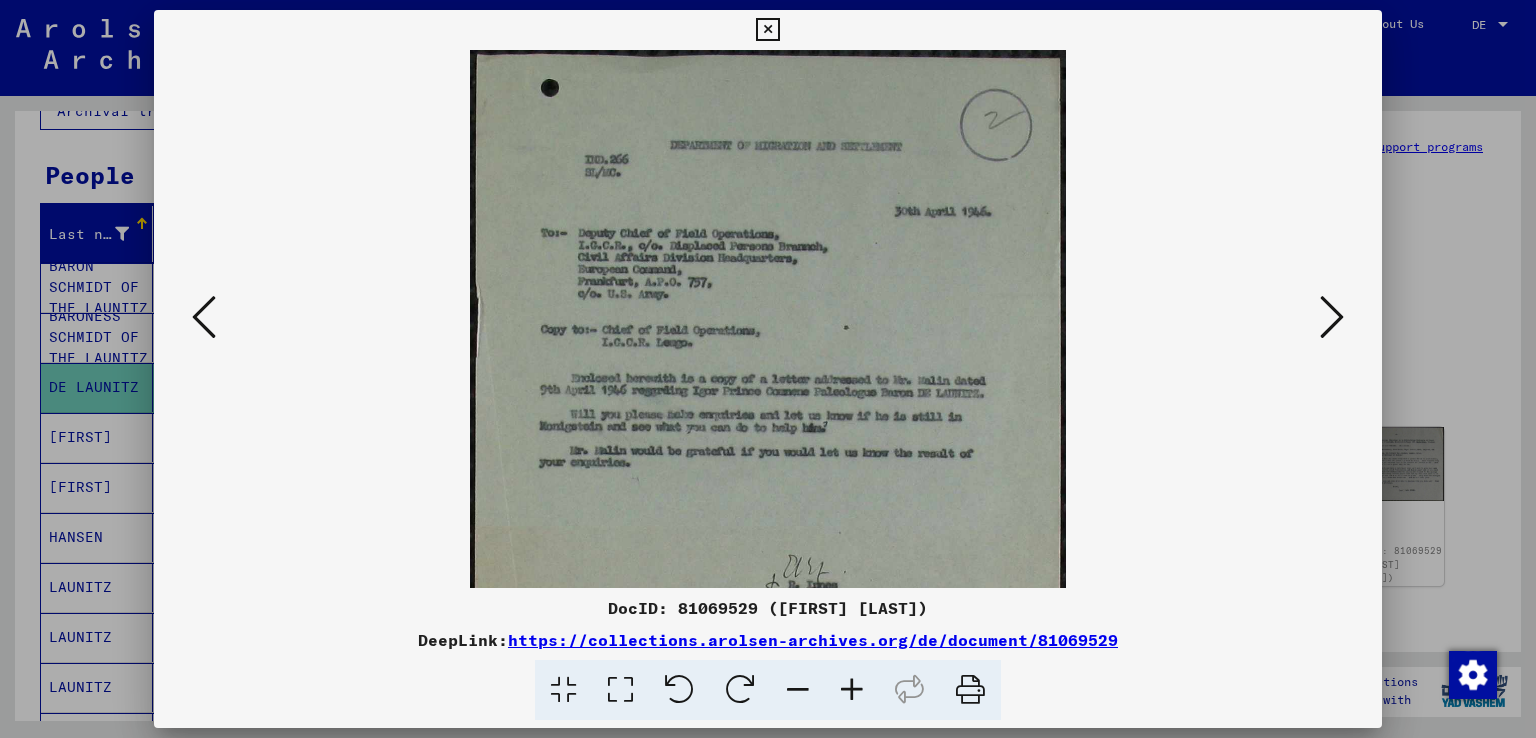 click at bounding box center [852, 690] 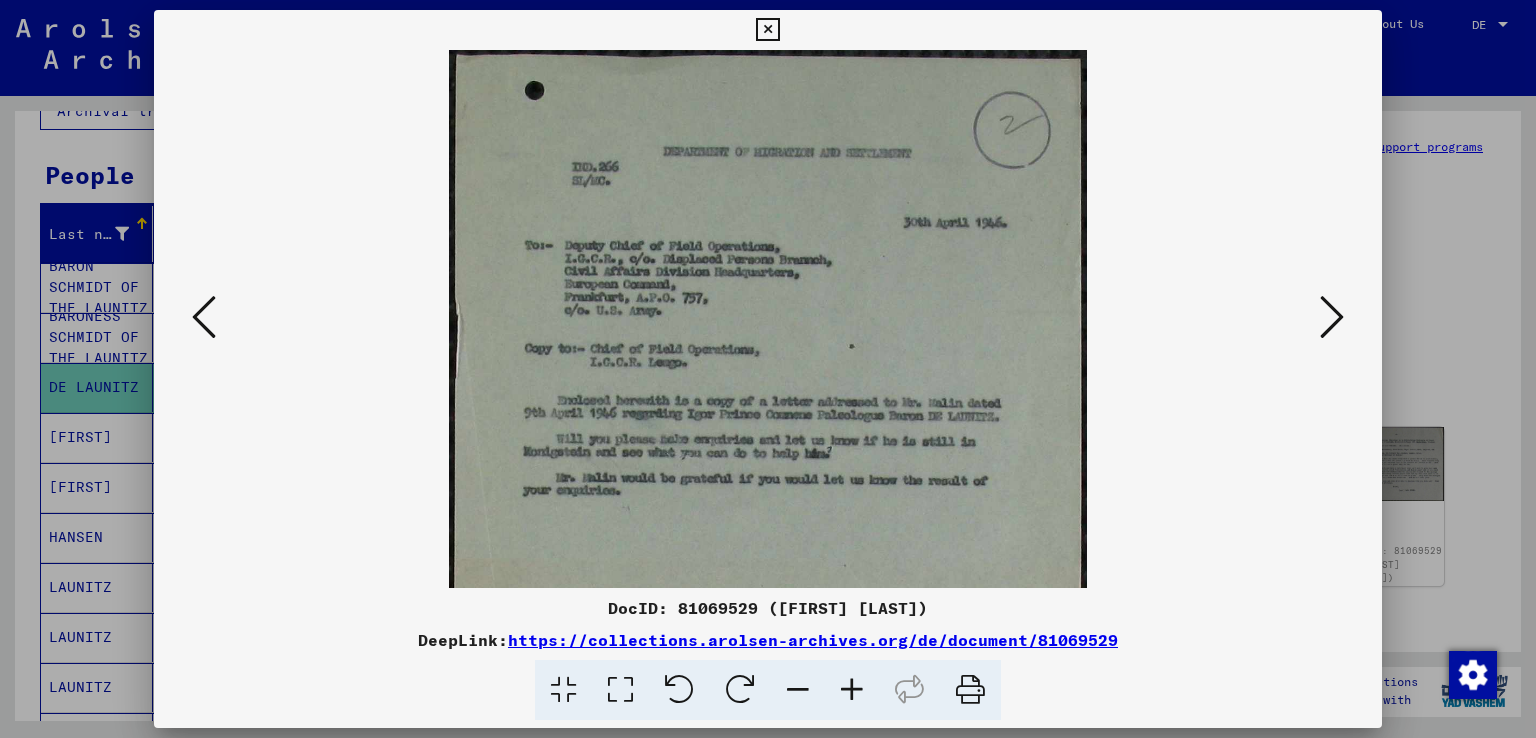 click at bounding box center [852, 690] 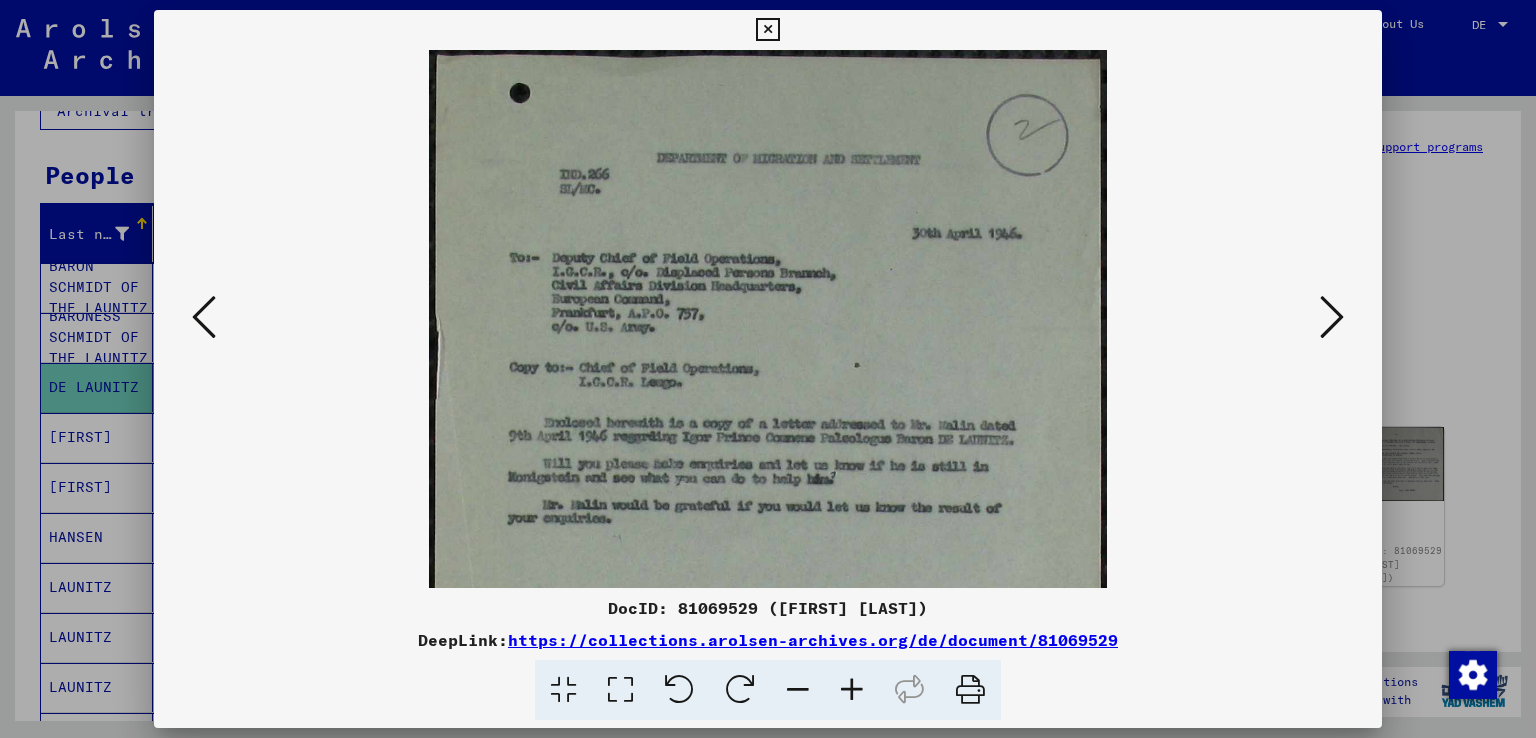 click at bounding box center (852, 690) 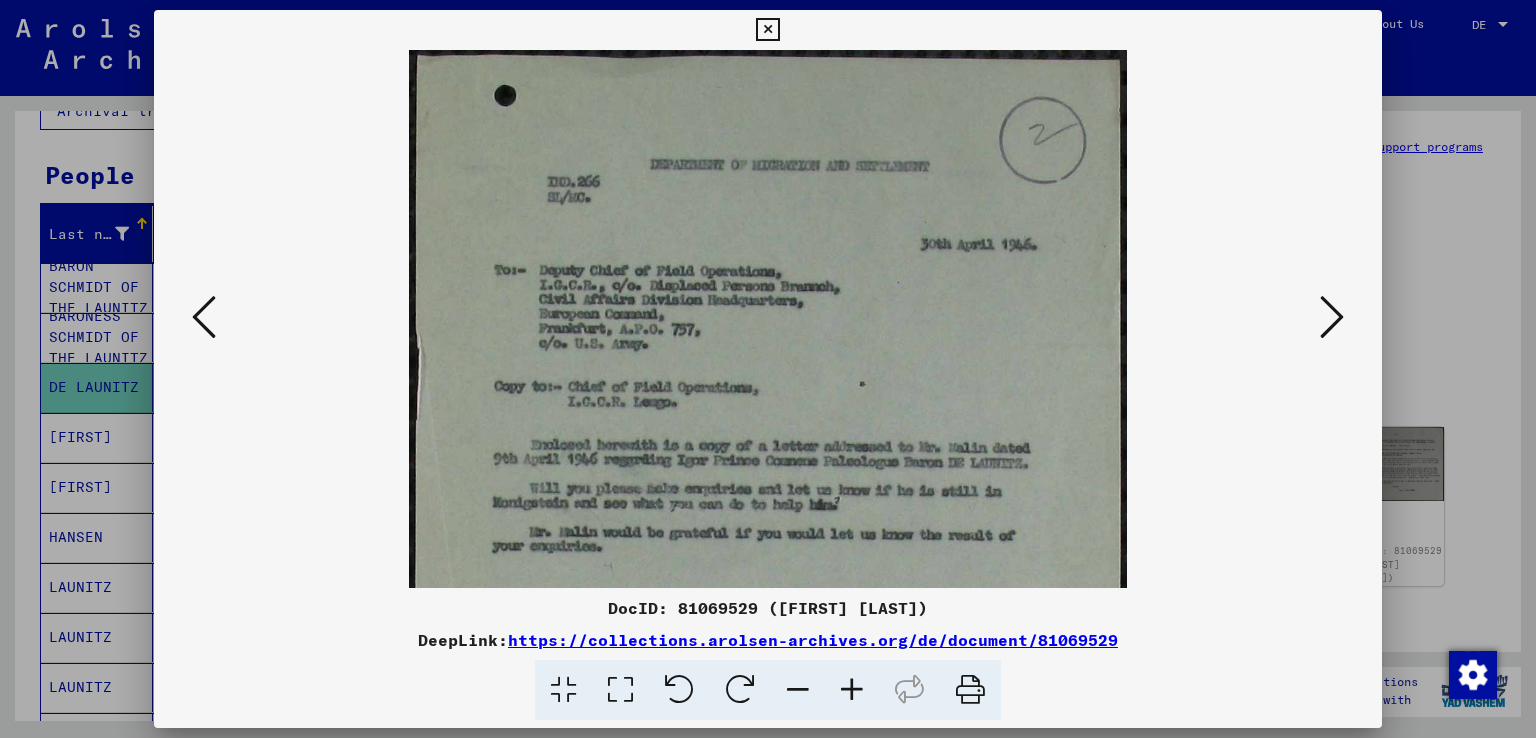 click at bounding box center (852, 690) 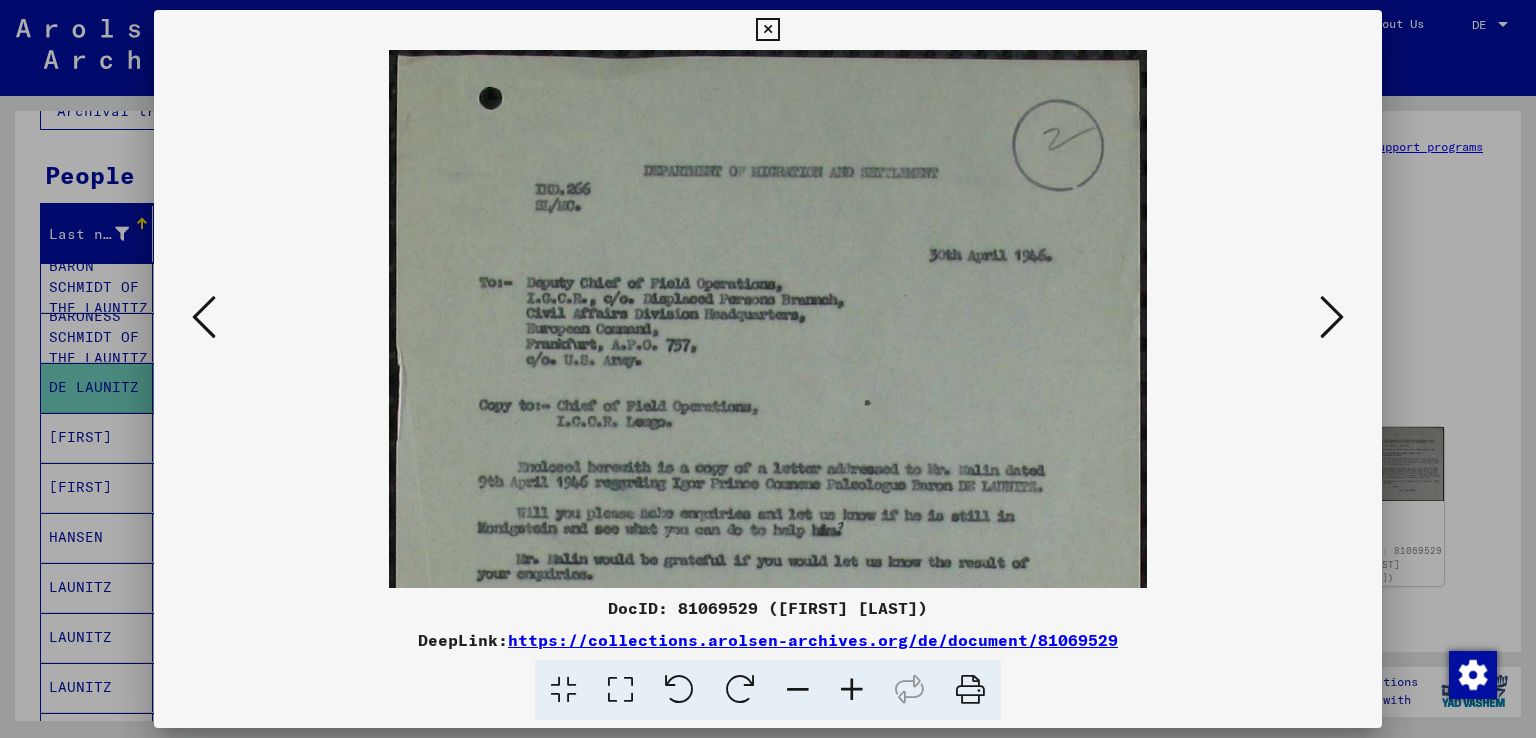 click at bounding box center [852, 690] 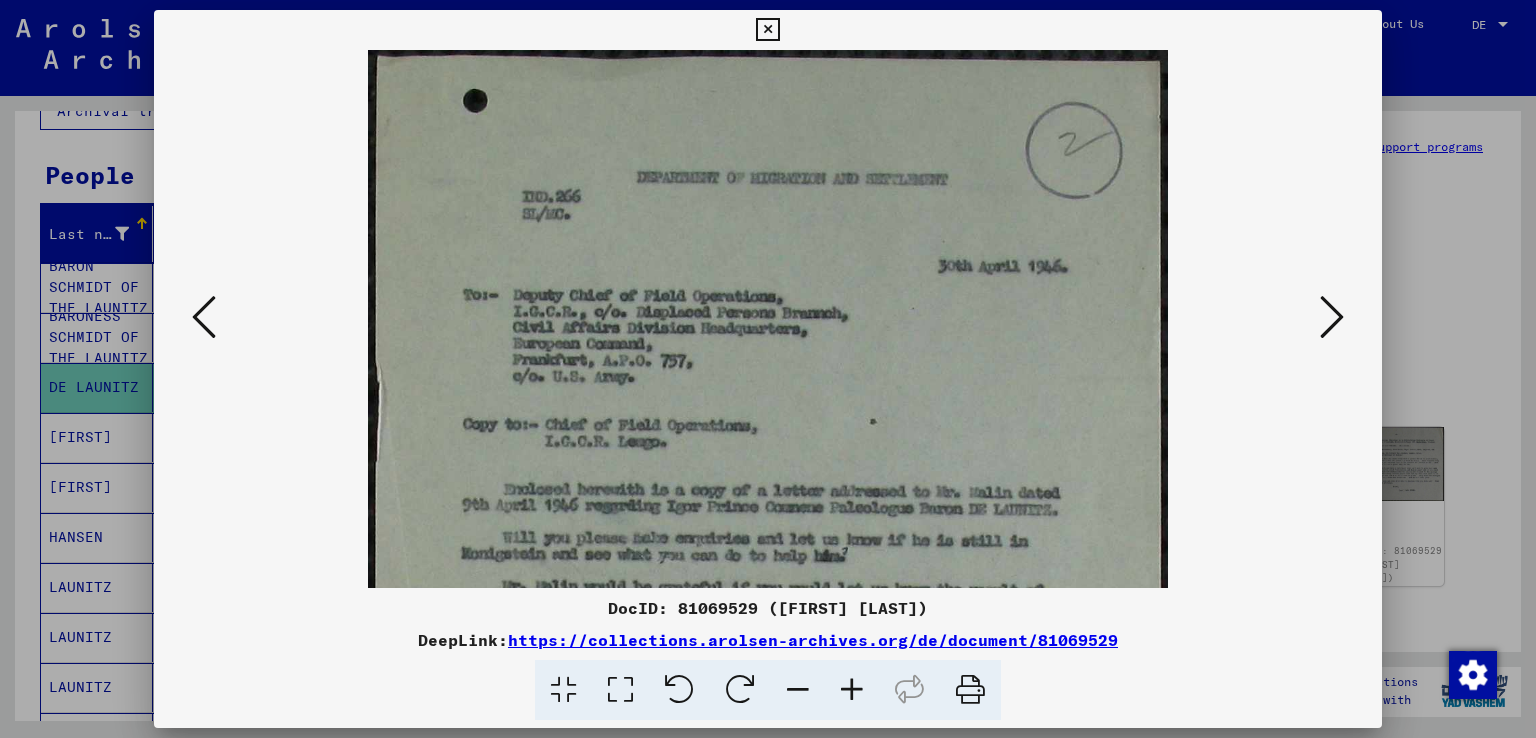 click at bounding box center (852, 690) 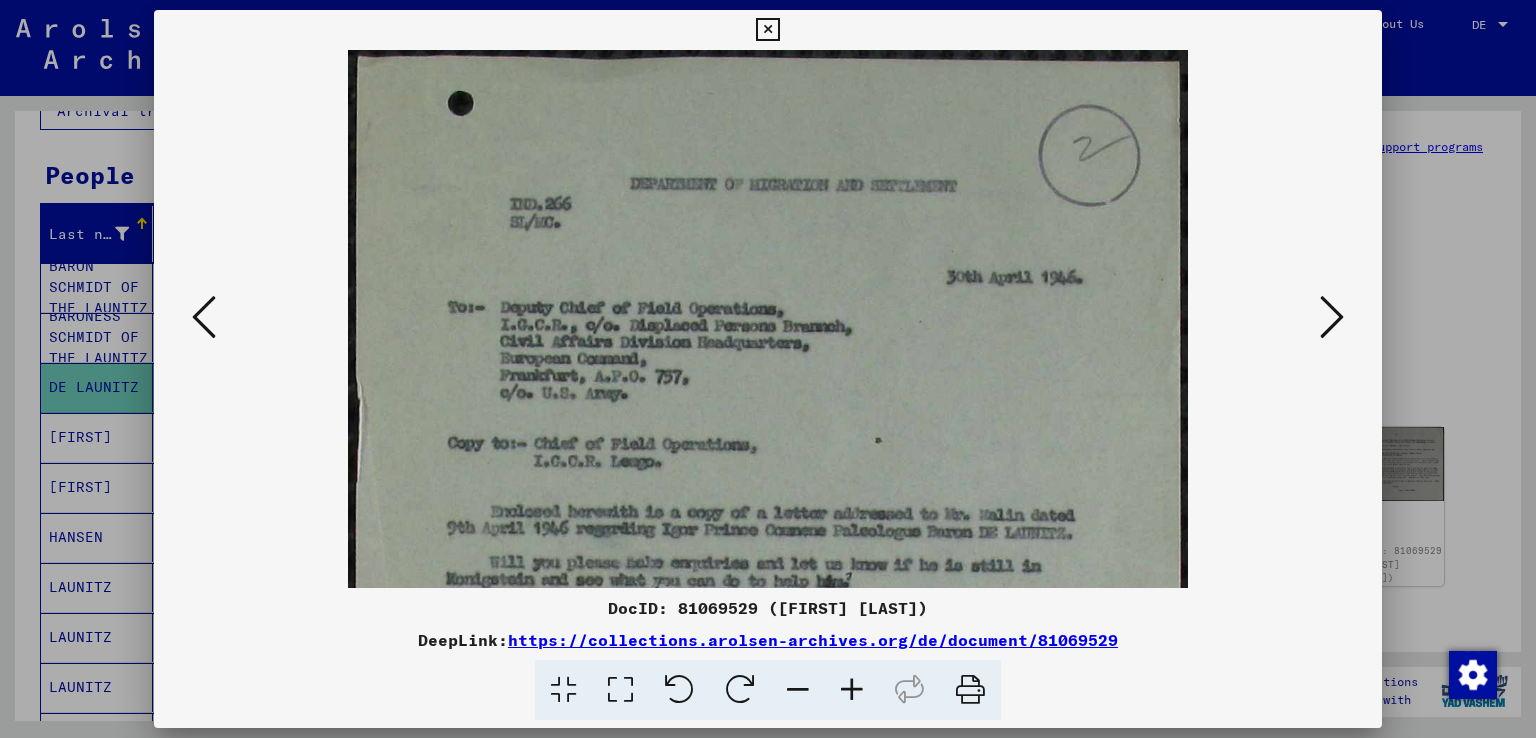click at bounding box center [852, 690] 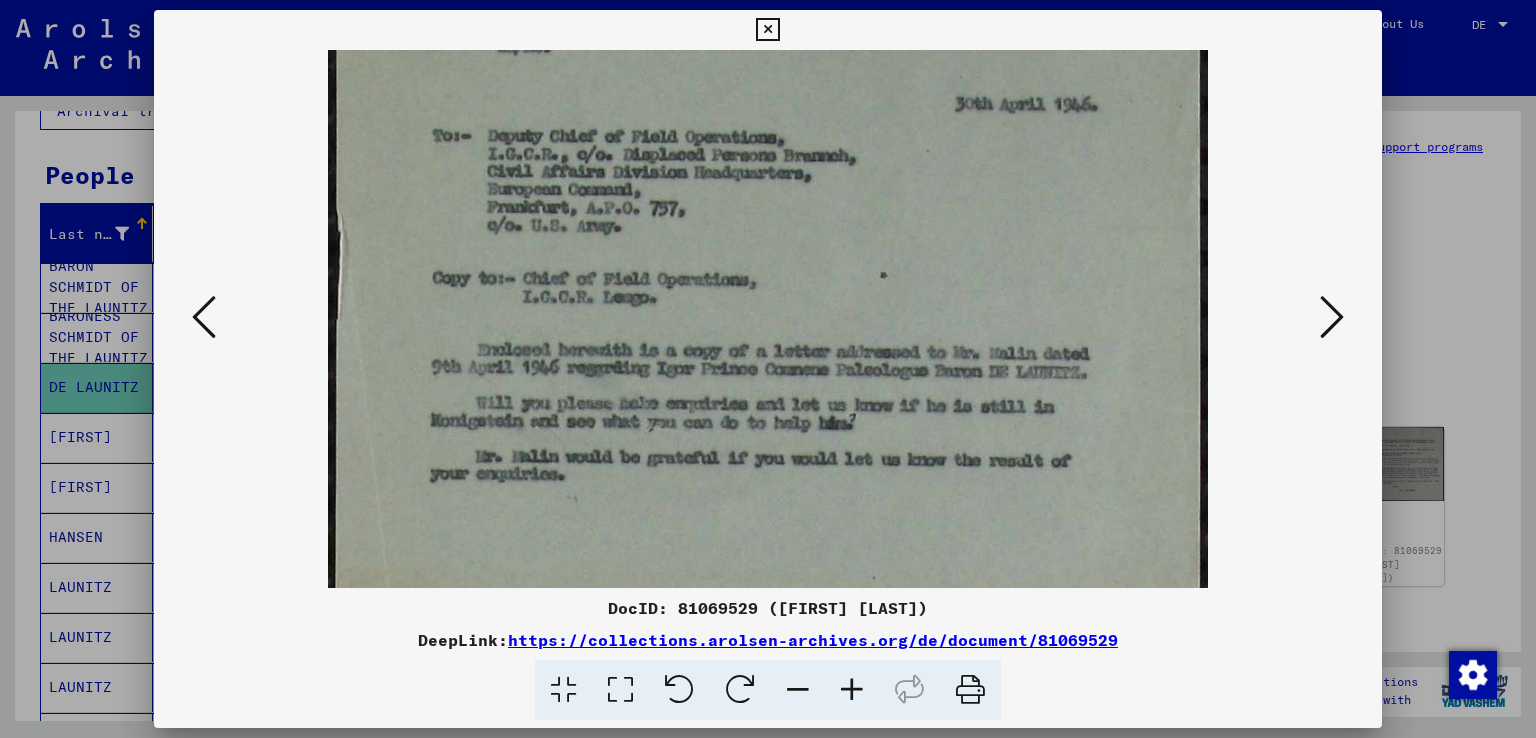 scroll, scrollTop: 187, scrollLeft: 0, axis: vertical 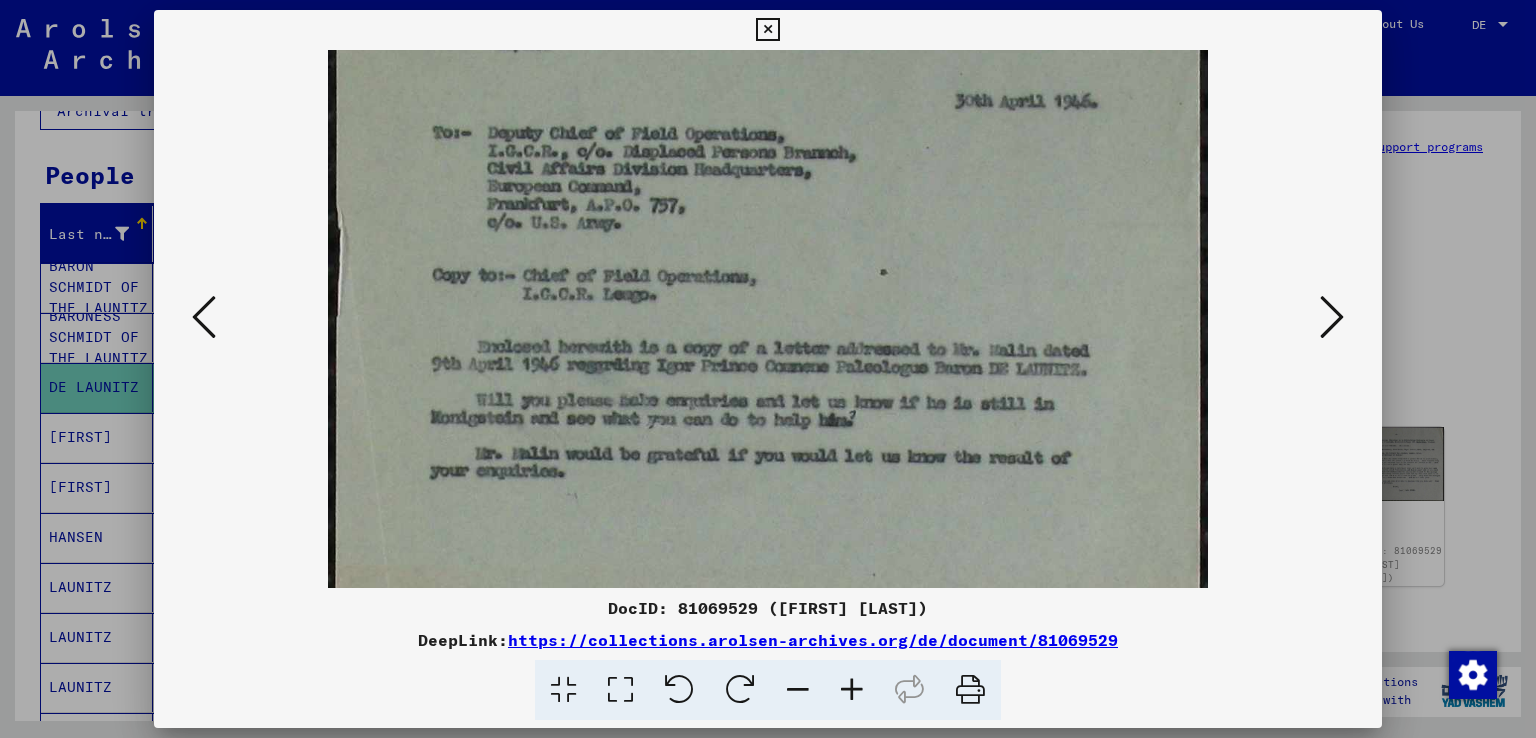 drag, startPoint x: 1071, startPoint y: 520, endPoint x: 1001, endPoint y: 337, distance: 195.9311 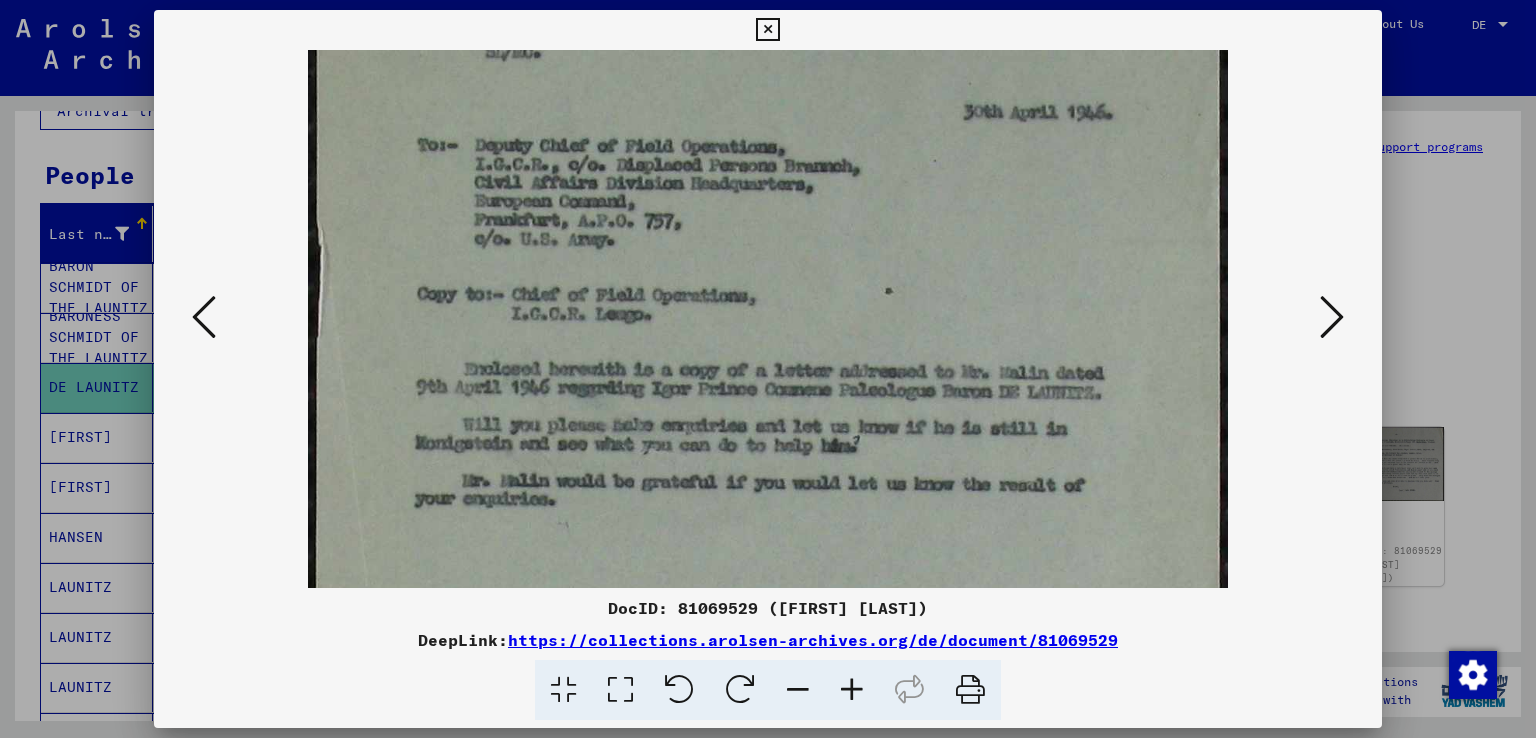 click at bounding box center [852, 690] 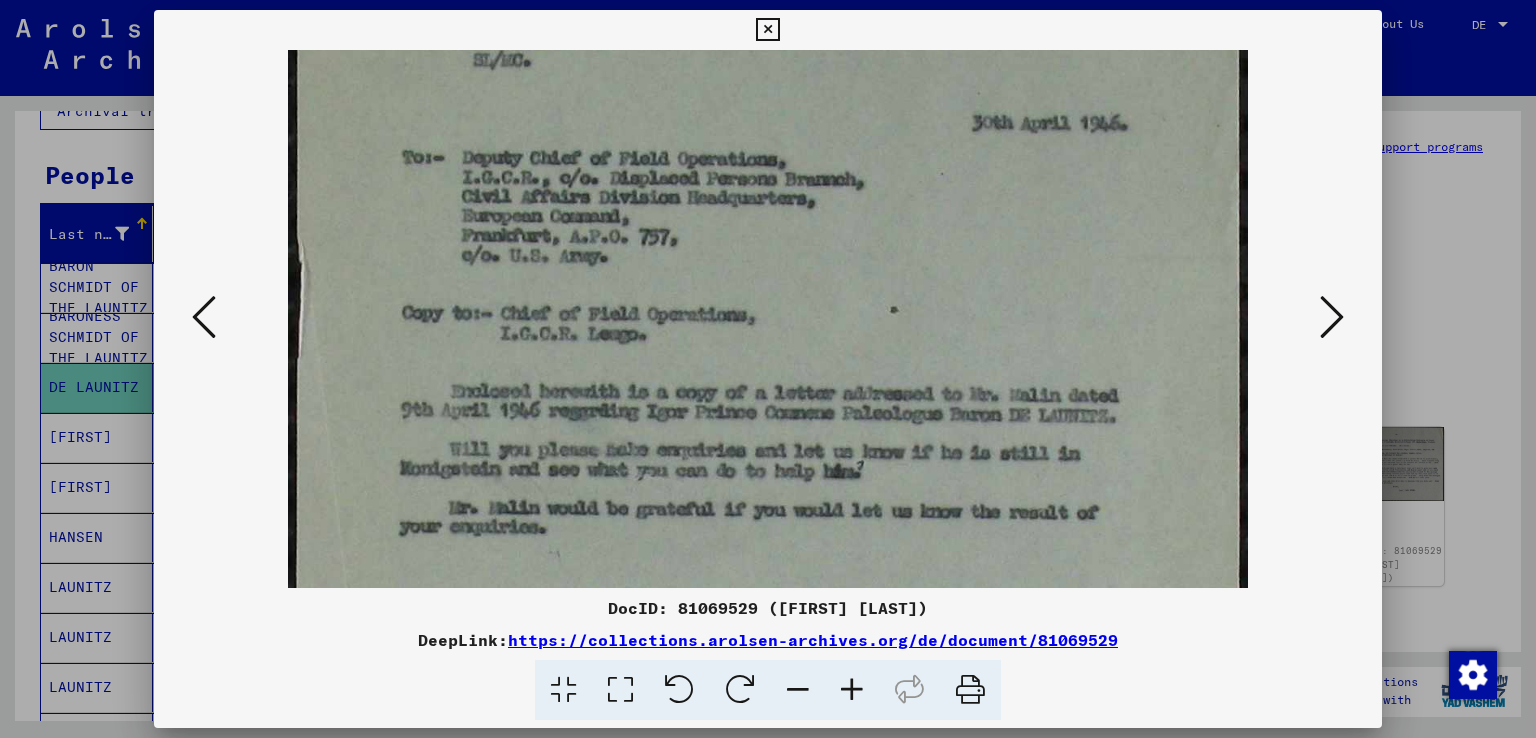 click at bounding box center (852, 690) 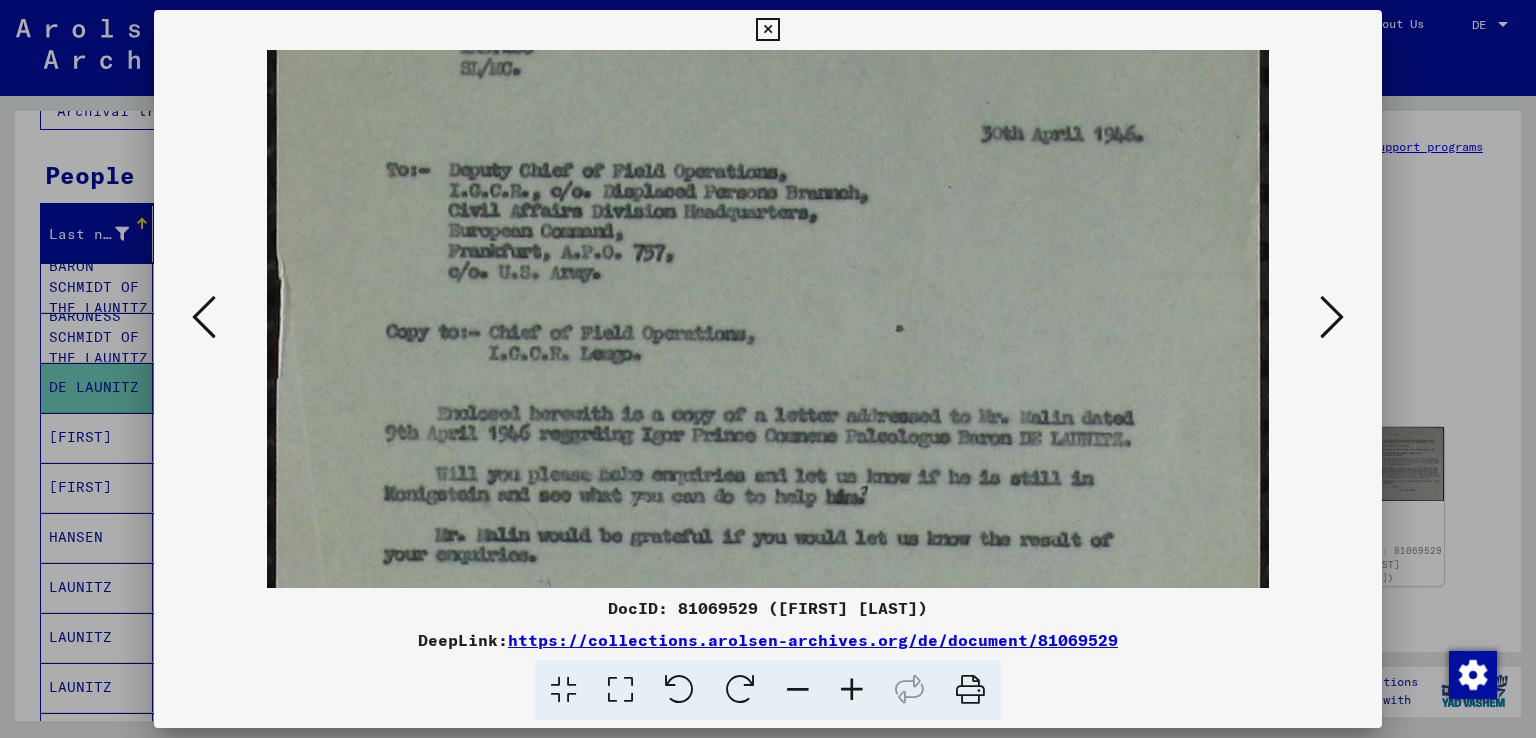 click at bounding box center (852, 690) 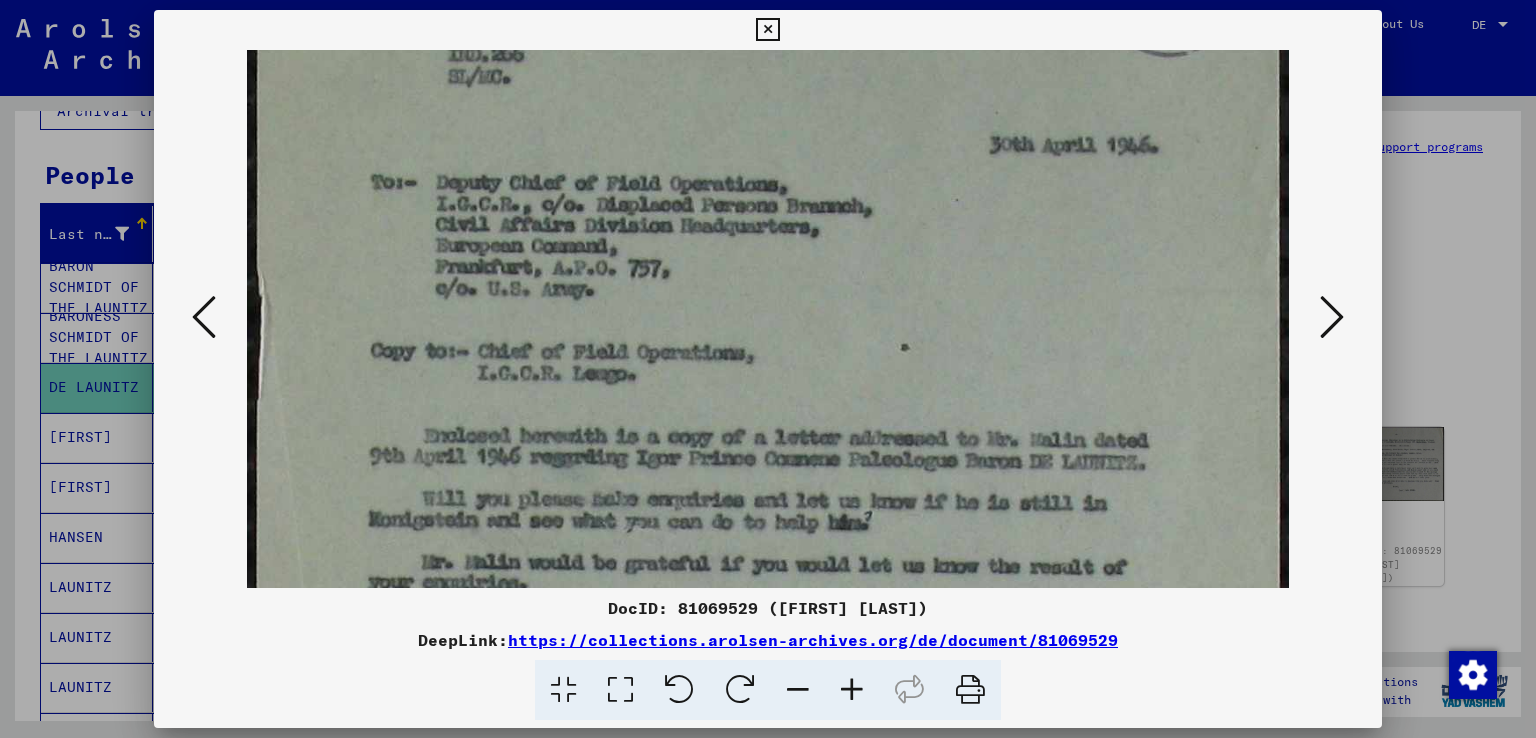 click at bounding box center (852, 690) 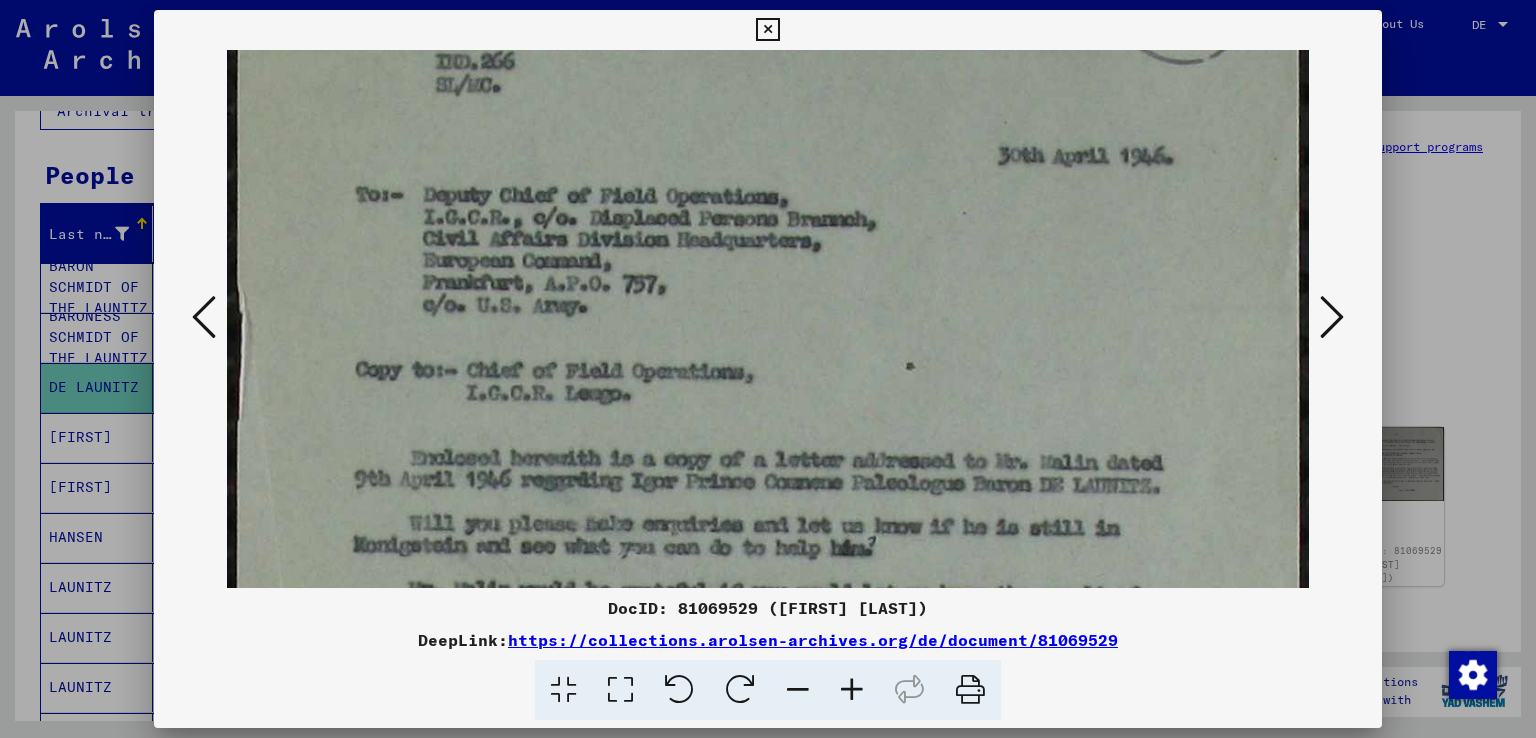 click at bounding box center (1332, 317) 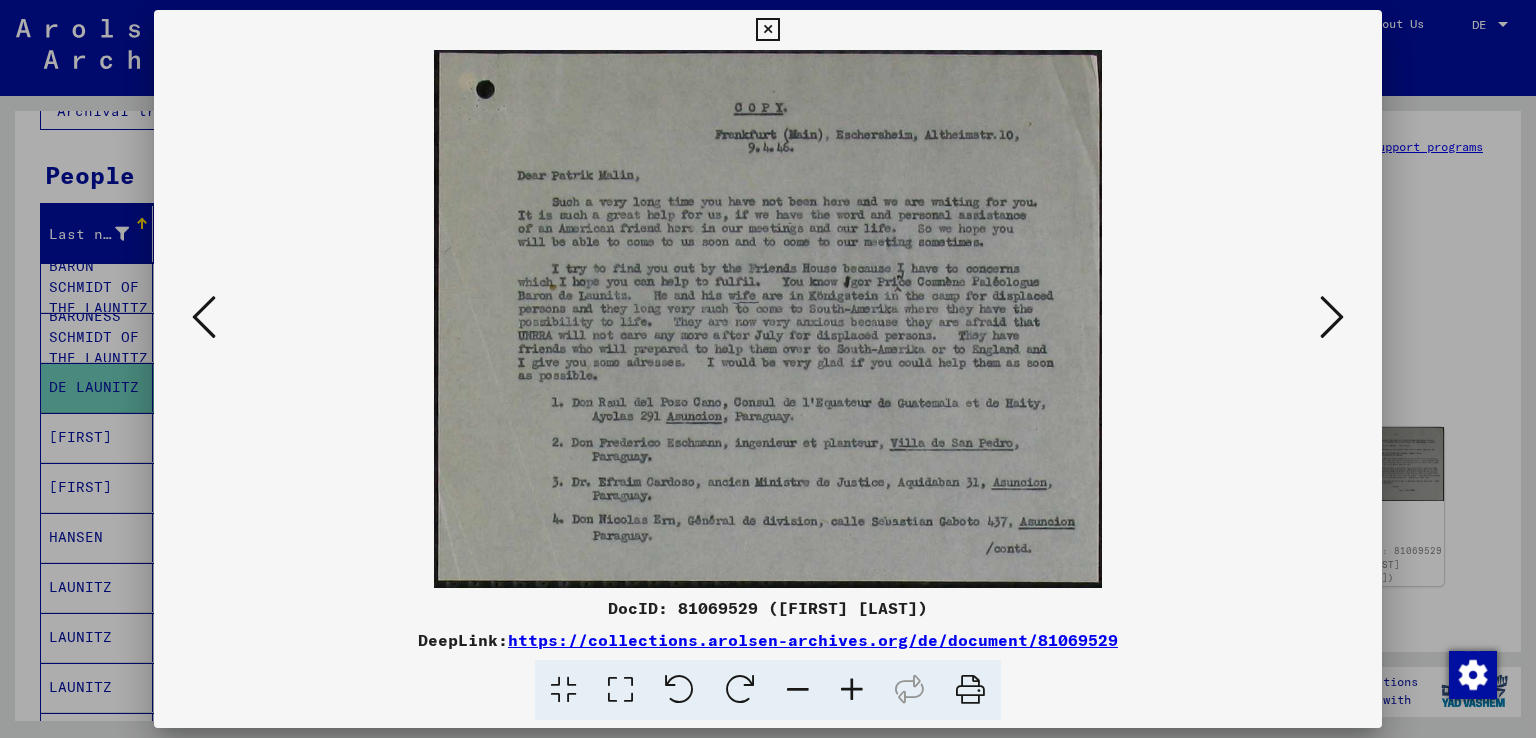 scroll, scrollTop: 0, scrollLeft: 0, axis: both 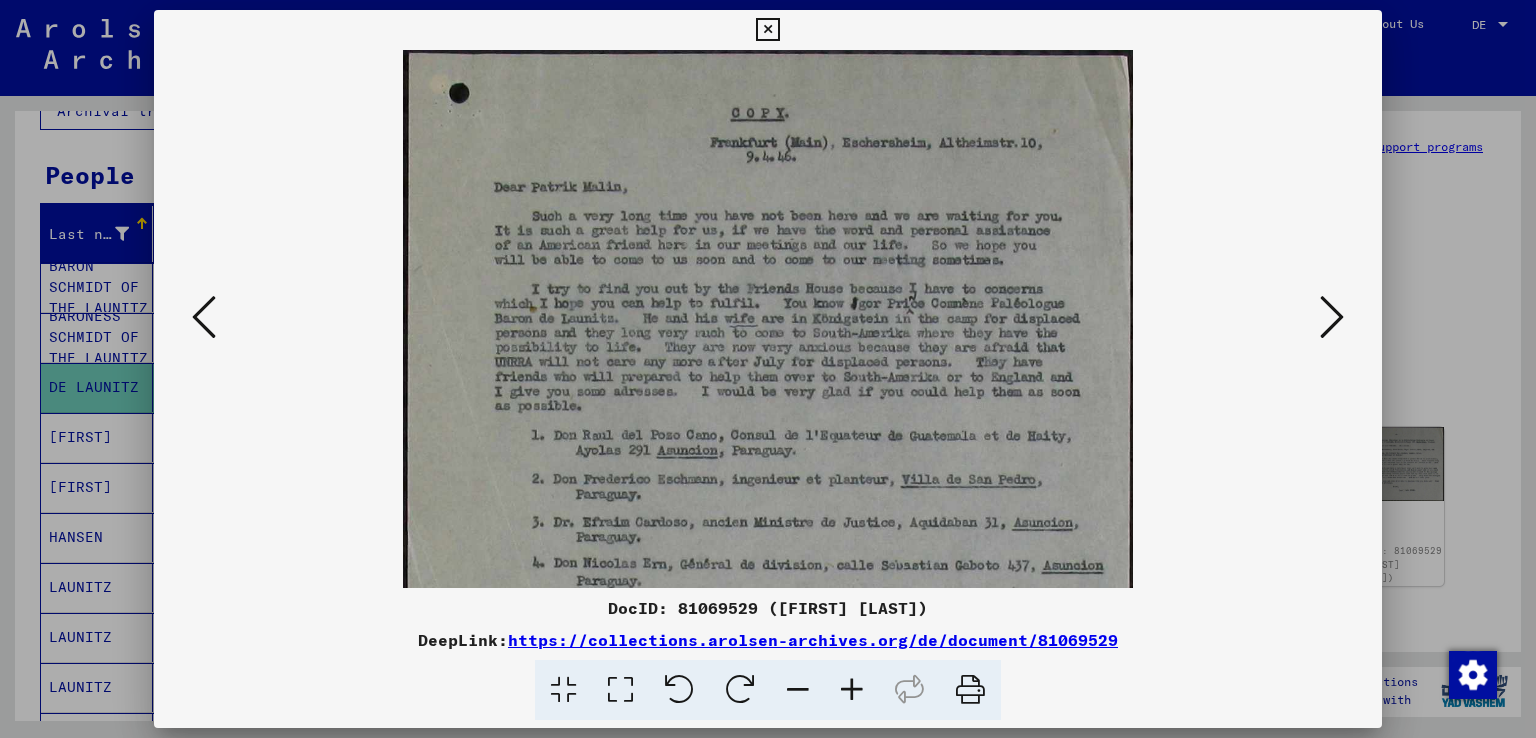 click at bounding box center (852, 690) 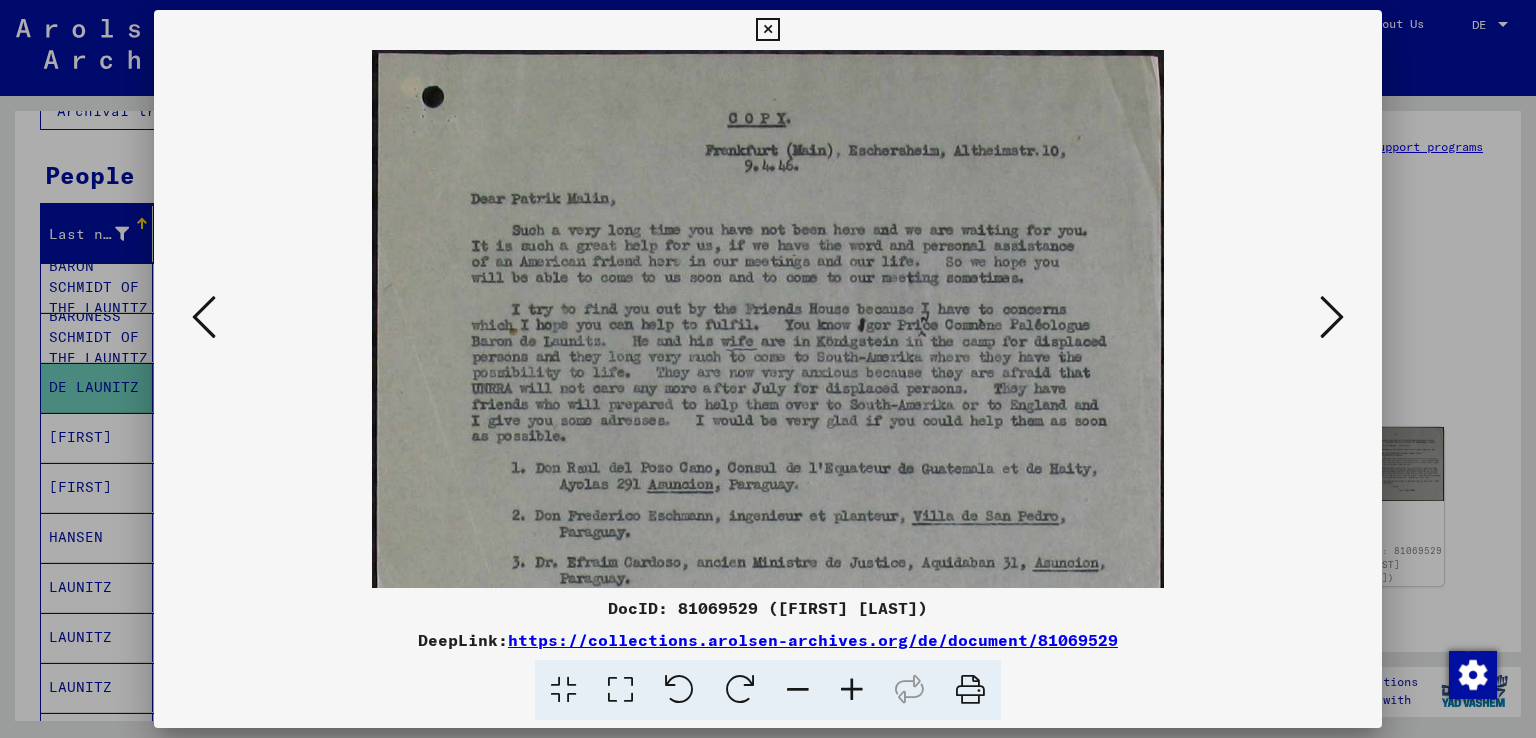 click at bounding box center [852, 690] 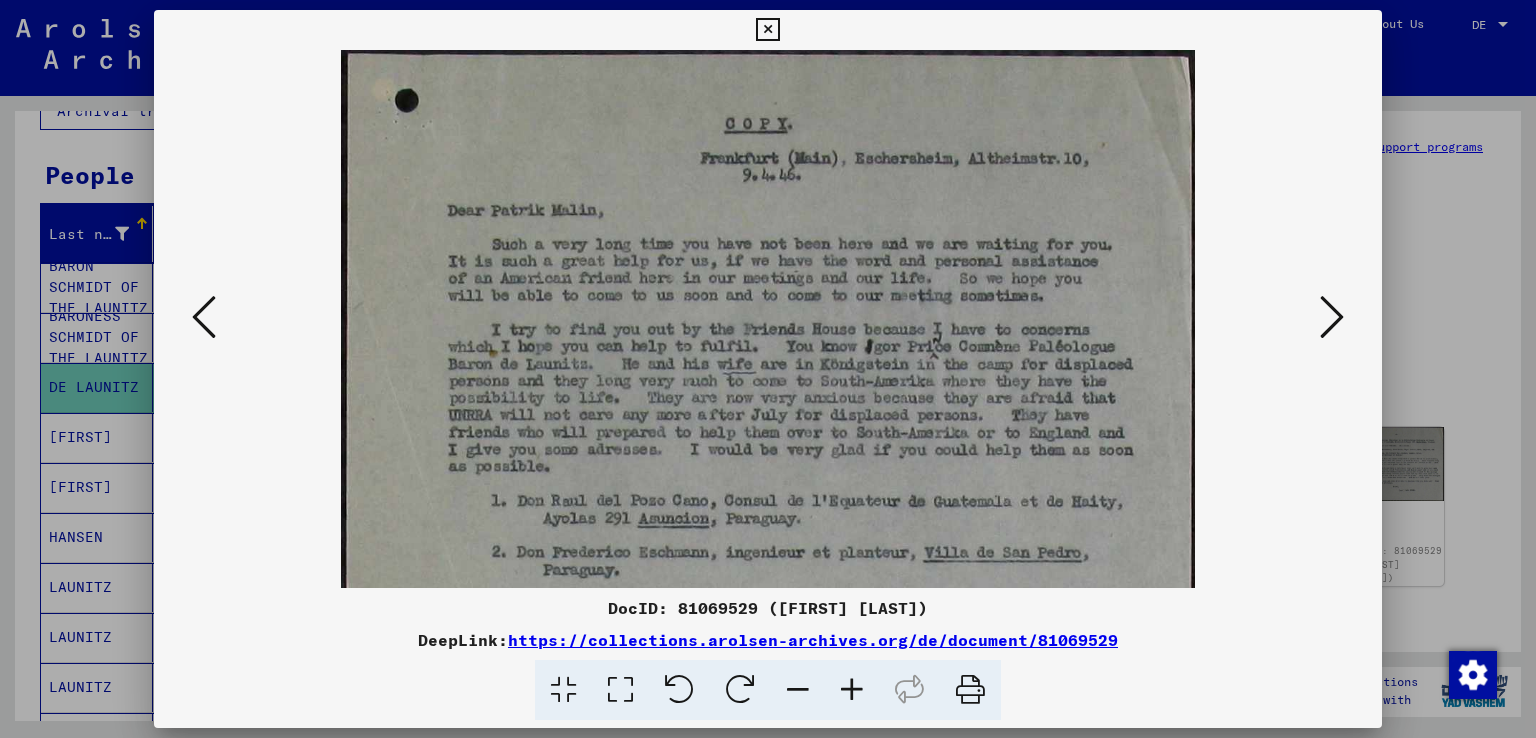 click at bounding box center (852, 690) 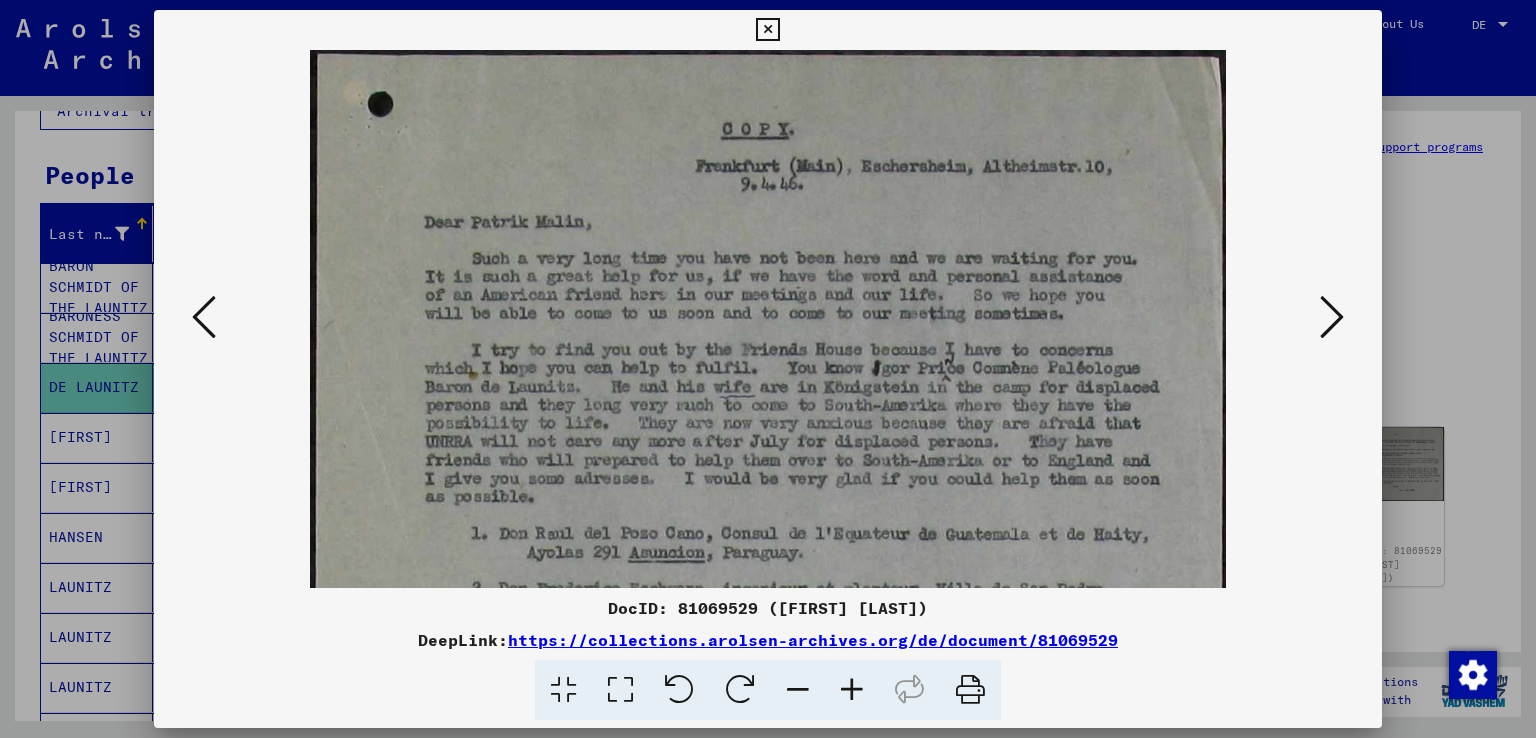 click at bounding box center (852, 690) 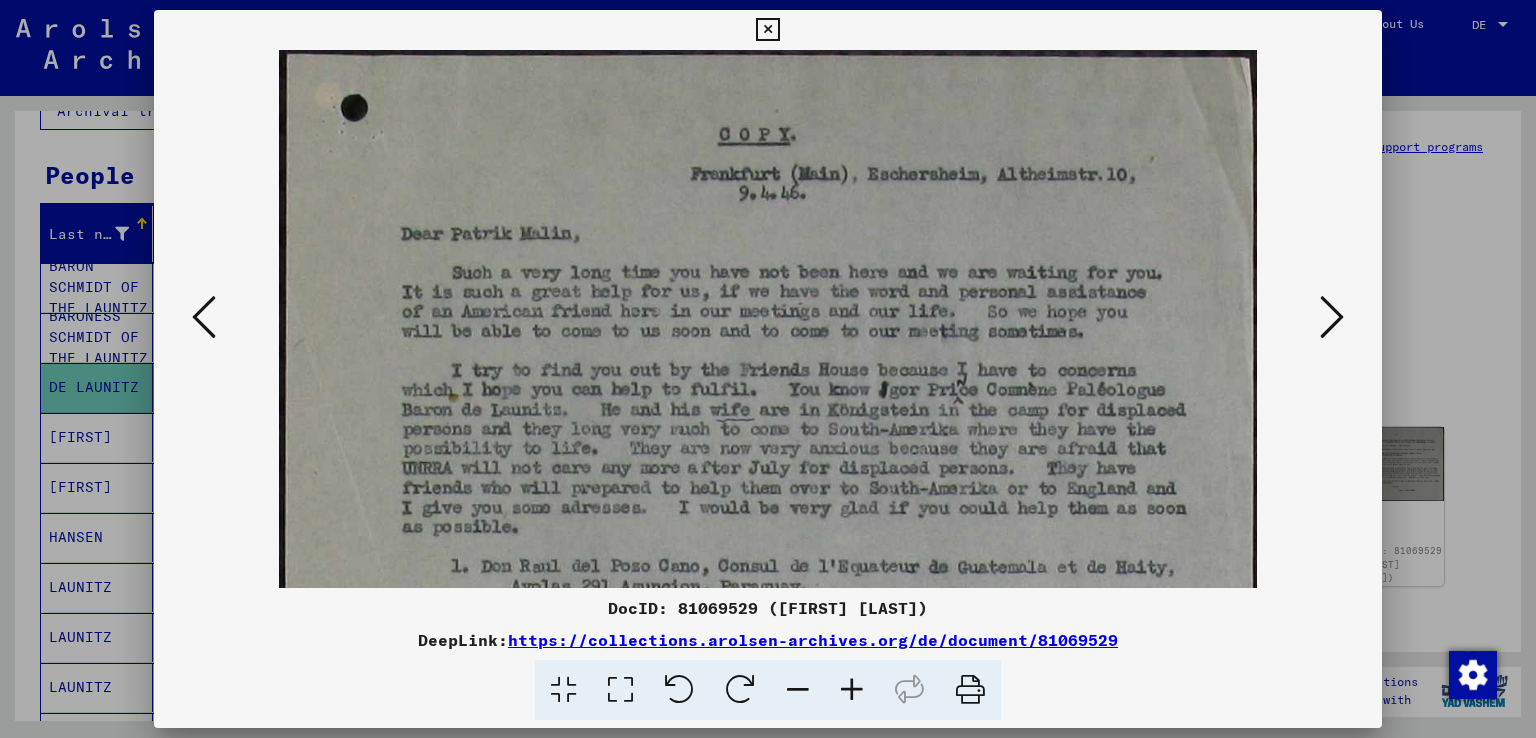 click at bounding box center [852, 690] 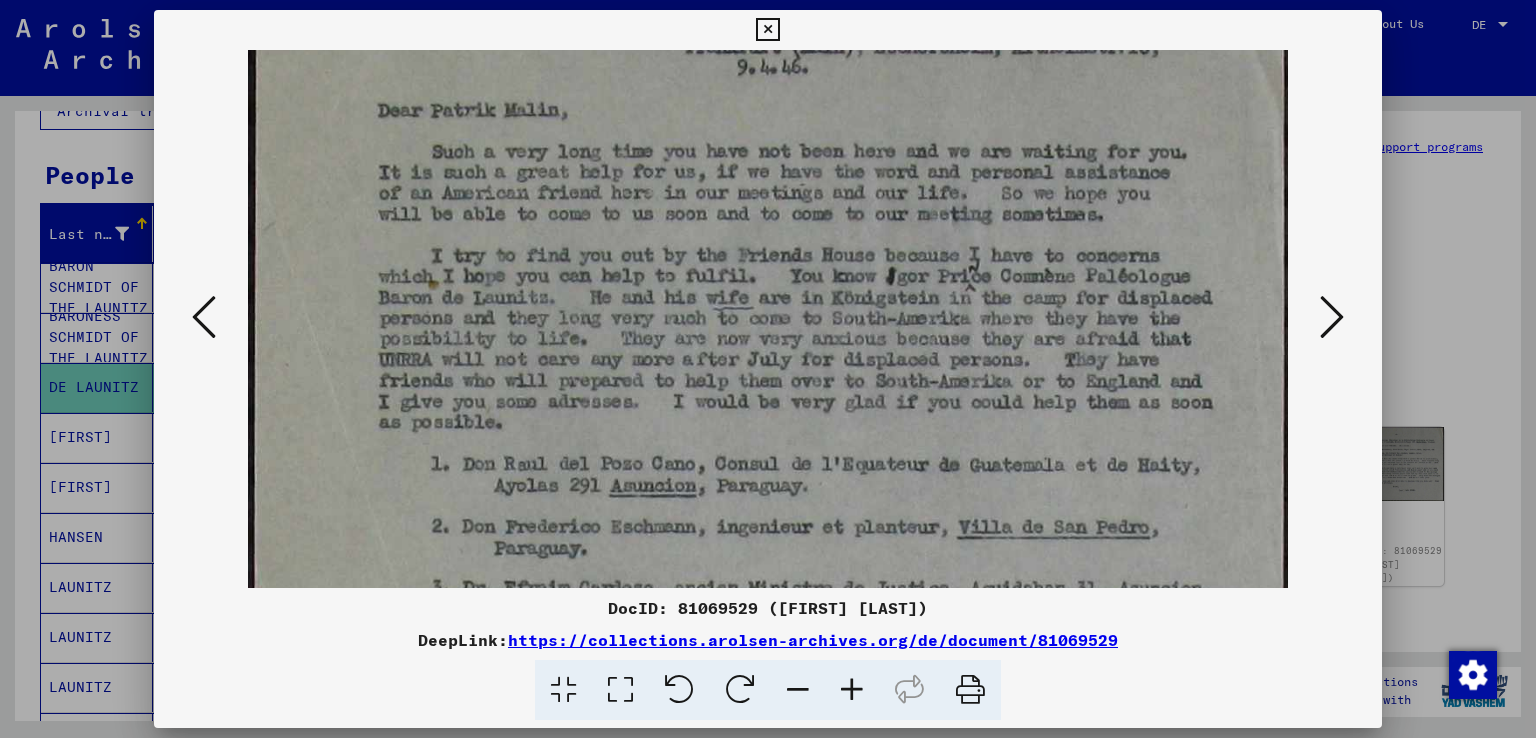 scroll, scrollTop: 136, scrollLeft: 0, axis: vertical 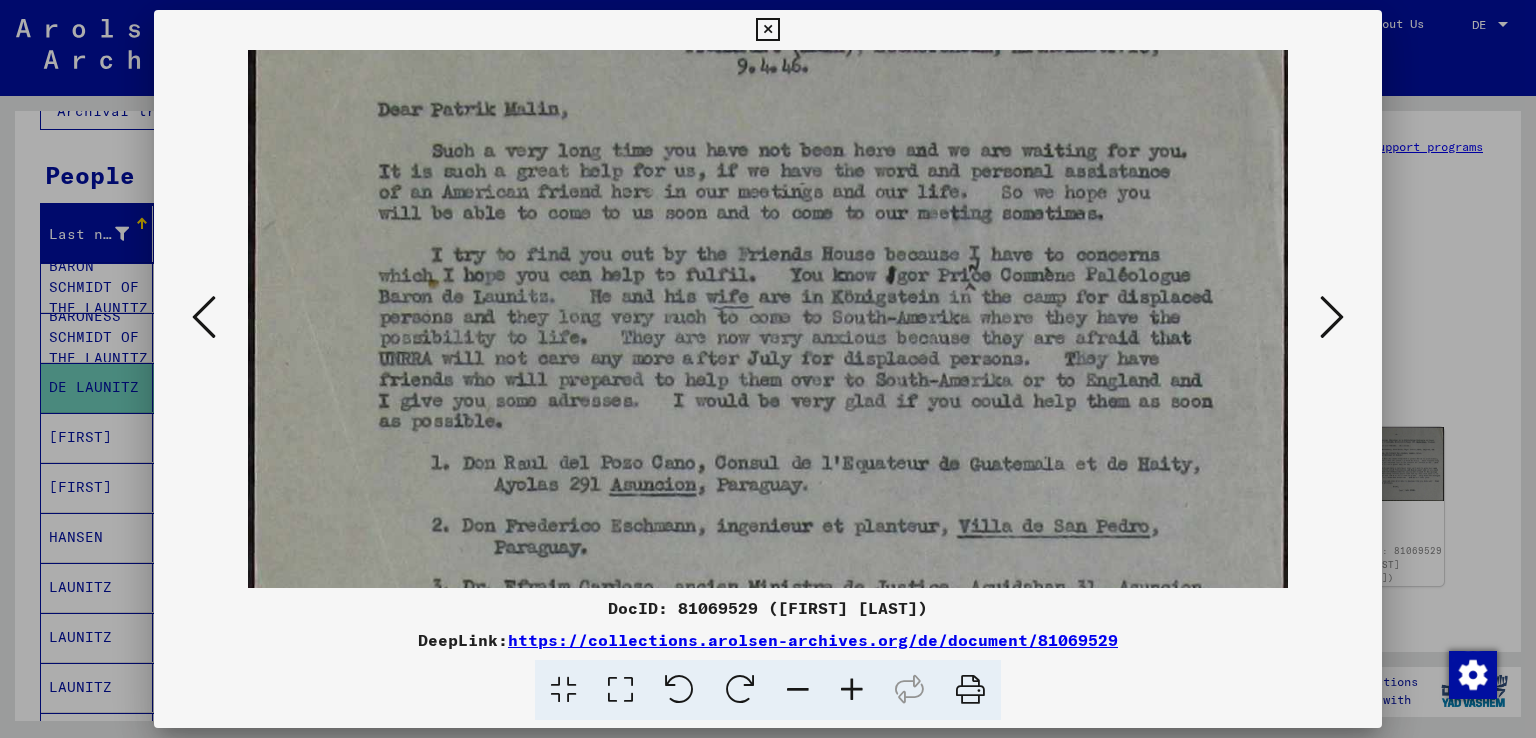 drag, startPoint x: 1232, startPoint y: 465, endPoint x: 1237, endPoint y: 332, distance: 133.09395 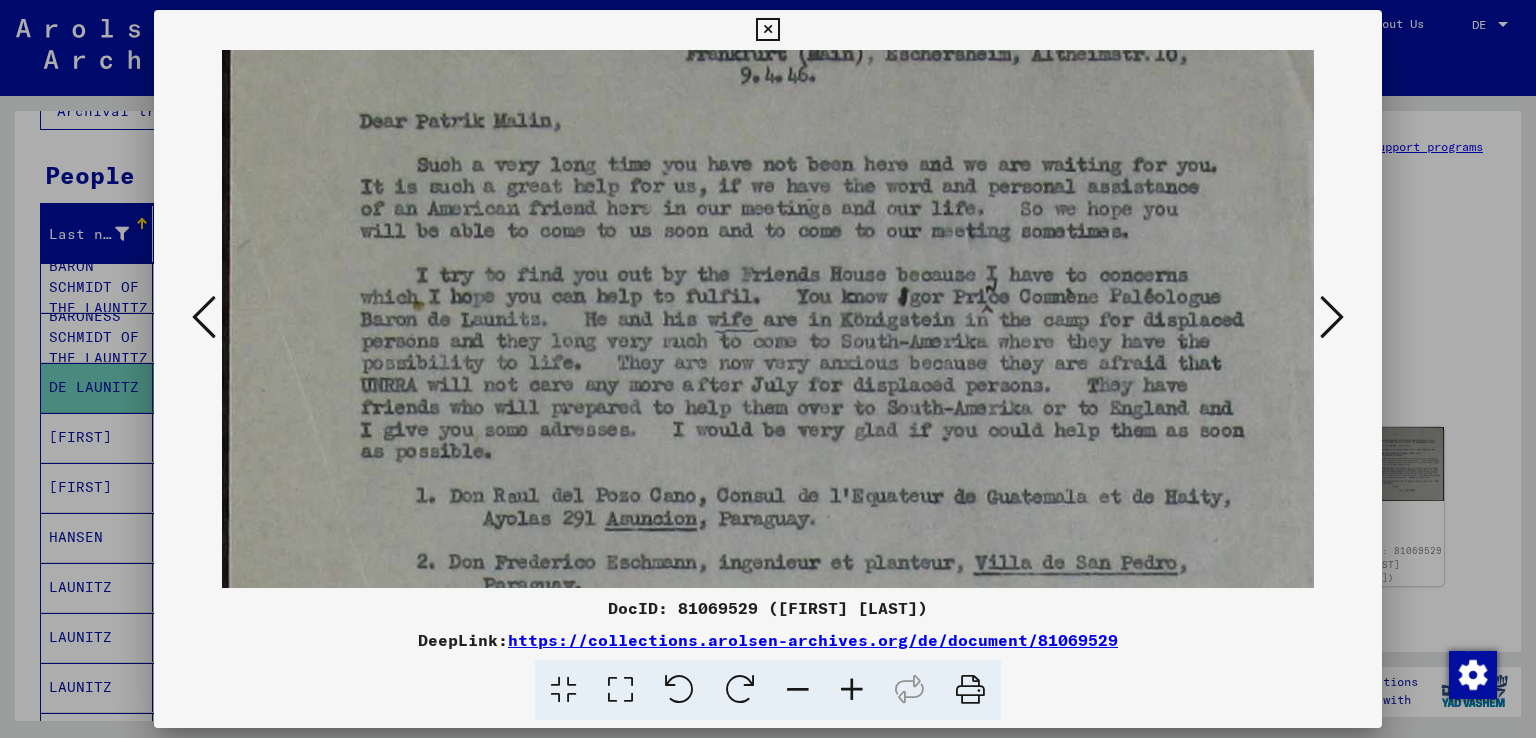 click at bounding box center (852, 690) 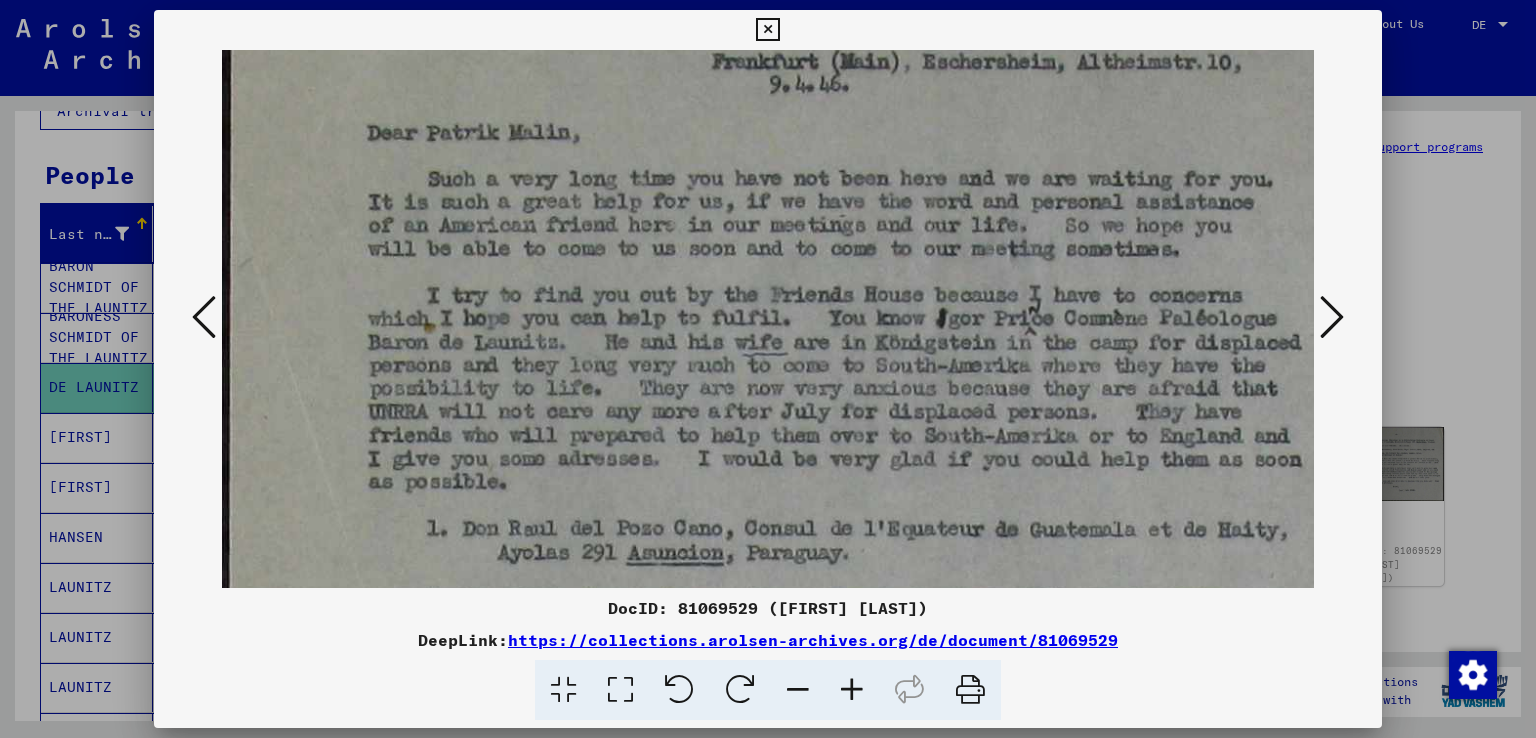 click at bounding box center [852, 690] 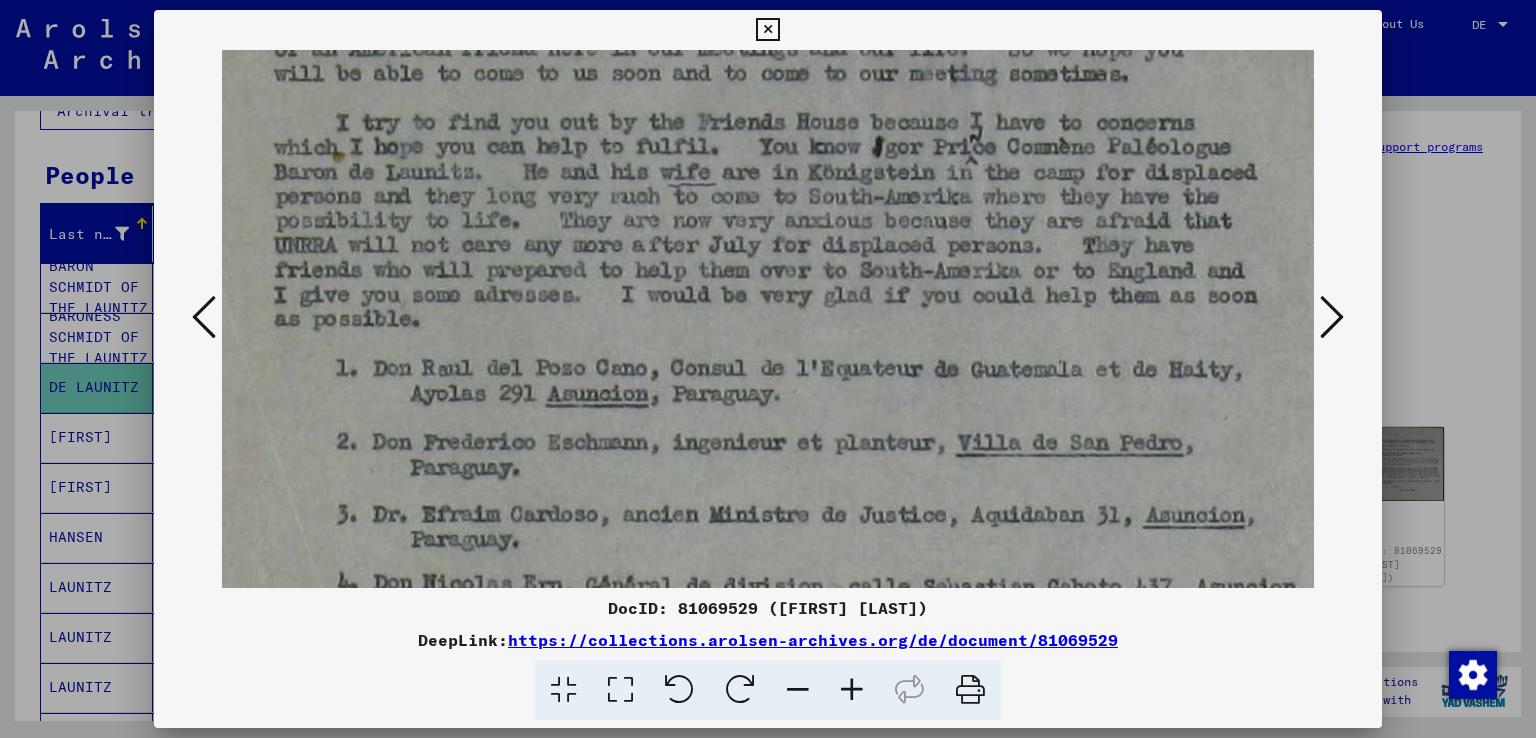 drag, startPoint x: 1064, startPoint y: 441, endPoint x: 980, endPoint y: 239, distance: 218.76929 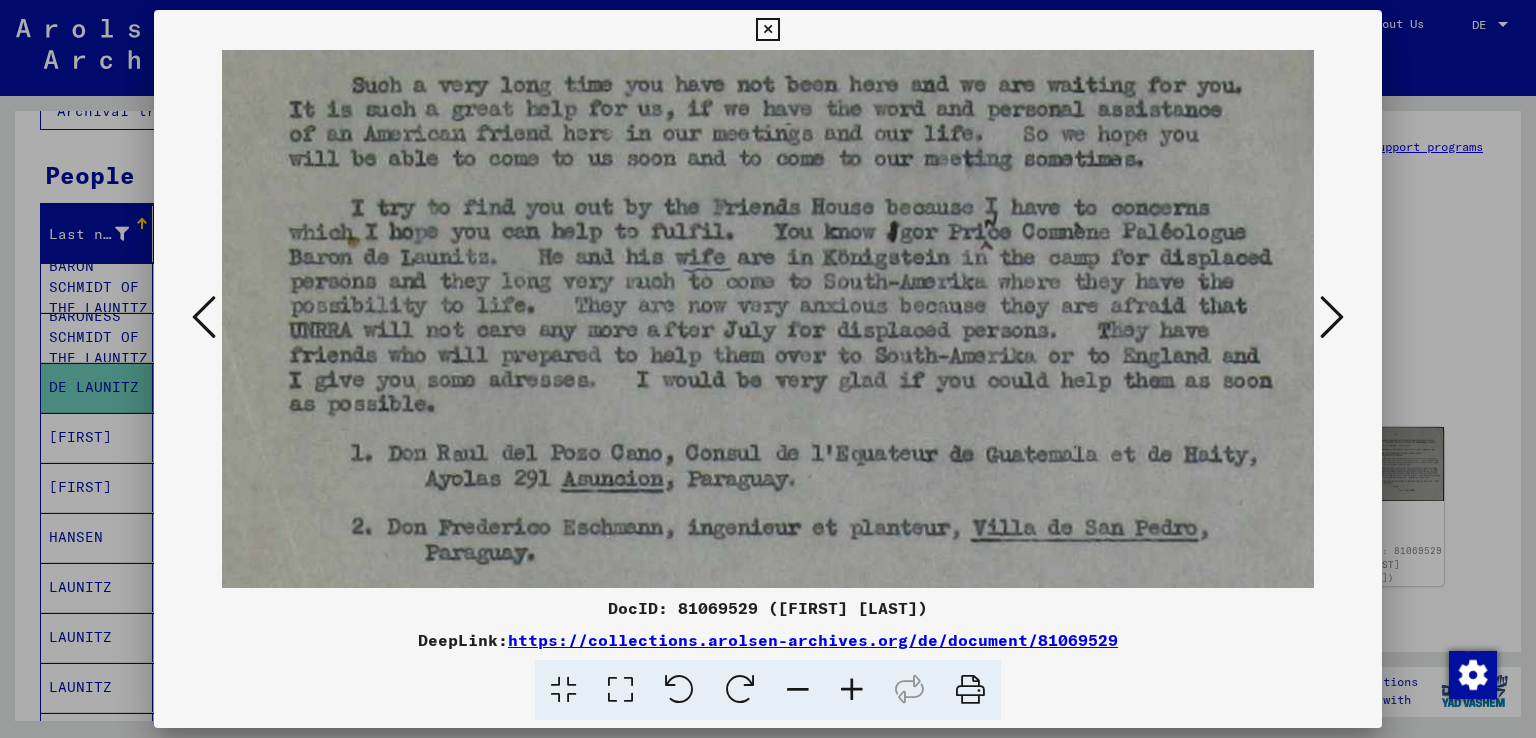 drag, startPoint x: 927, startPoint y: 514, endPoint x: 948, endPoint y: 498, distance: 26.400757 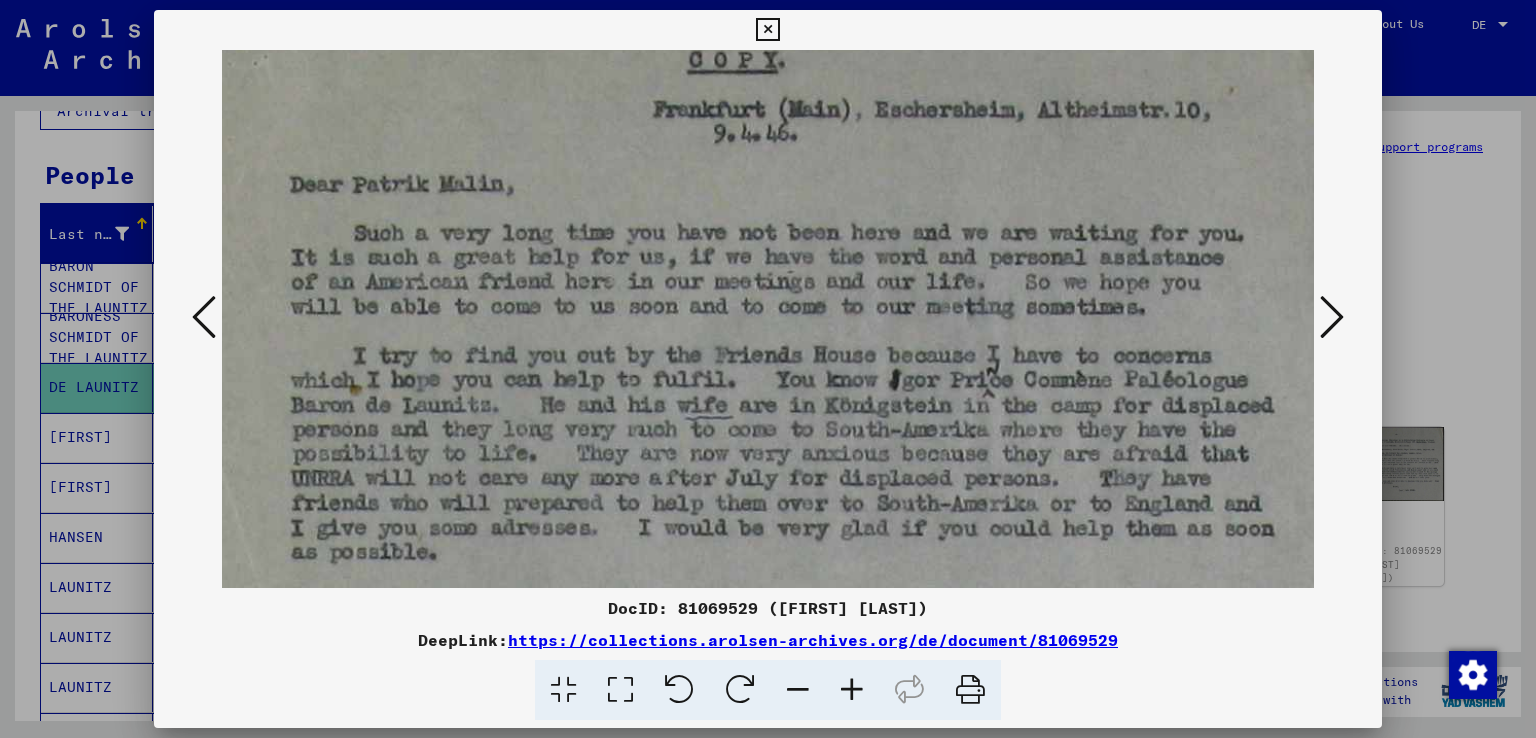 drag, startPoint x: 908, startPoint y: 254, endPoint x: 910, endPoint y: 408, distance: 154.01299 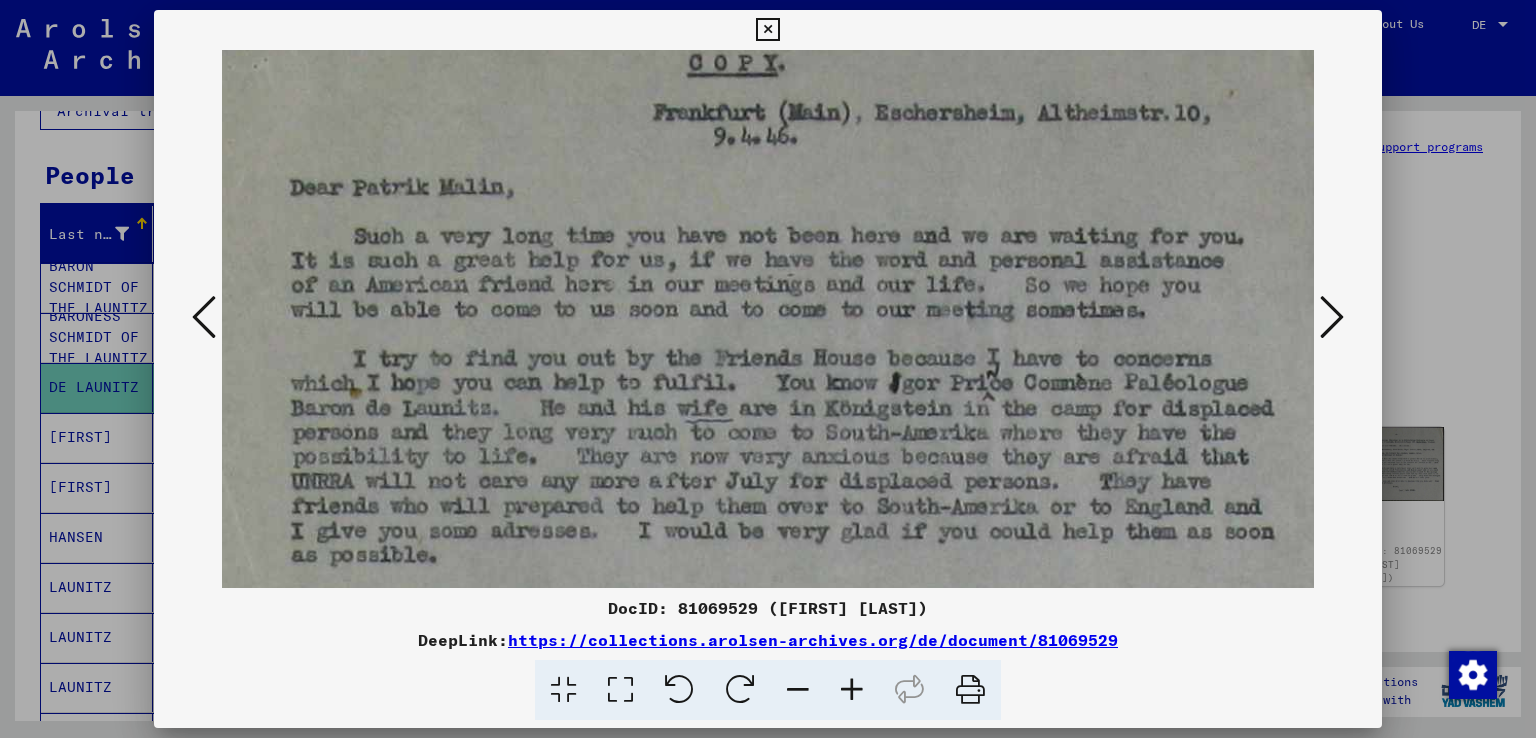 click at bounding box center [1332, 317] 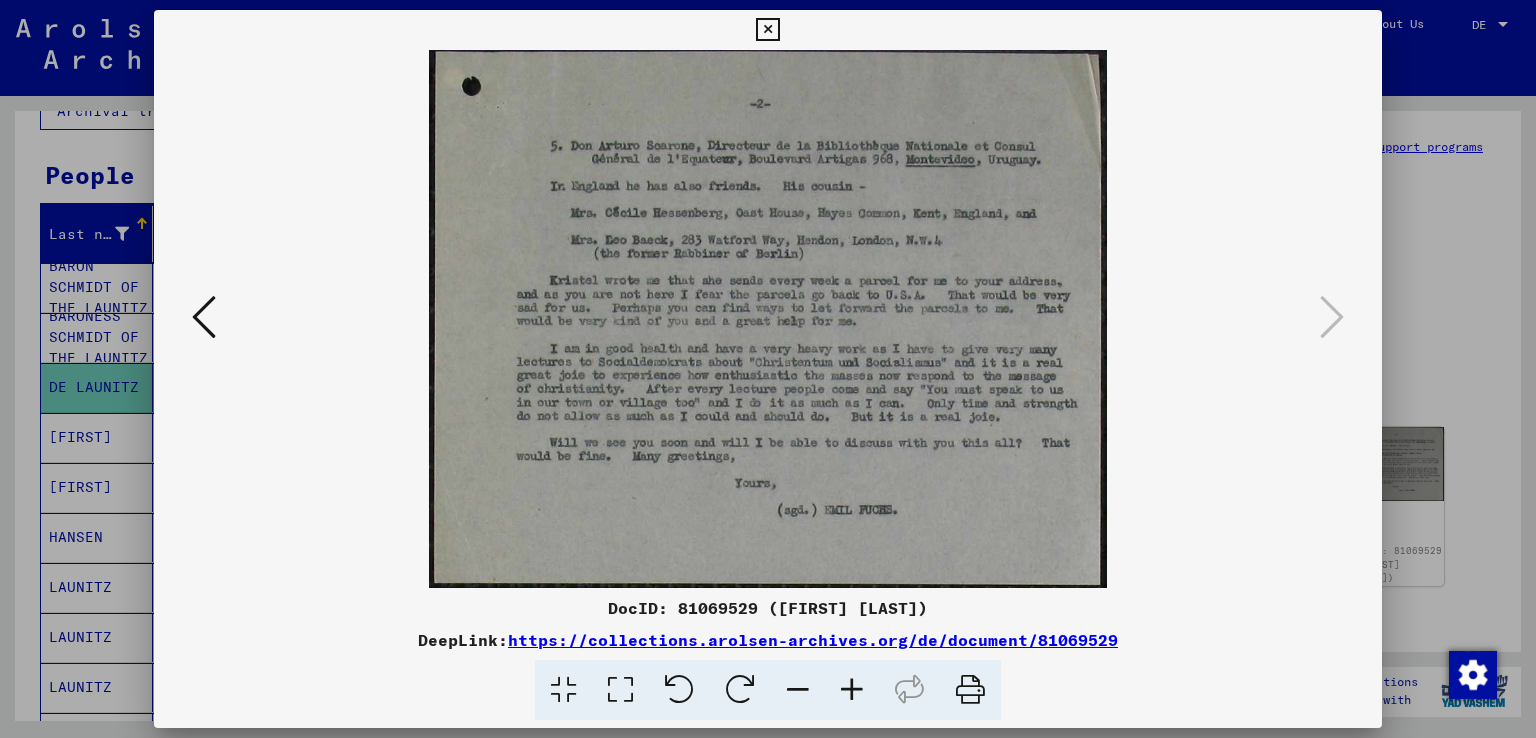 scroll, scrollTop: 0, scrollLeft: 0, axis: both 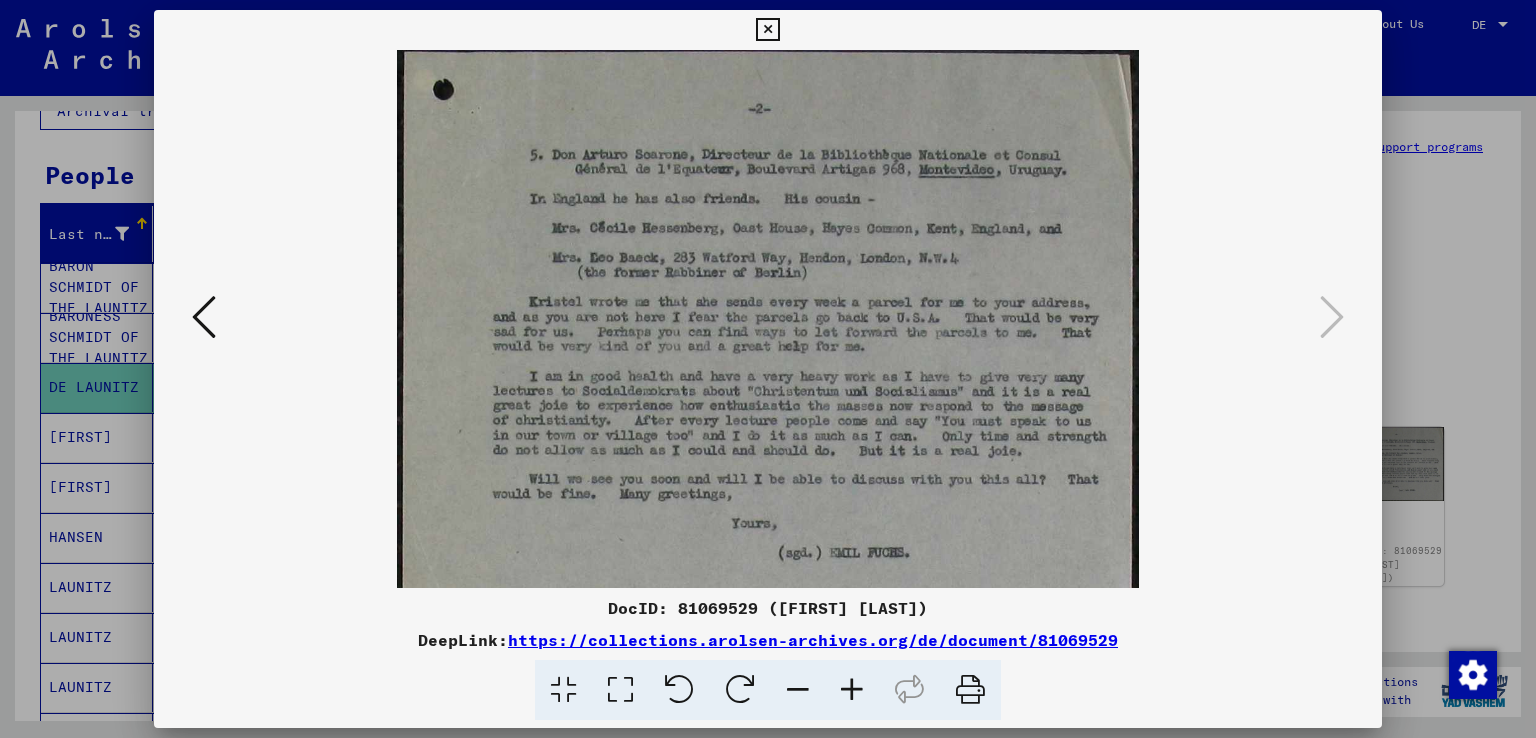 click at bounding box center (852, 690) 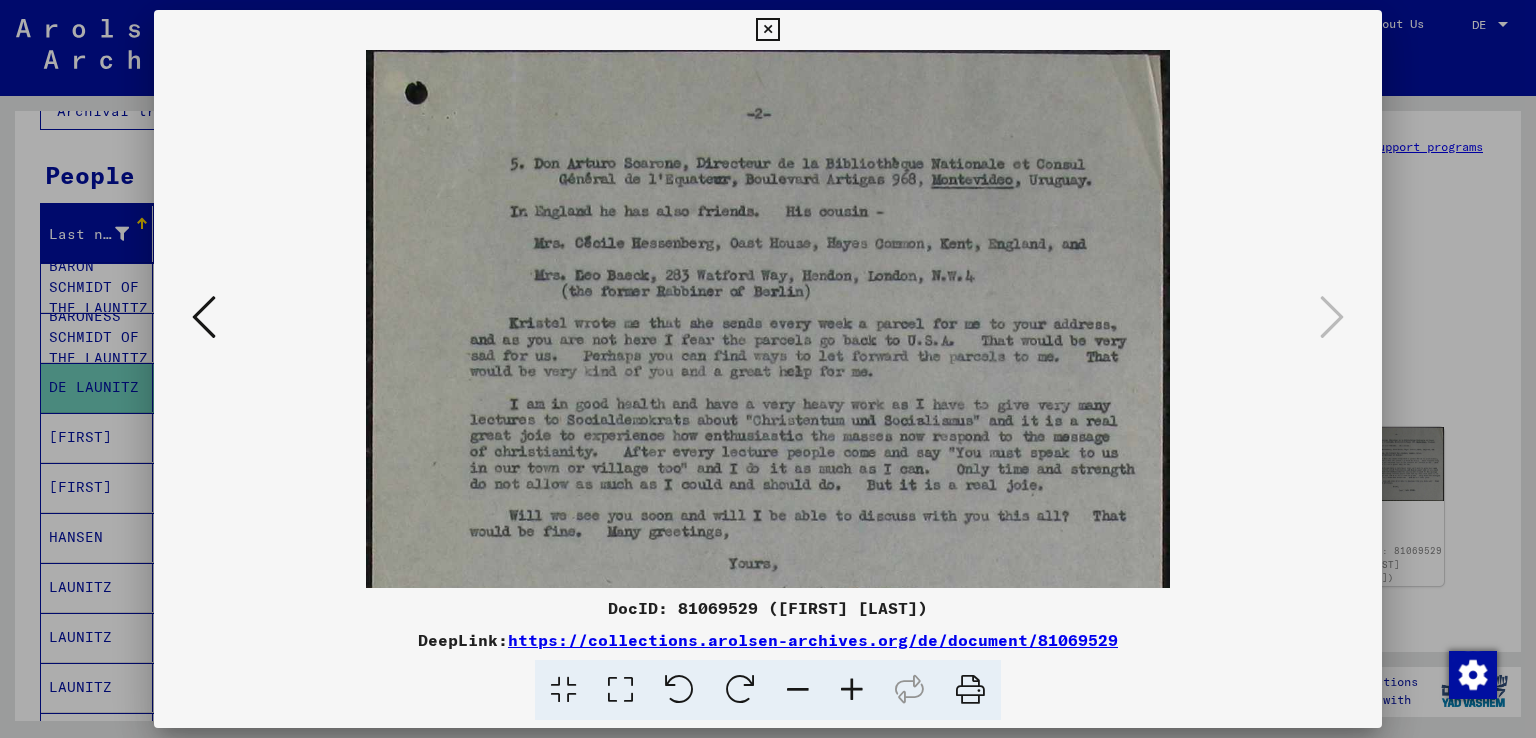 click at bounding box center (852, 690) 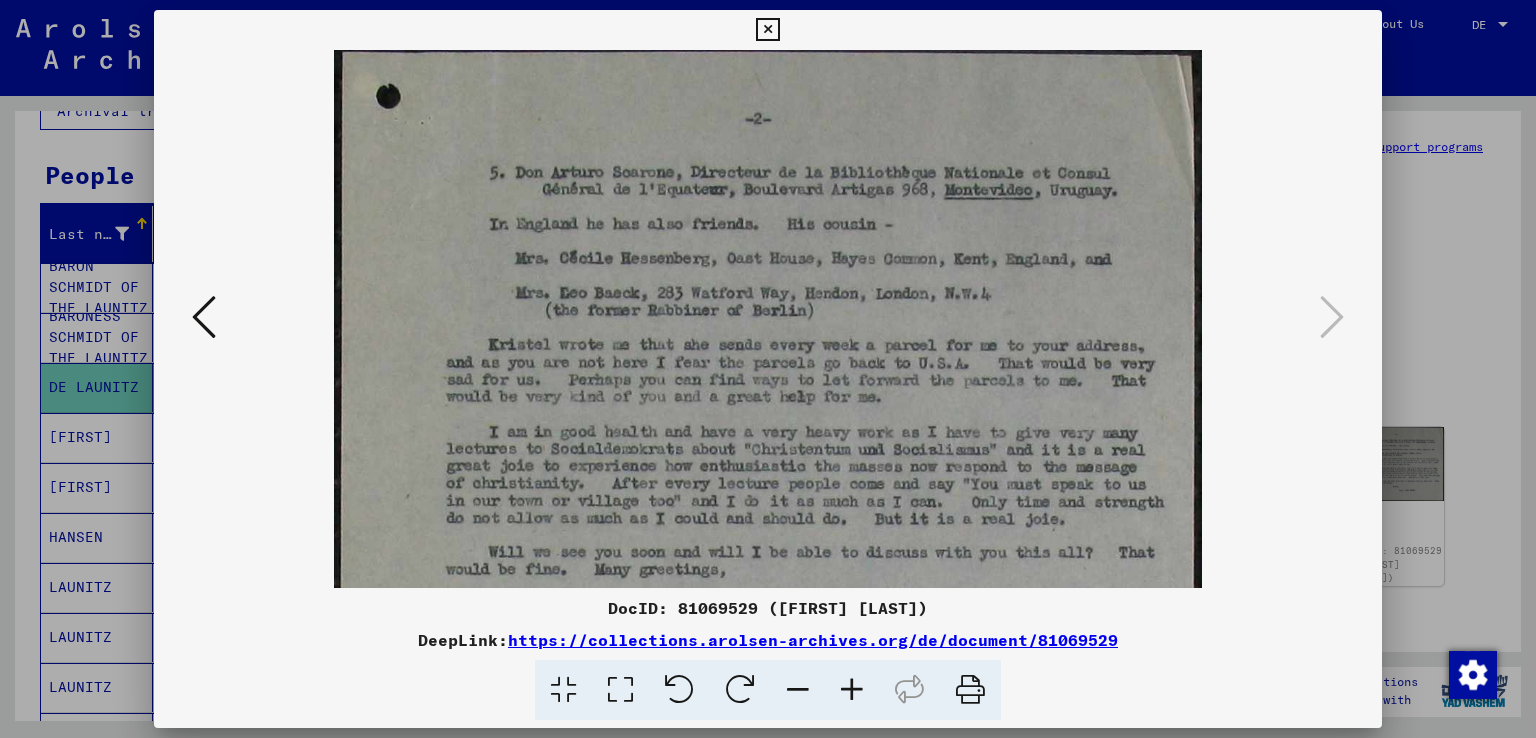 click at bounding box center (852, 690) 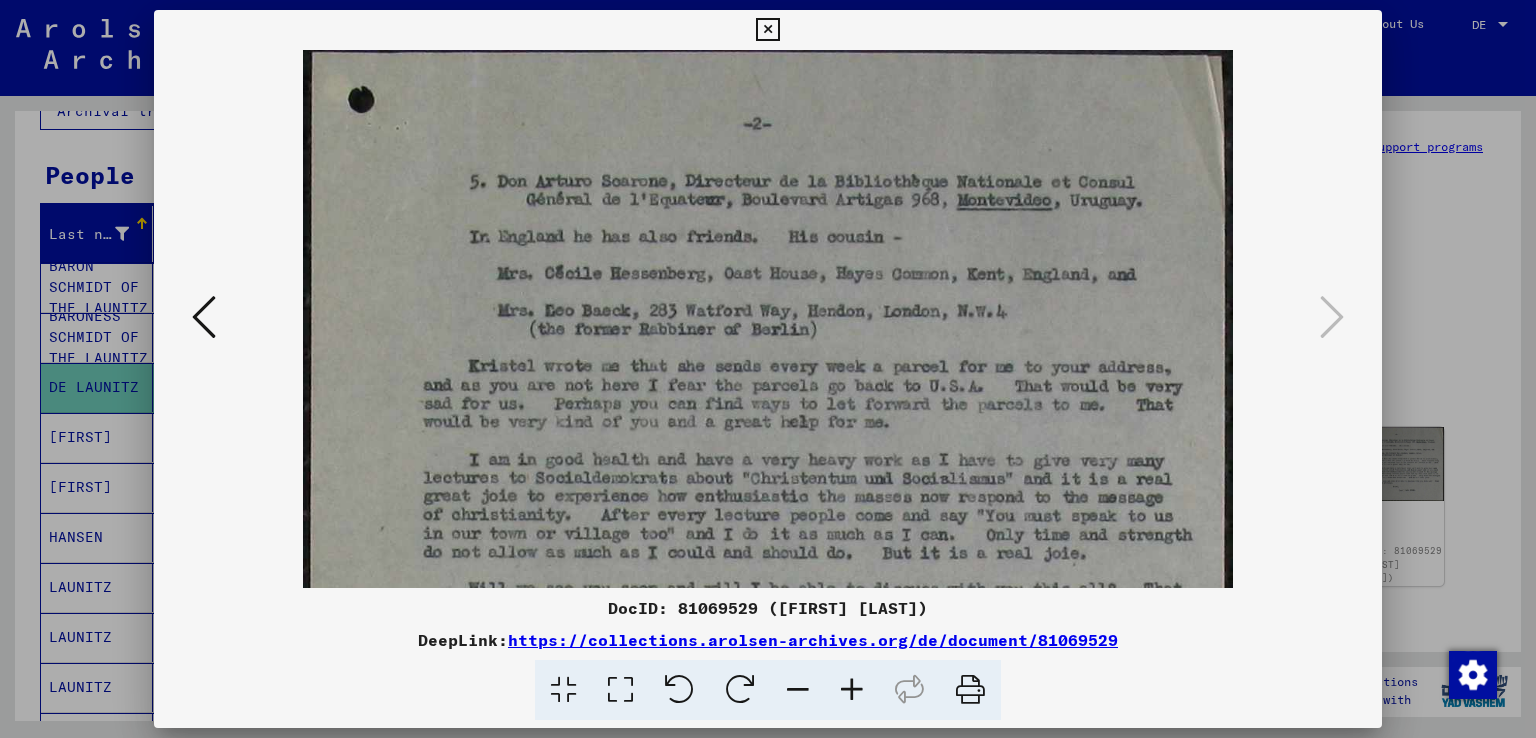 click at bounding box center [852, 690] 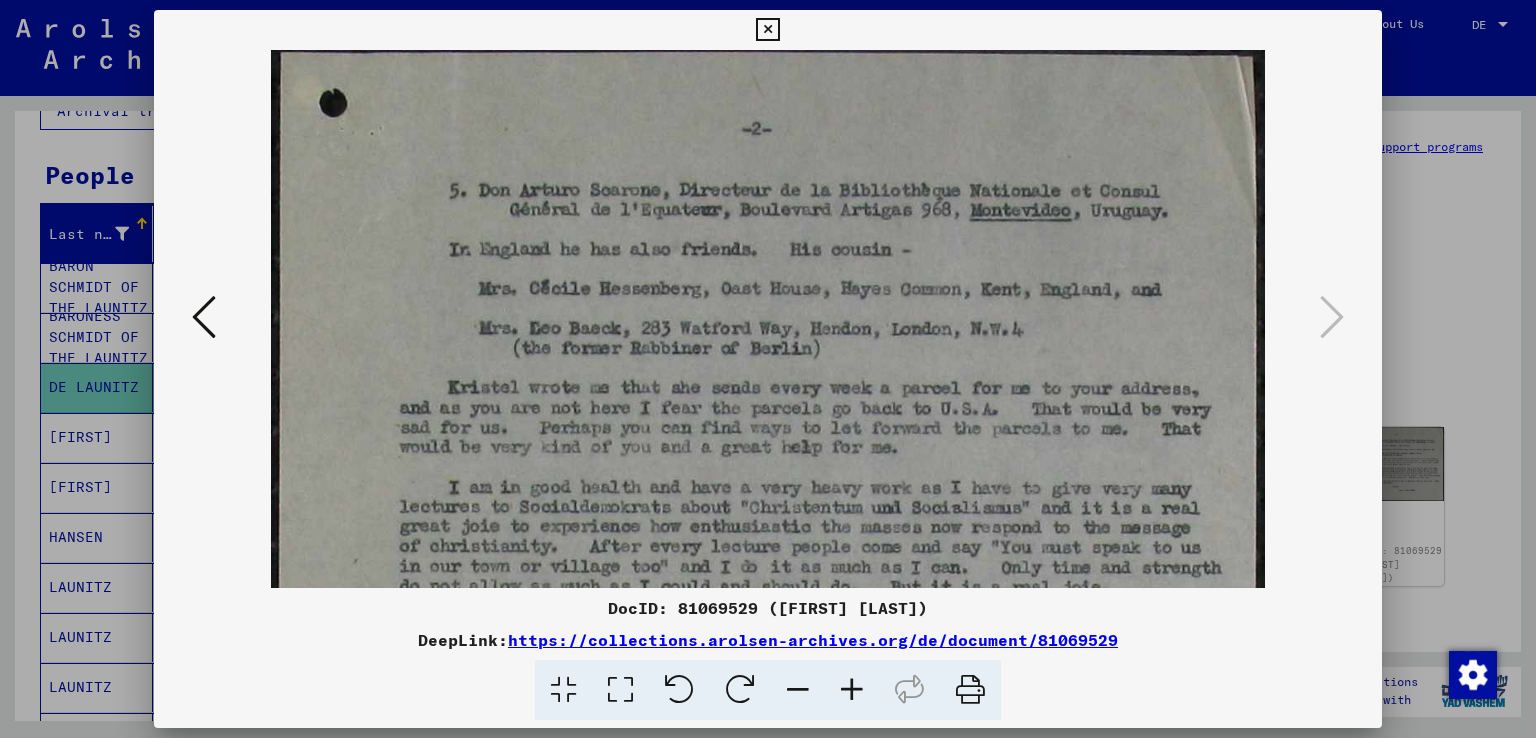 click at bounding box center (852, 690) 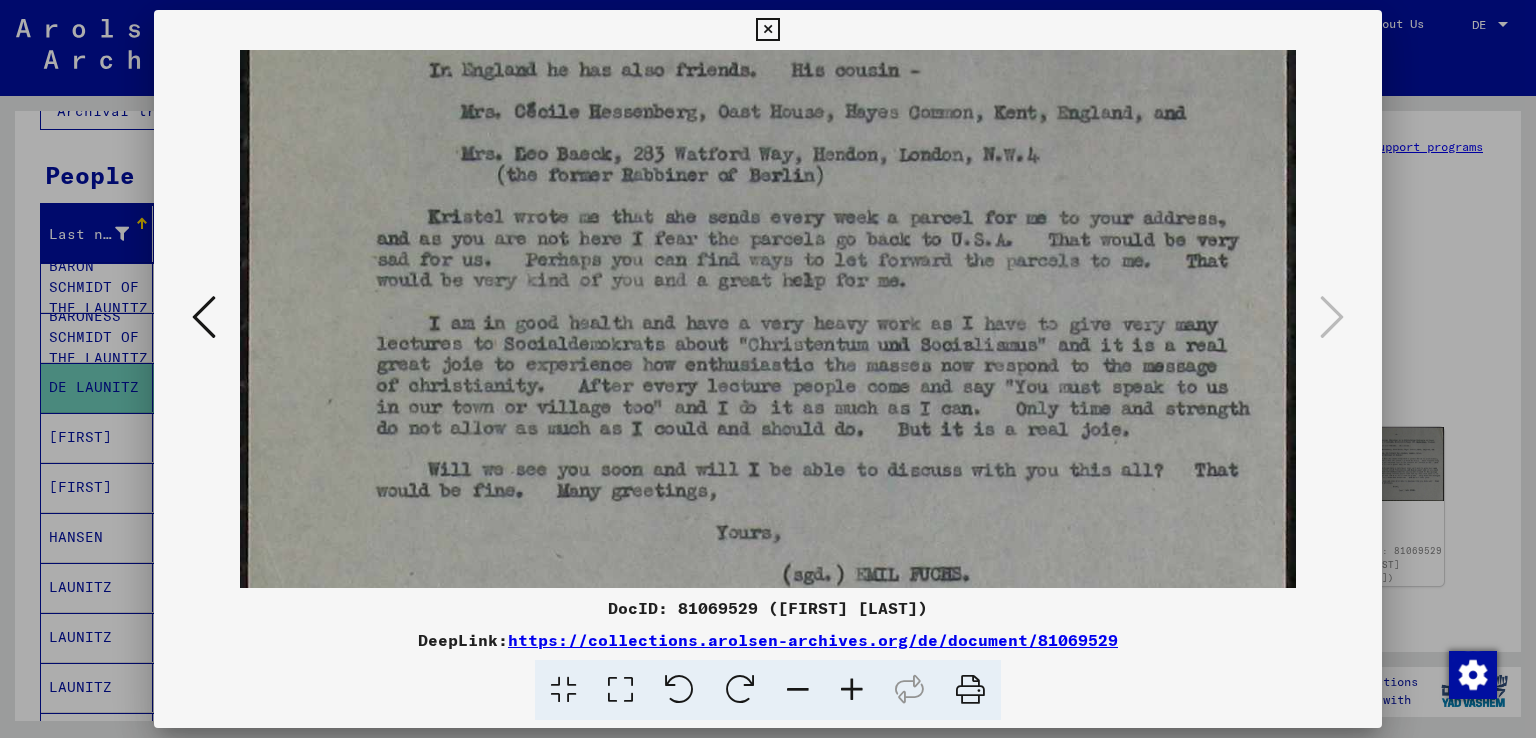 scroll, scrollTop: 197, scrollLeft: 0, axis: vertical 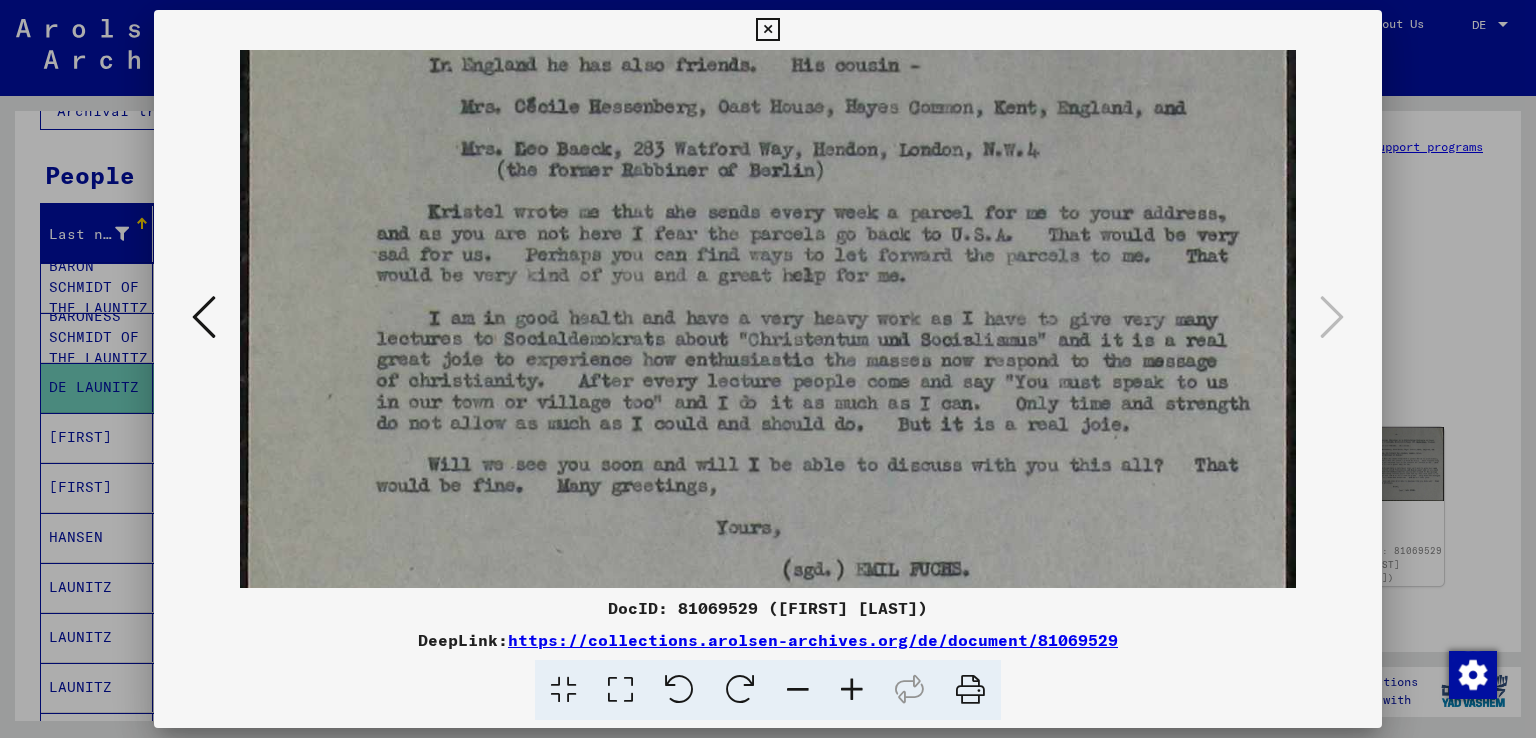 drag, startPoint x: 1098, startPoint y: 434, endPoint x: 1035, endPoint y: 265, distance: 180.36075 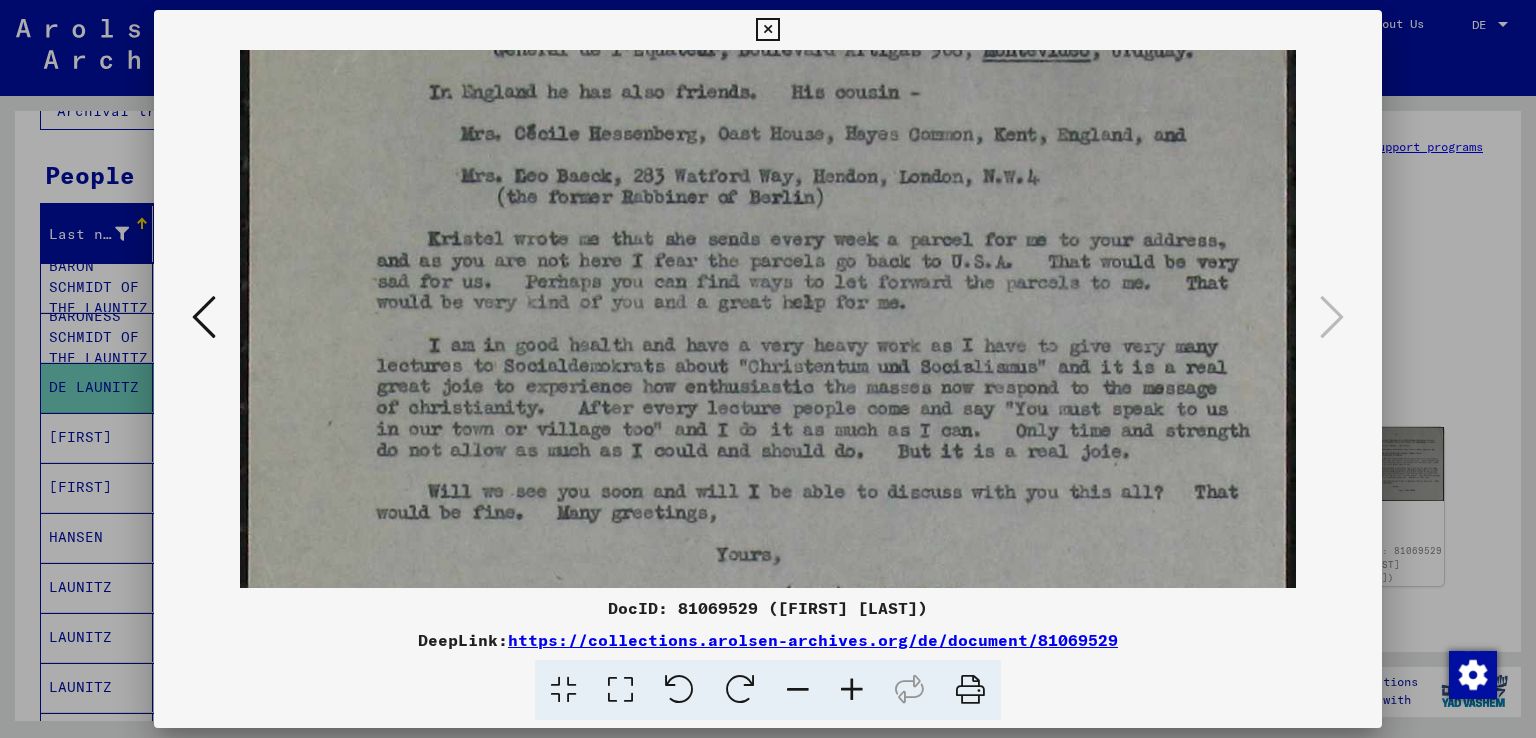 scroll, scrollTop: 168, scrollLeft: 0, axis: vertical 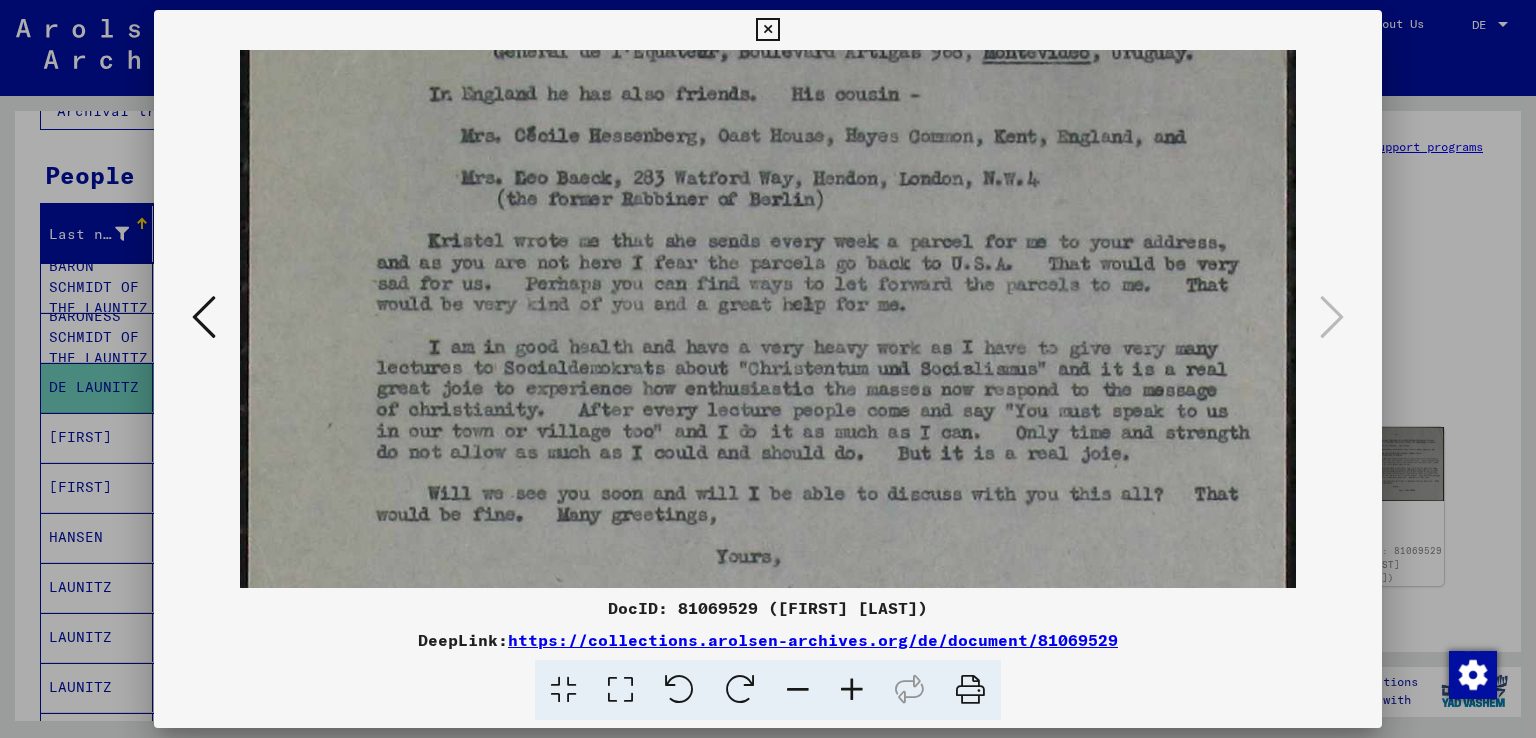 drag, startPoint x: 1065, startPoint y: 396, endPoint x: 1015, endPoint y: 435, distance: 63.411354 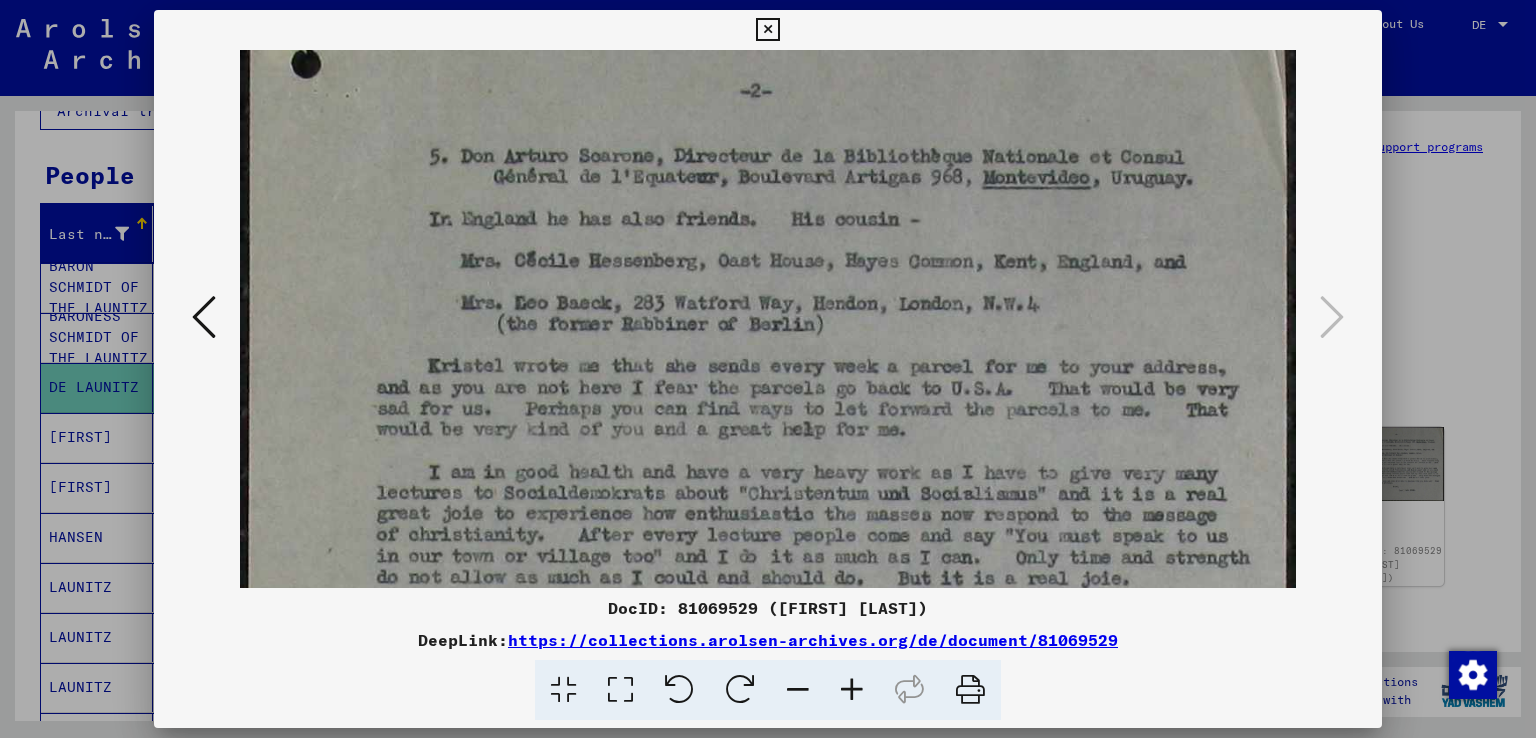 scroll, scrollTop: 0, scrollLeft: 0, axis: both 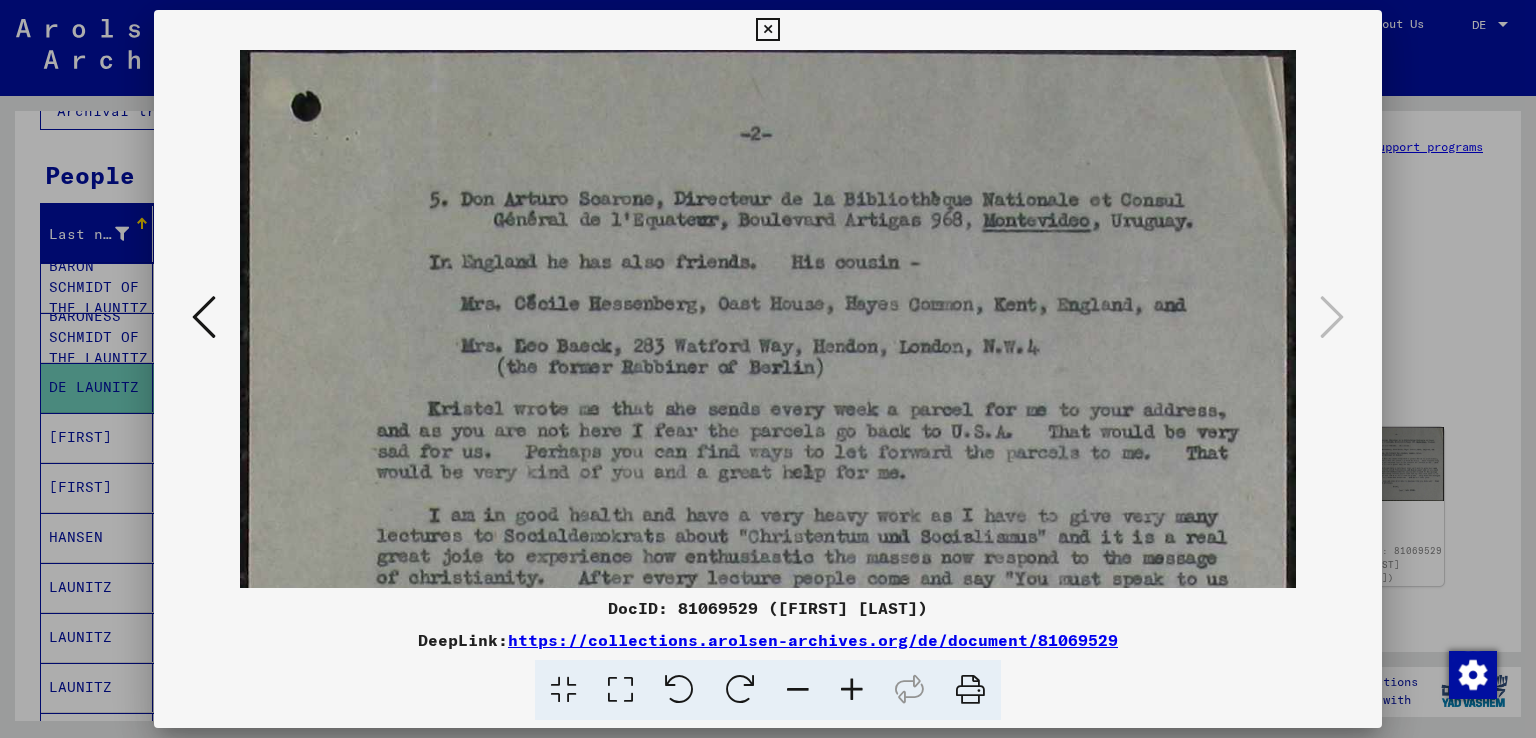 drag, startPoint x: 1048, startPoint y: 210, endPoint x: 1033, endPoint y: 395, distance: 185.60712 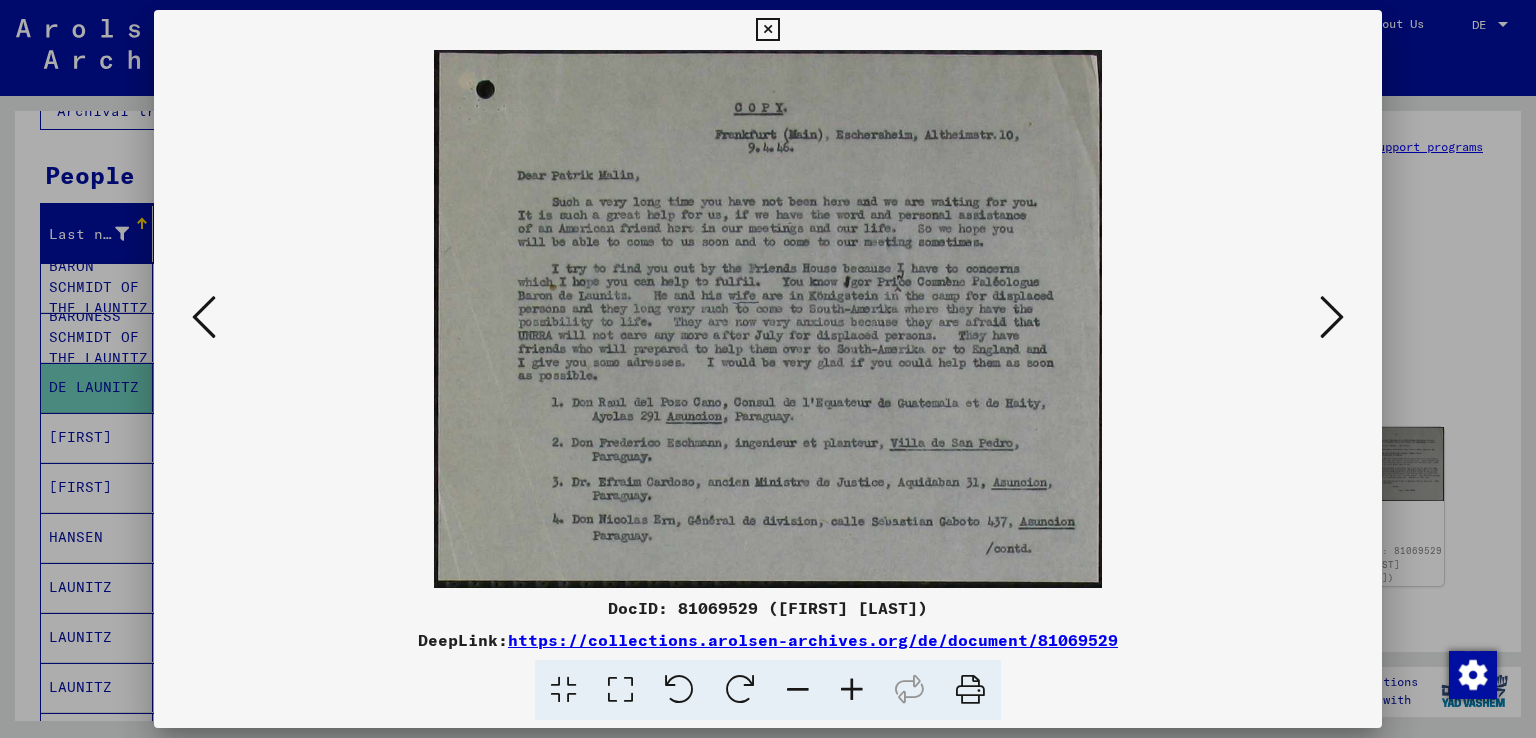 click at bounding box center (204, 317) 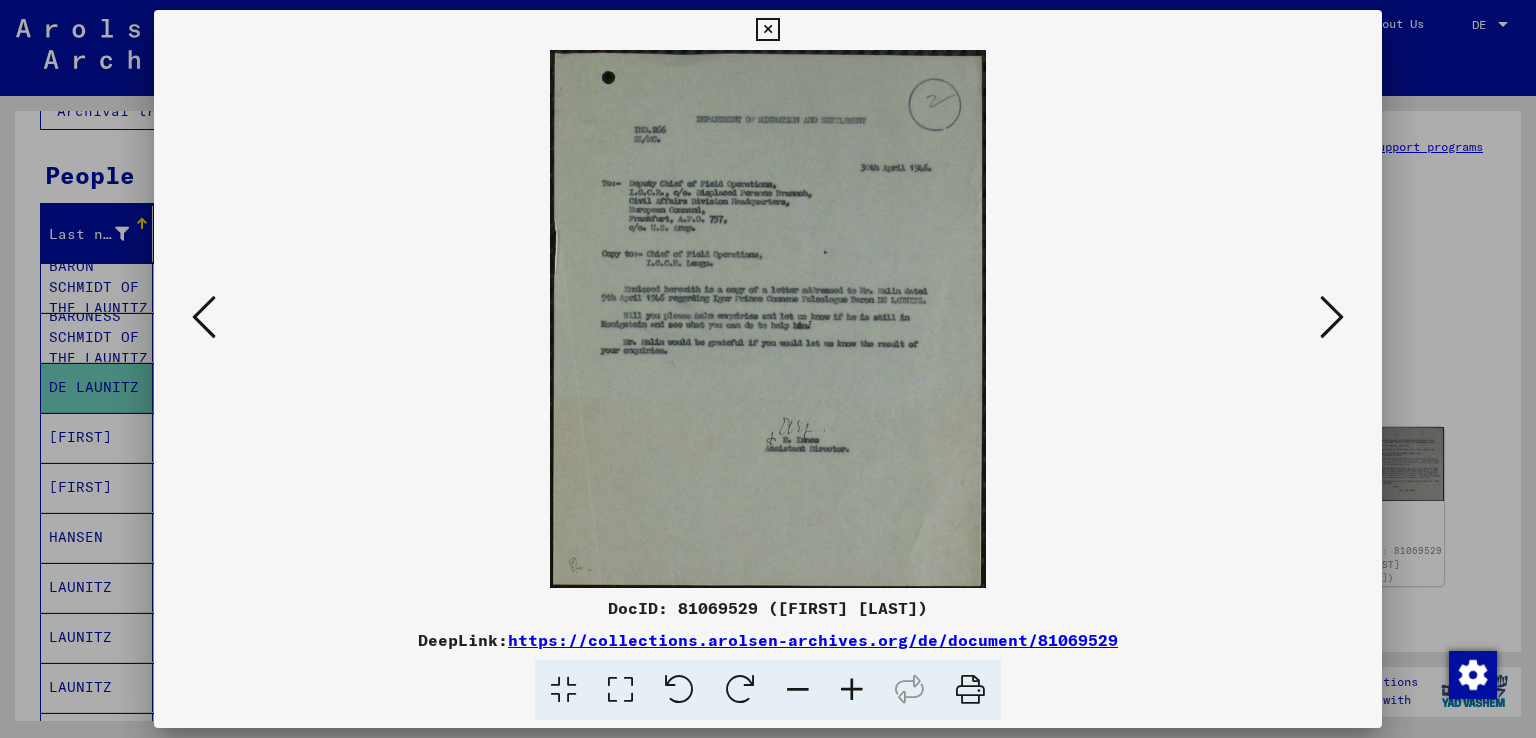 click at bounding box center [204, 317] 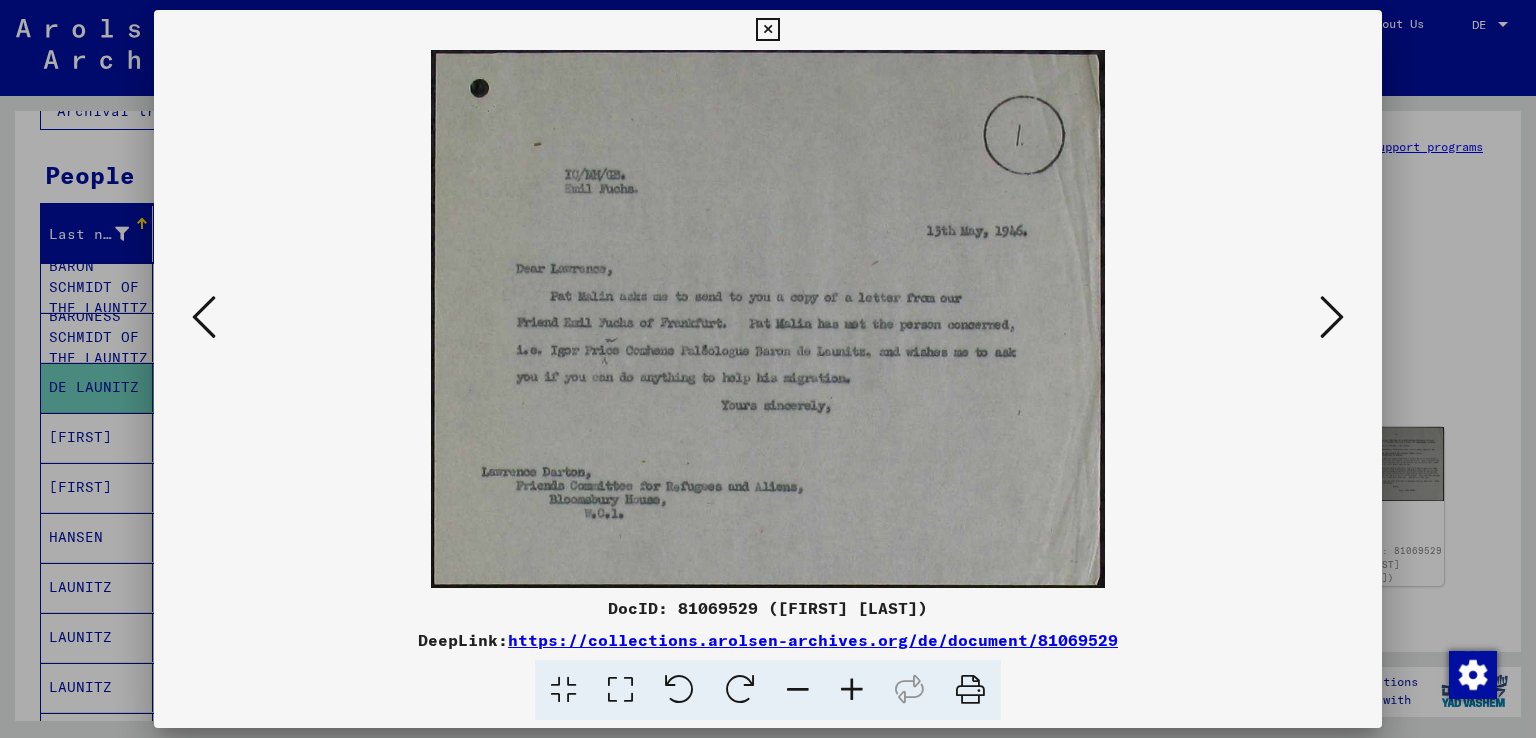 click at bounding box center (852, 690) 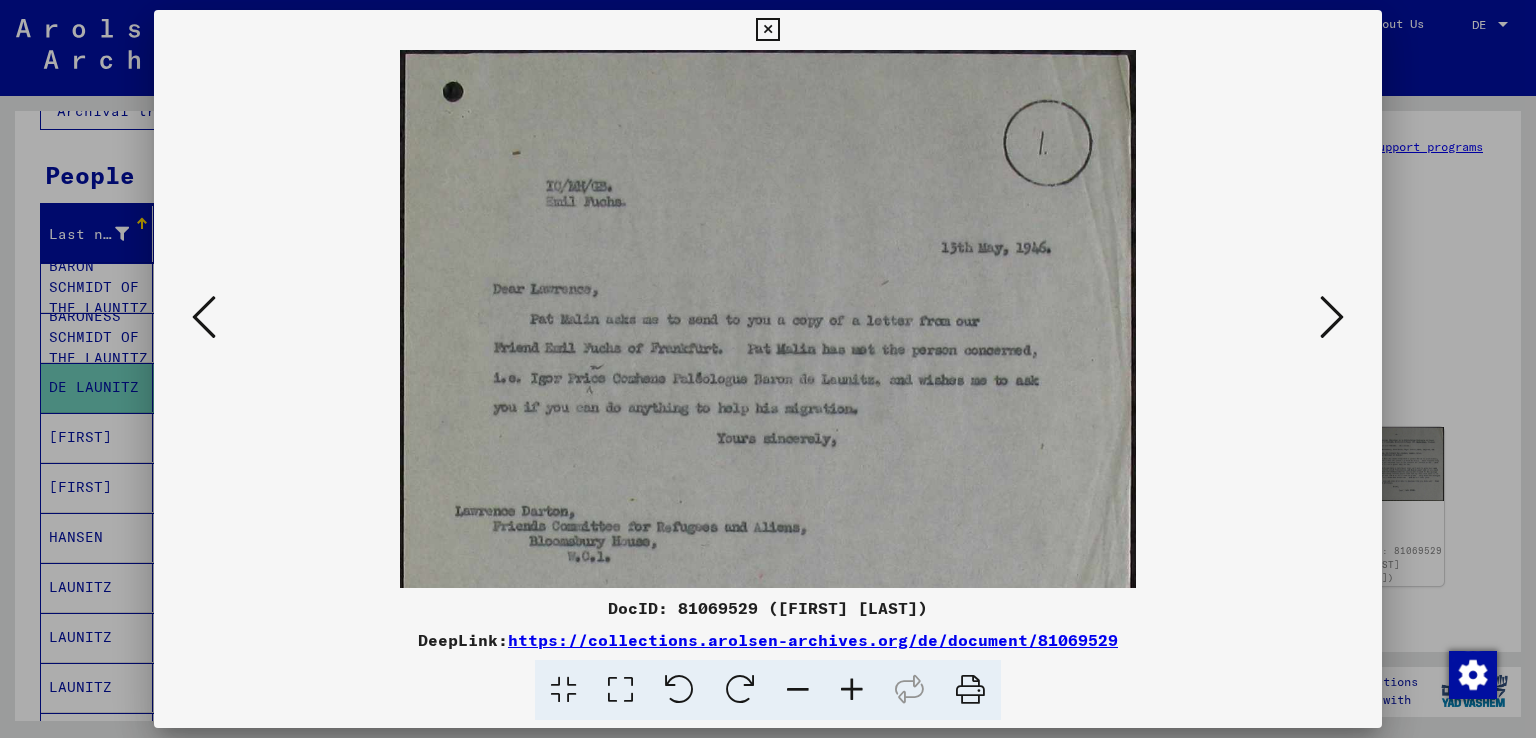 click at bounding box center (852, 690) 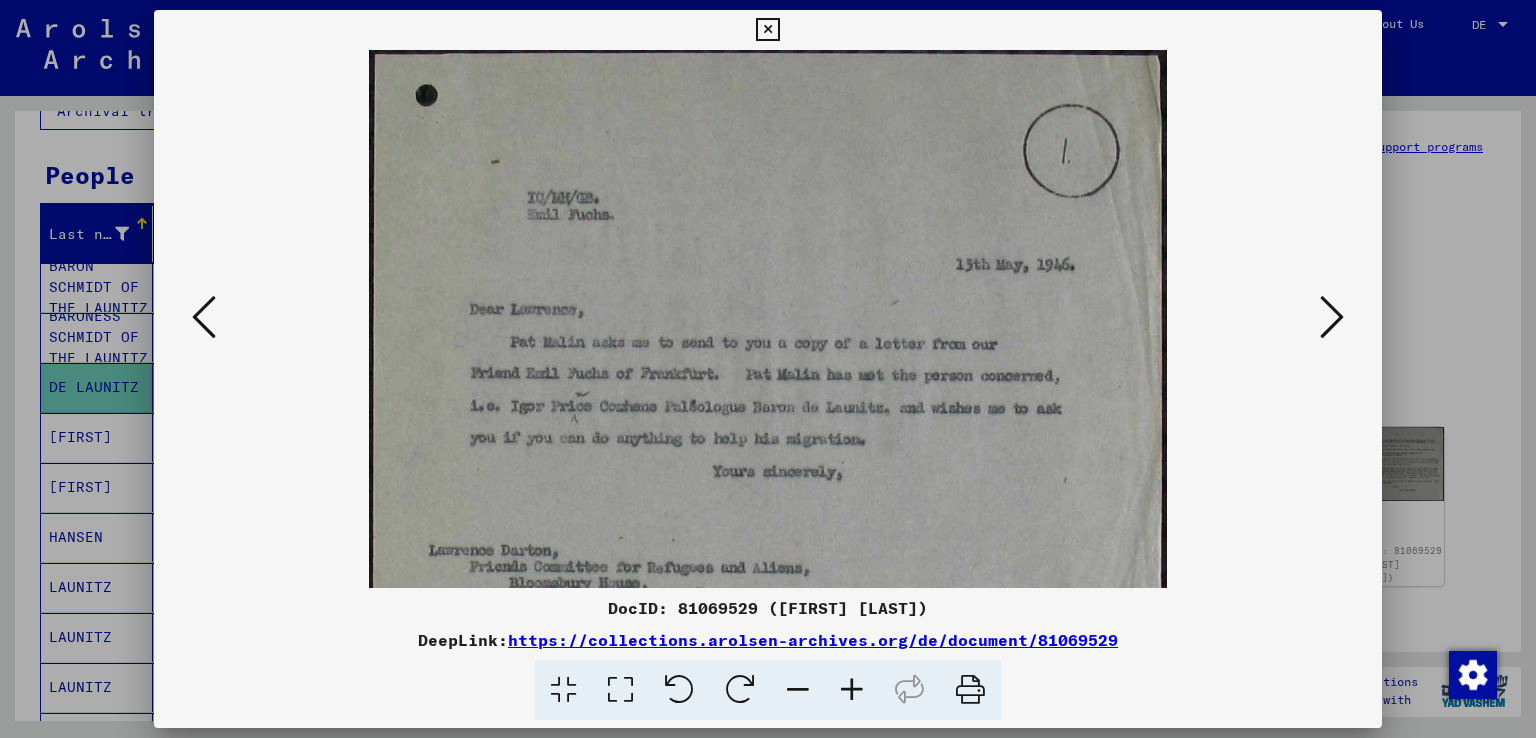 click at bounding box center (852, 690) 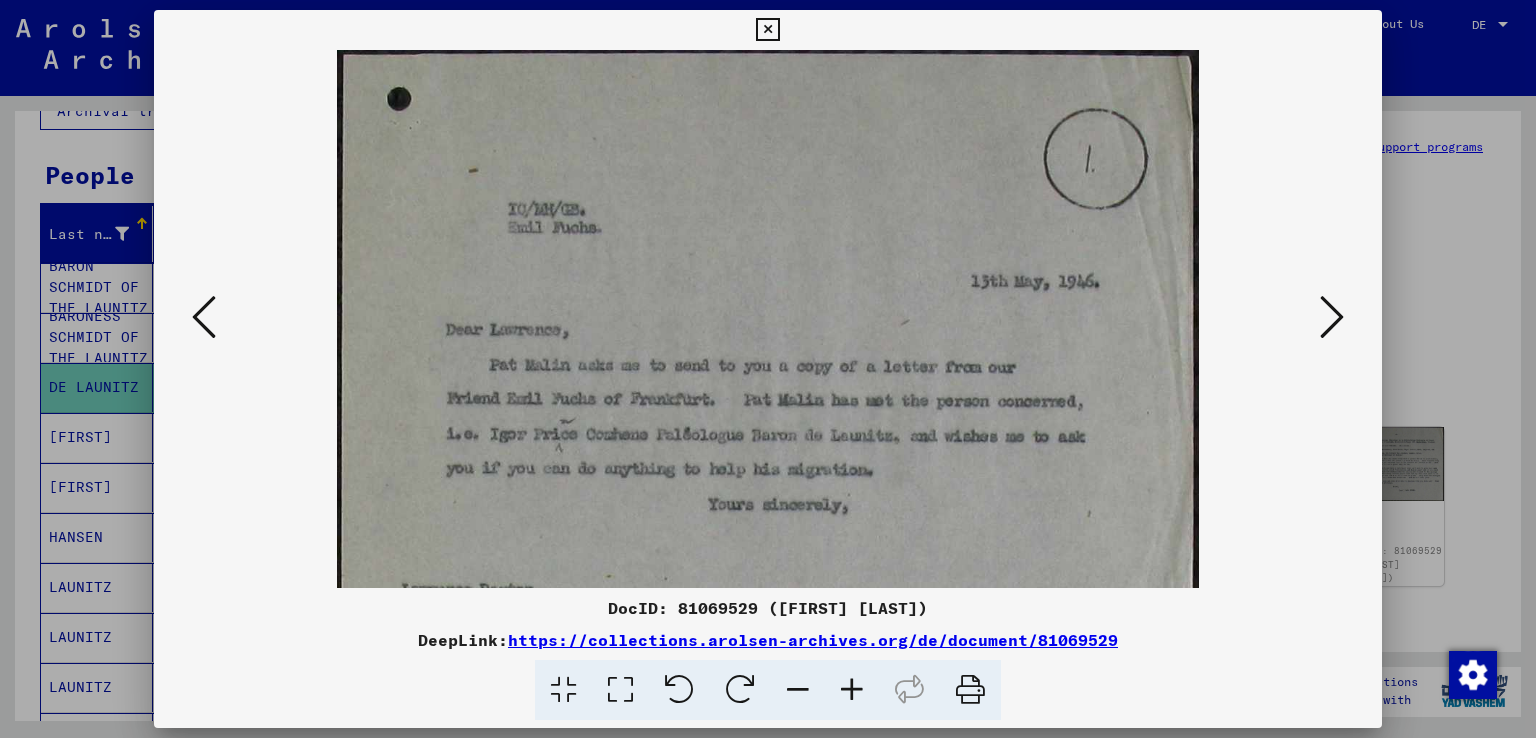 click at bounding box center [852, 690] 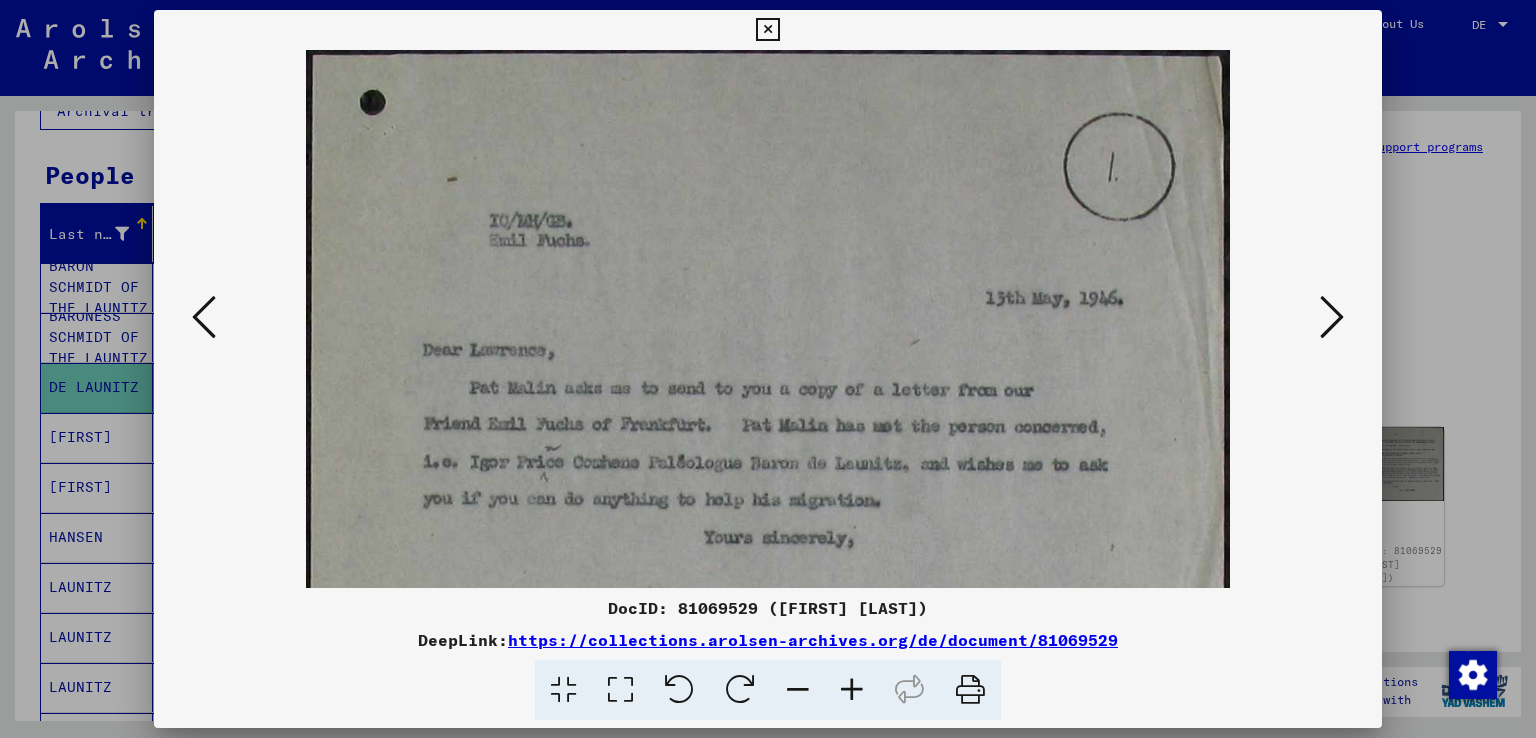 click at bounding box center (852, 690) 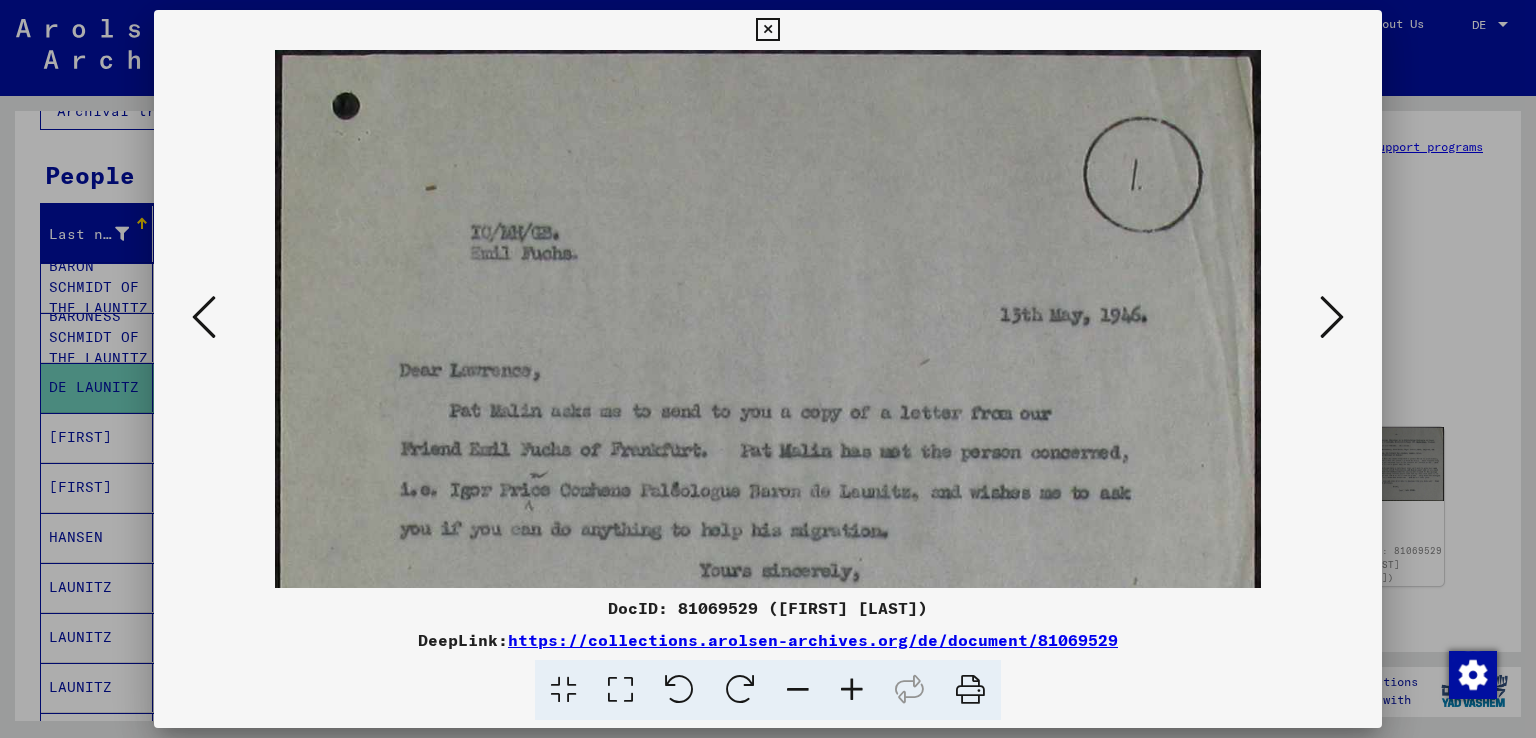 drag, startPoint x: 851, startPoint y: 683, endPoint x: 711, endPoint y: 257, distance: 448.41498 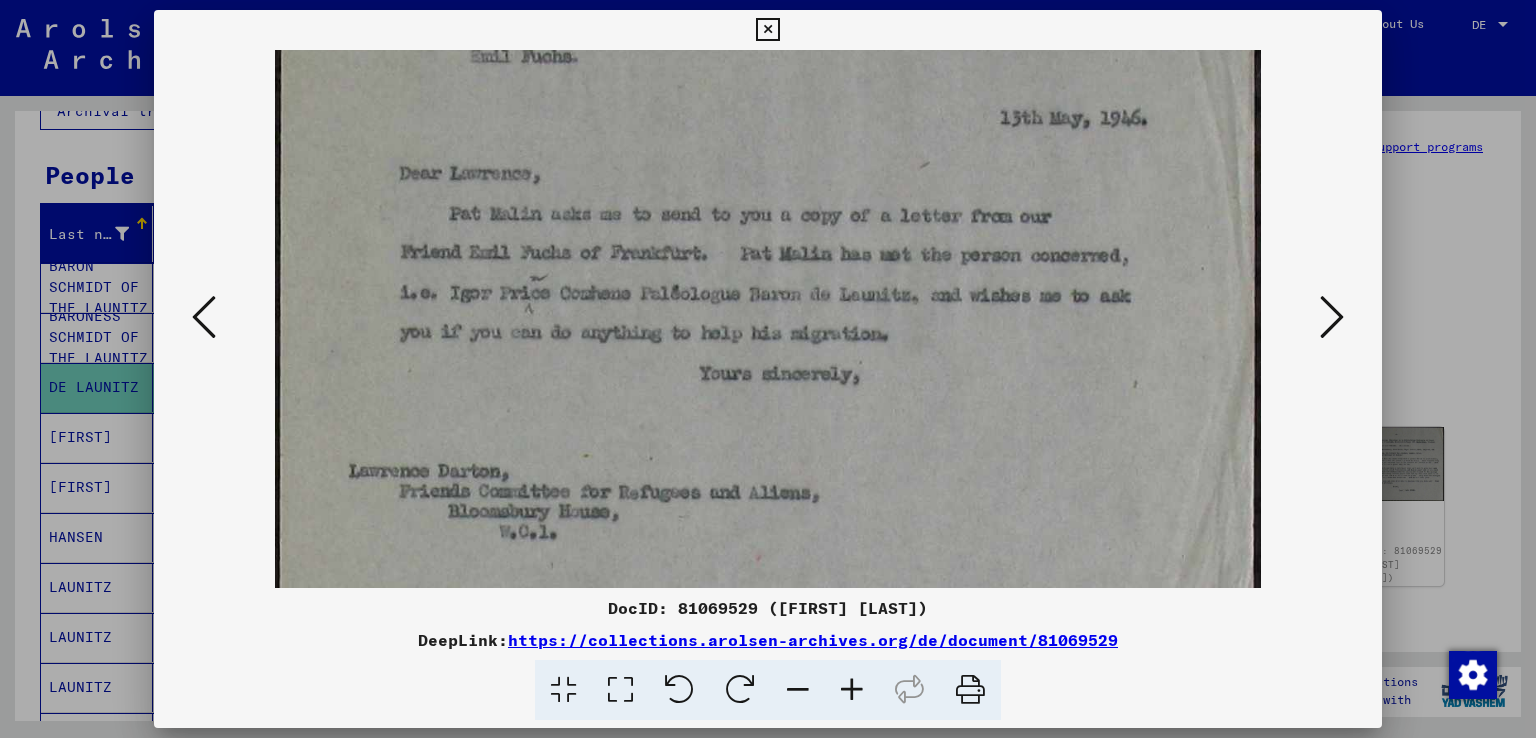 scroll, scrollTop: 200, scrollLeft: 0, axis: vertical 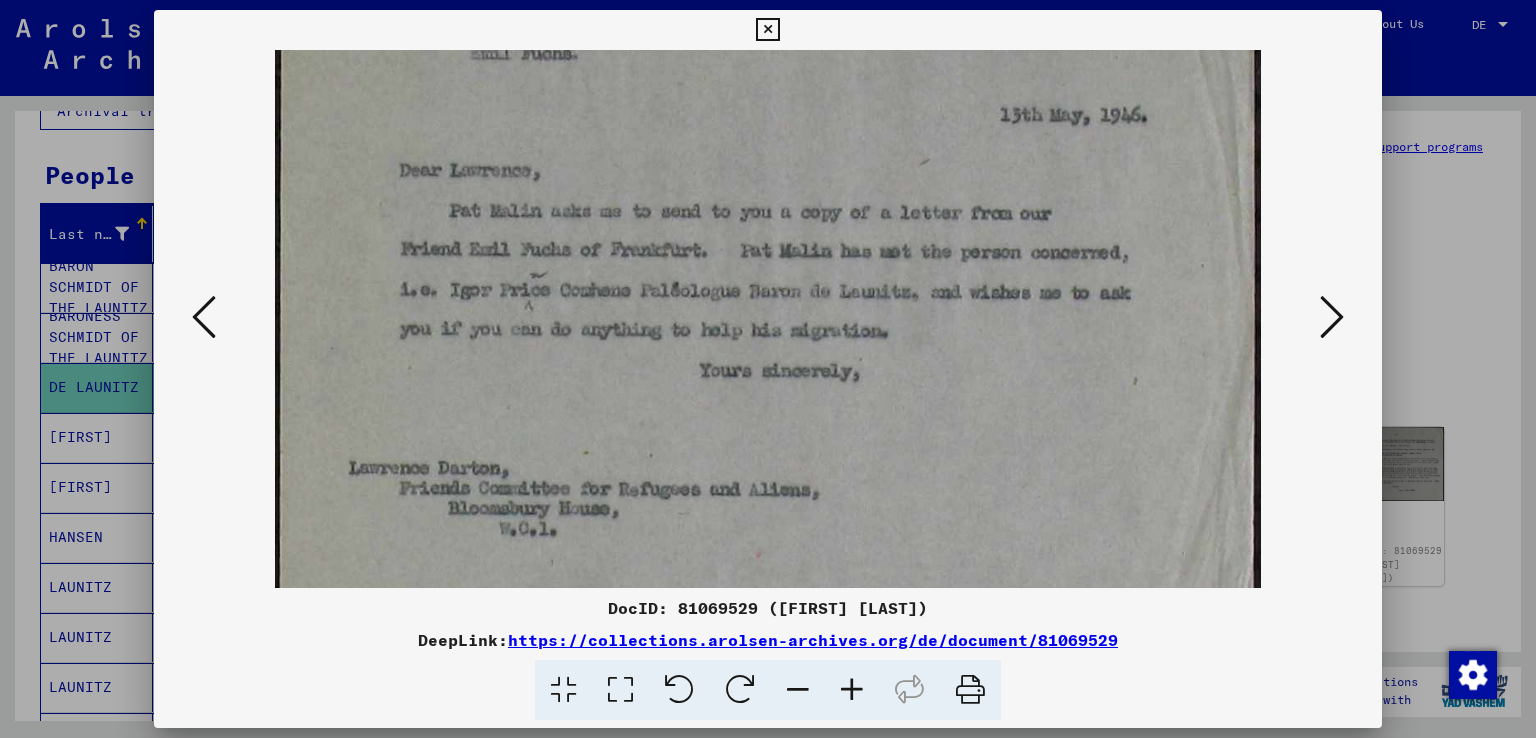 drag, startPoint x: 1211, startPoint y: 521, endPoint x: 1194, endPoint y: 321, distance: 200.7212 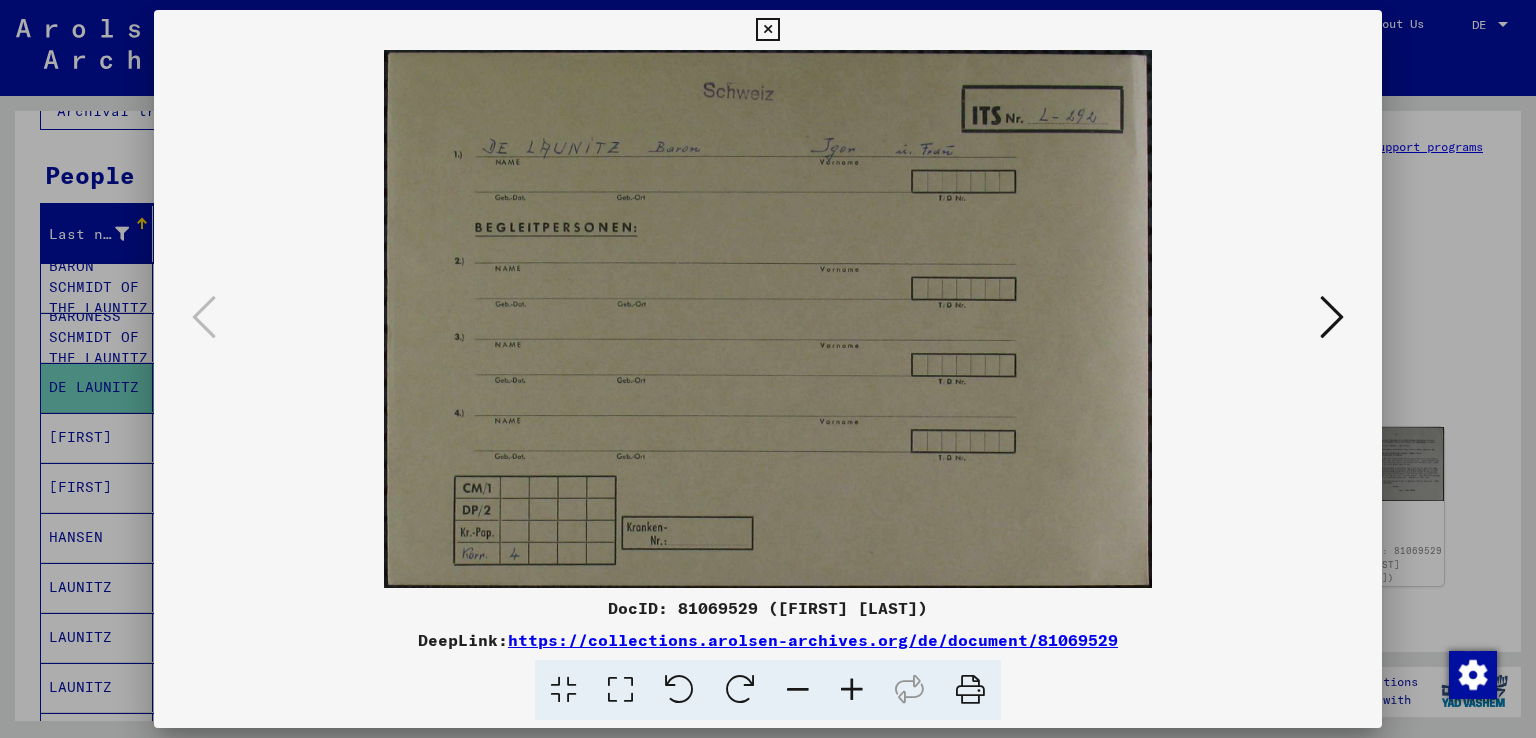 click at bounding box center [767, 30] 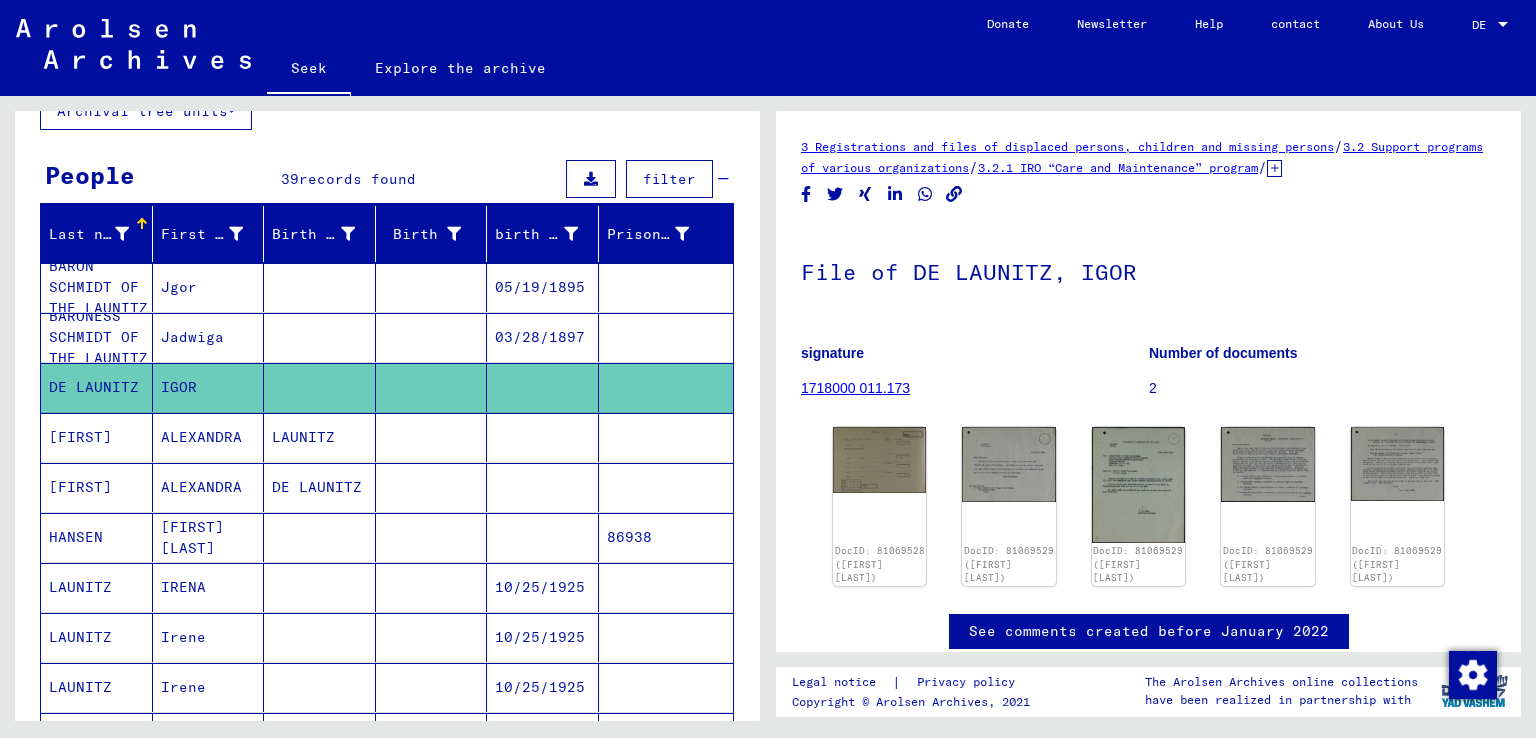 click on "IRENA" at bounding box center (183, 637) 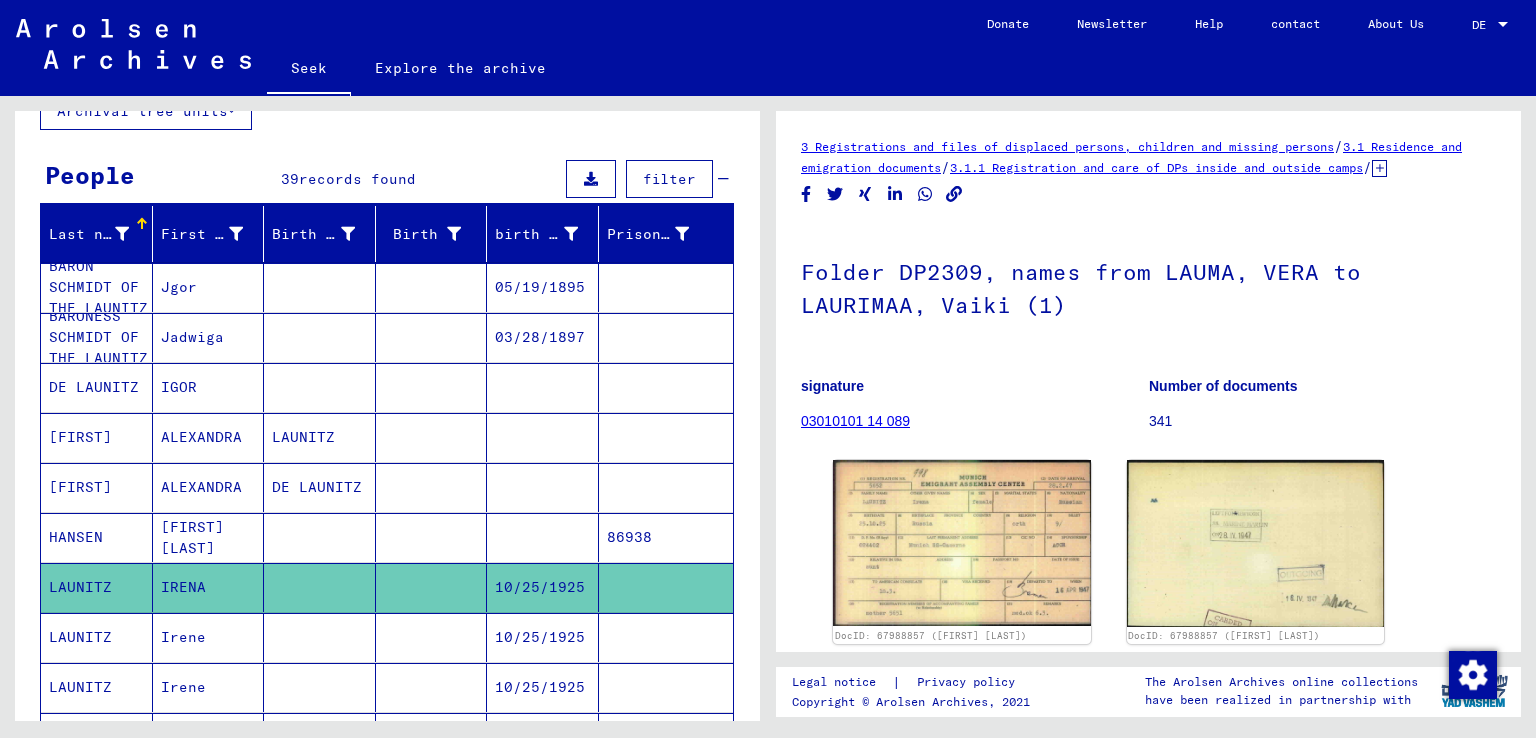 scroll, scrollTop: 0, scrollLeft: 0, axis: both 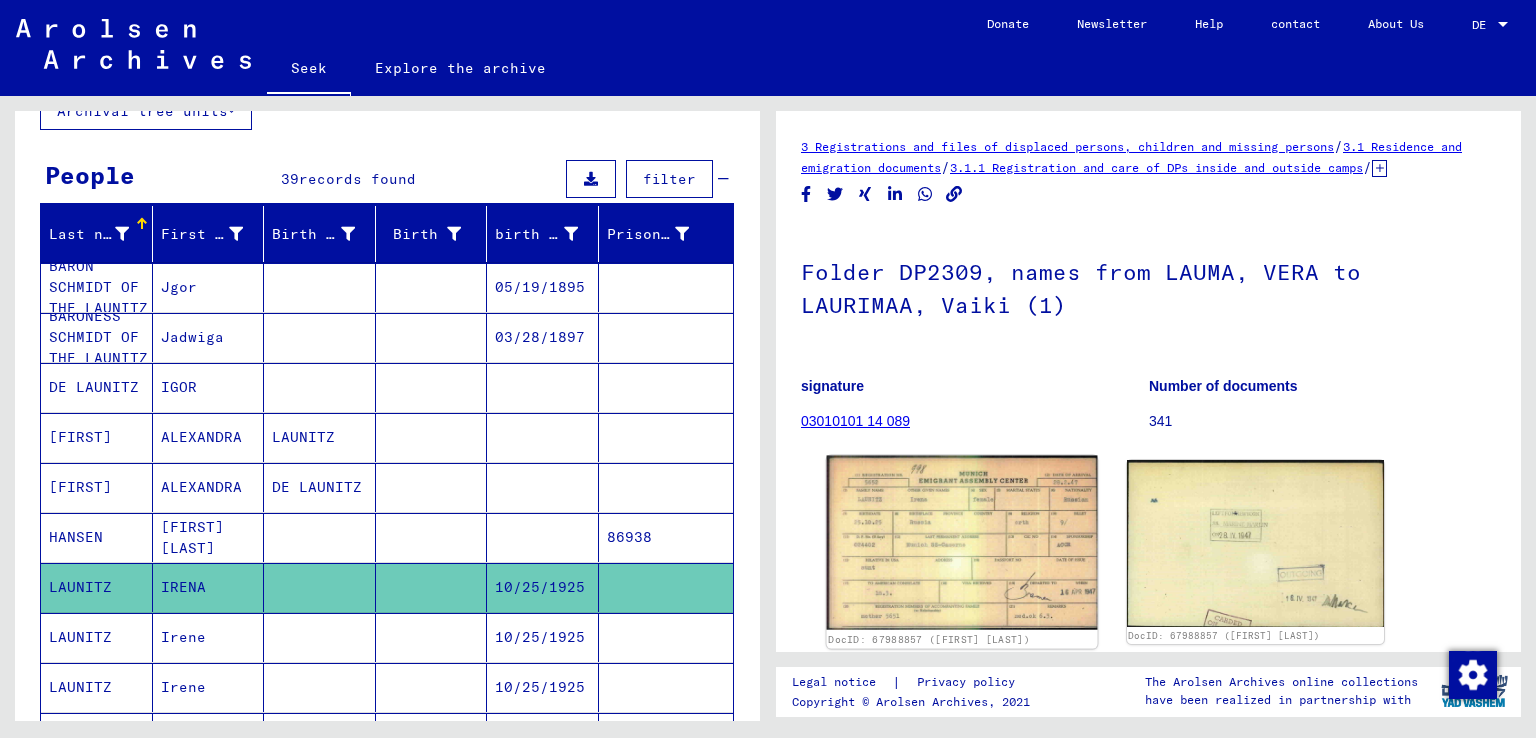 click 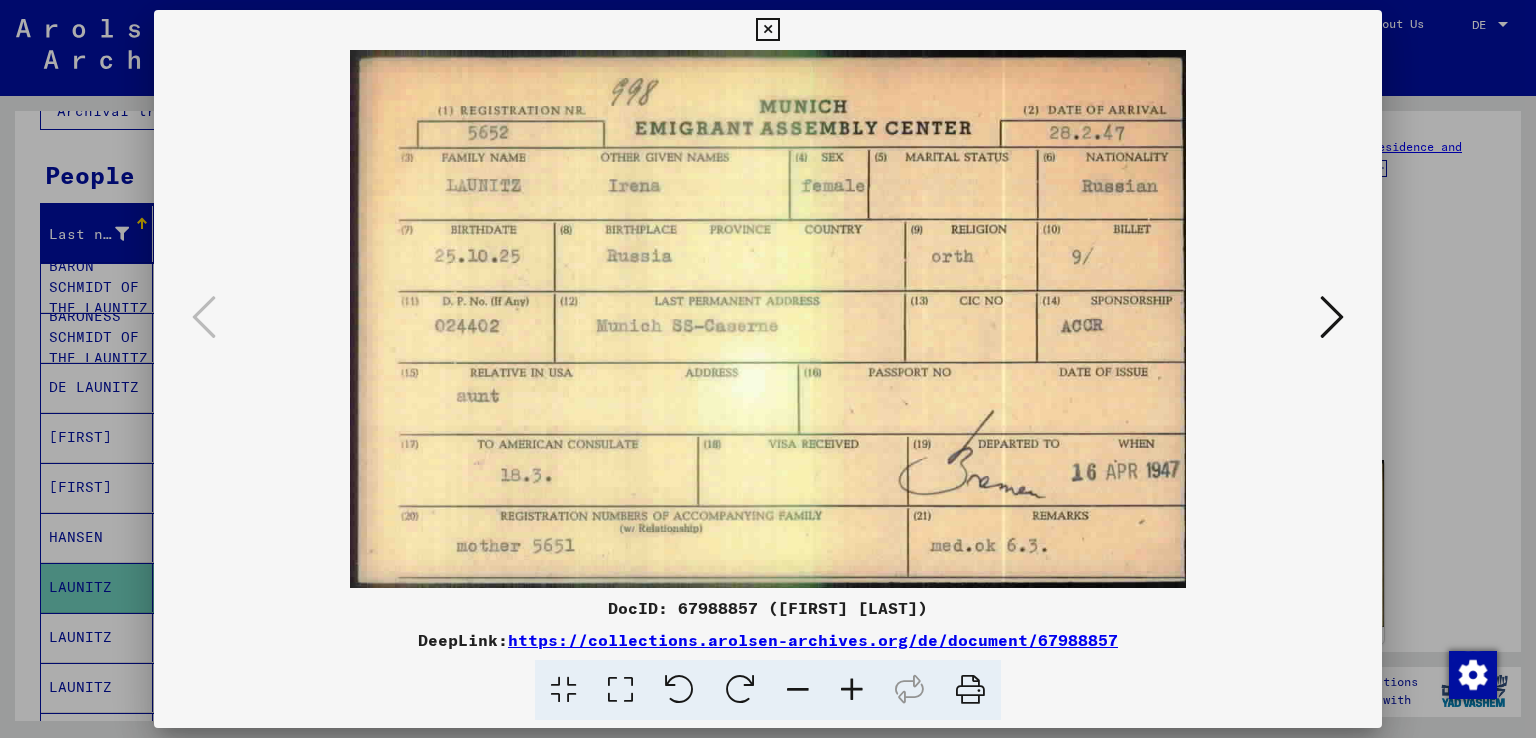 click at bounding box center (768, 319) 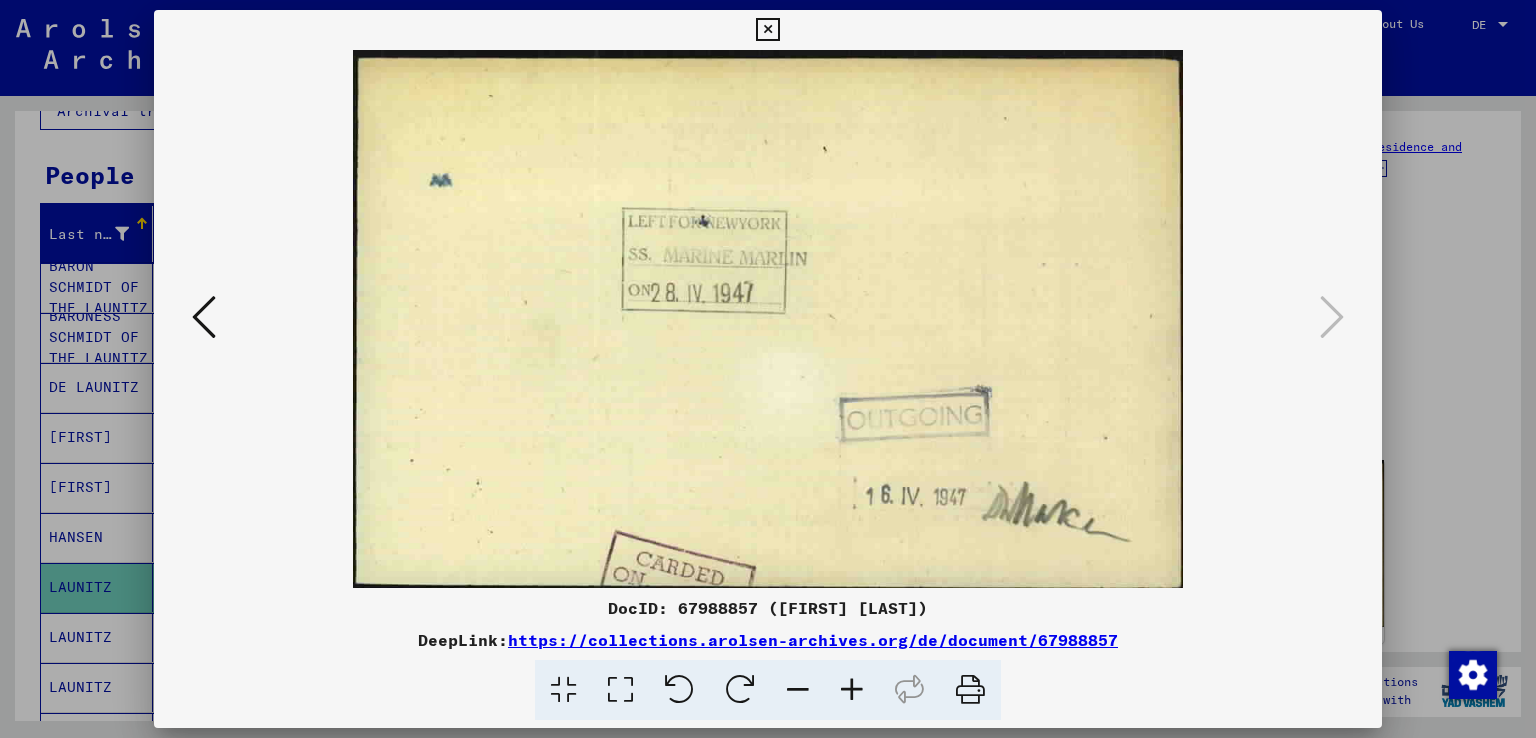 click at bounding box center [767, 30] 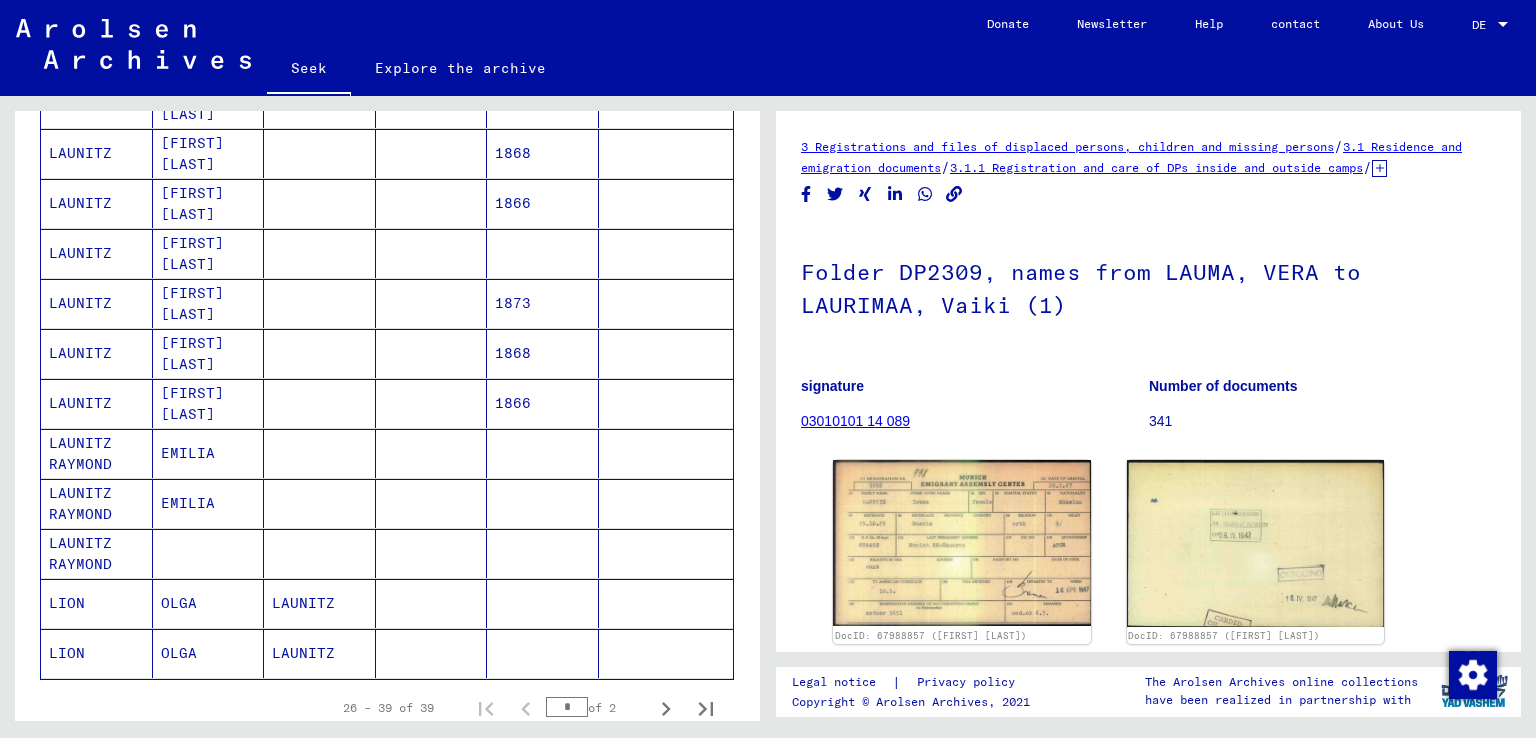 scroll, scrollTop: 979, scrollLeft: 0, axis: vertical 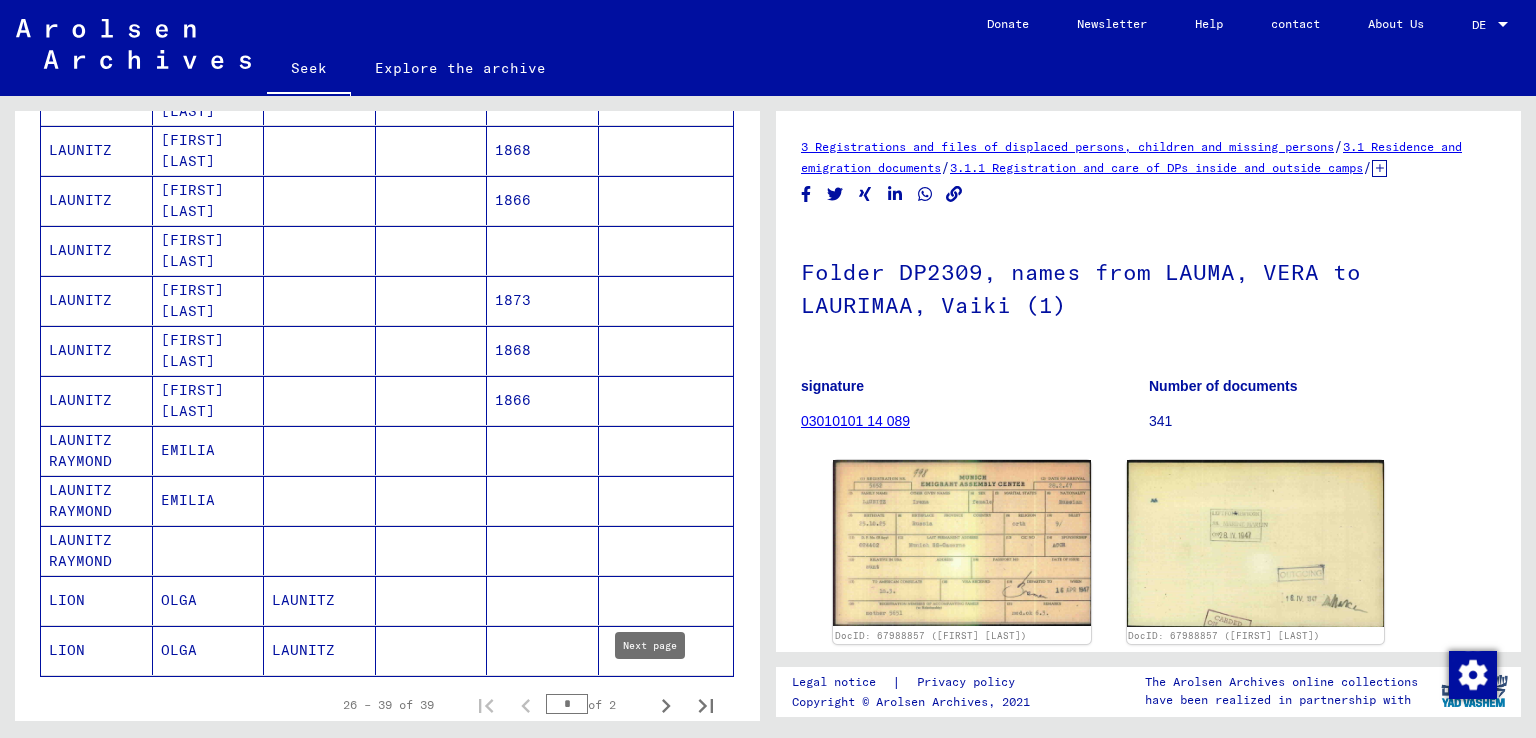 click 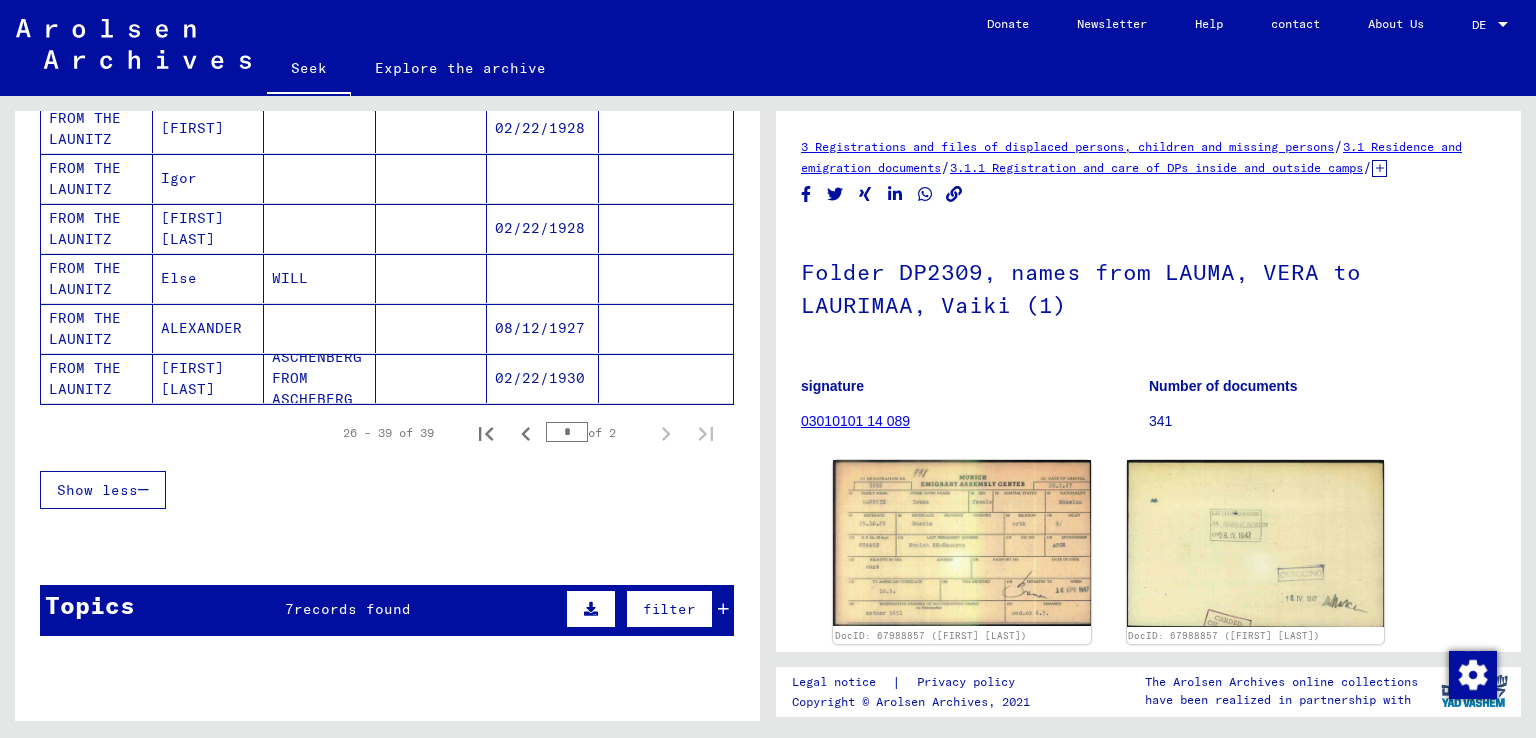 scroll, scrollTop: 491, scrollLeft: 0, axis: vertical 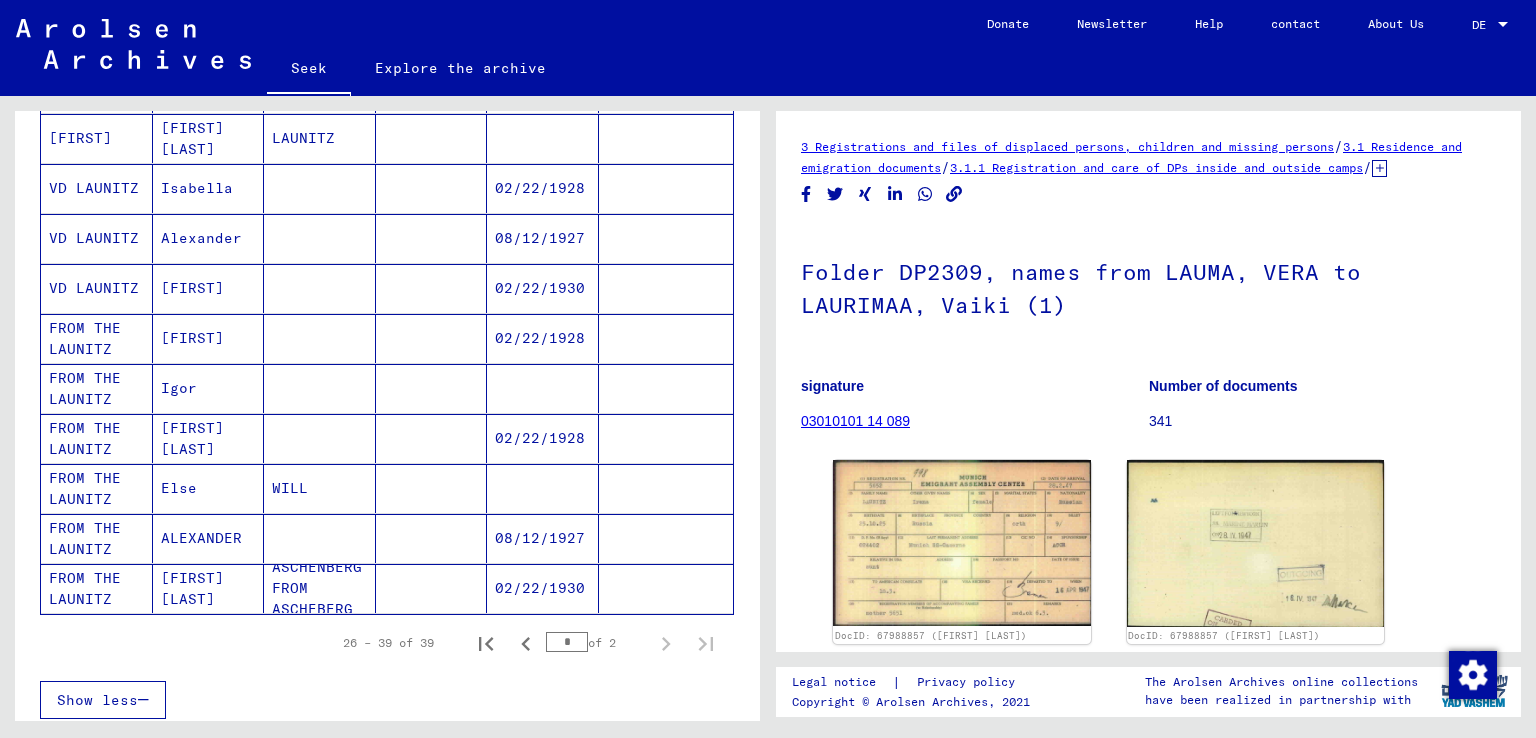click on "[FIRST] [LAST]" at bounding box center (179, 488) 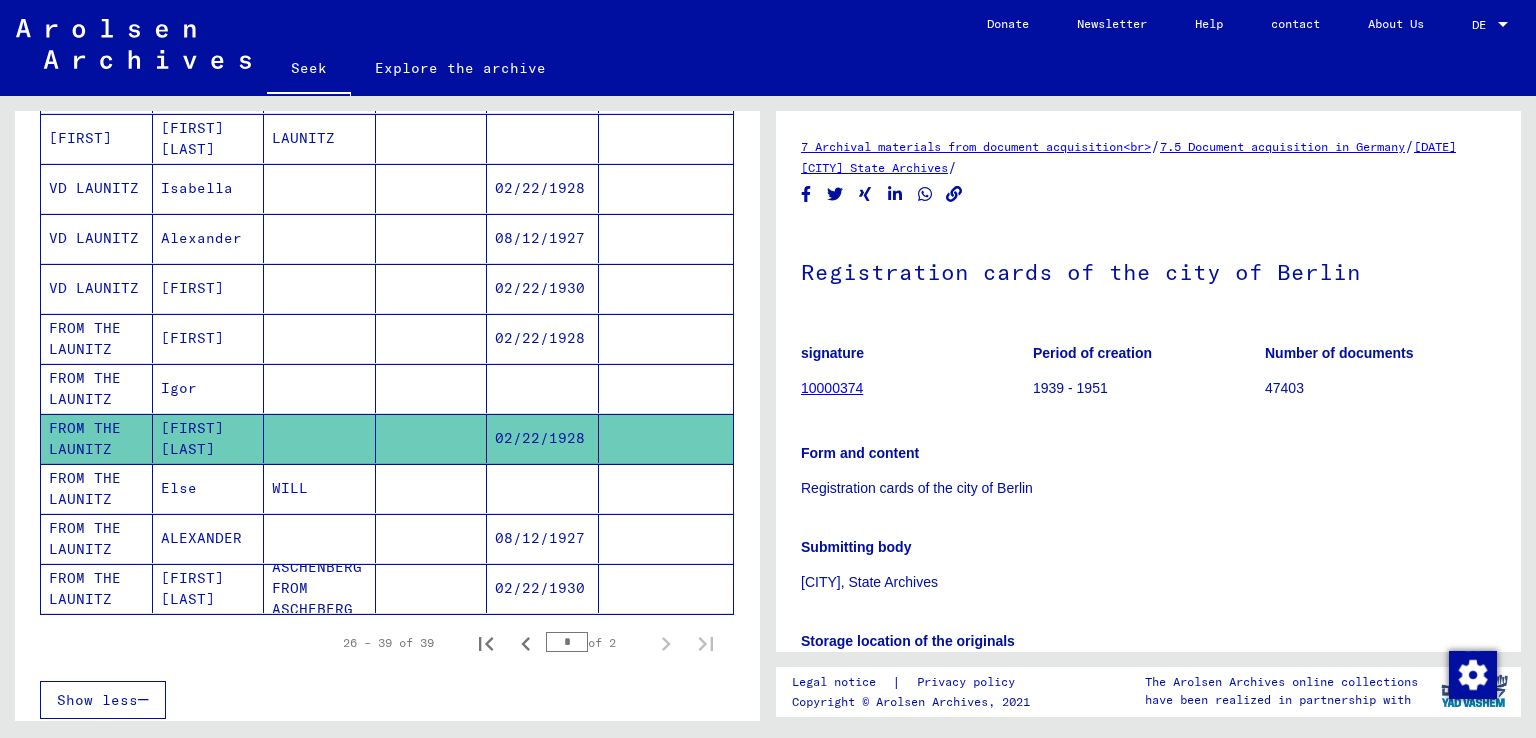 scroll, scrollTop: 0, scrollLeft: 0, axis: both 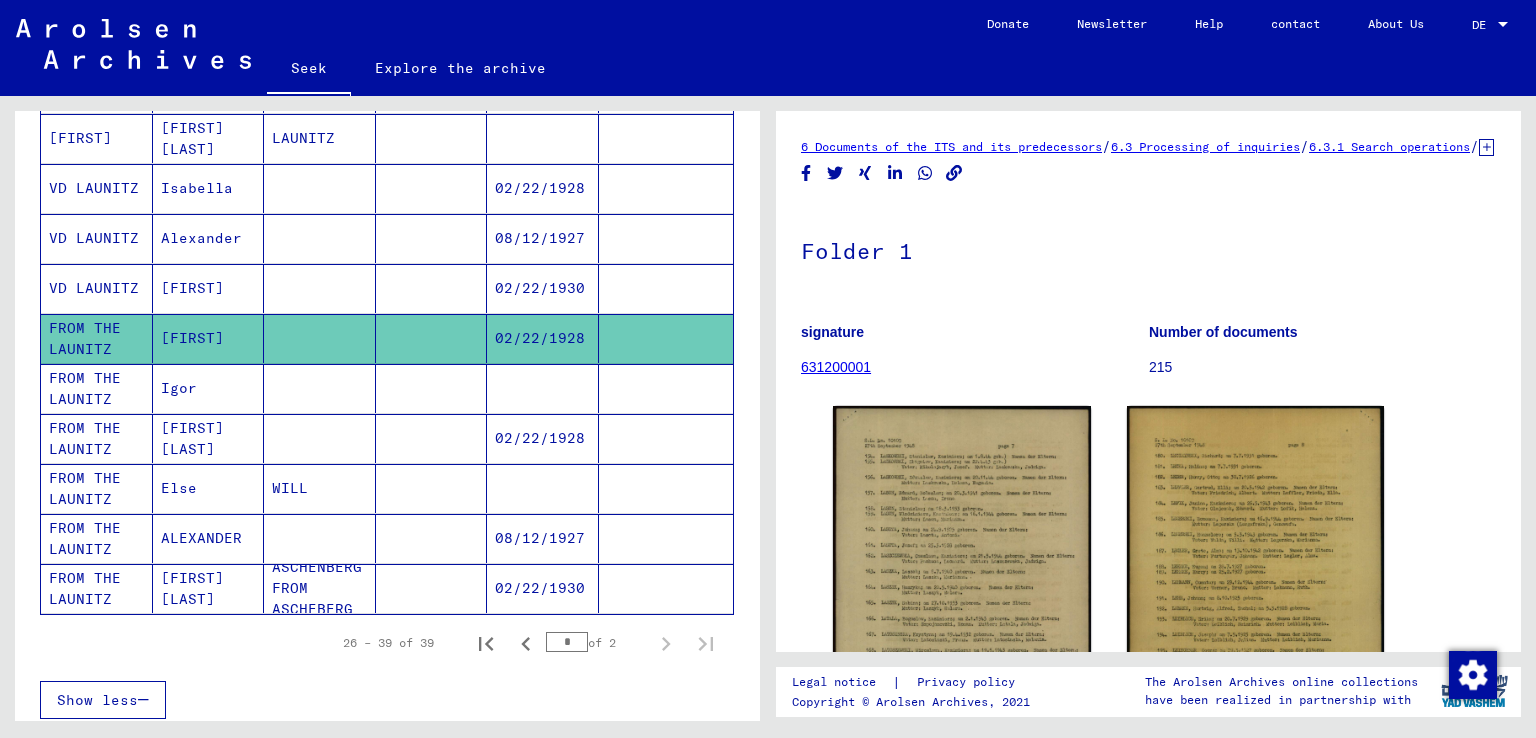 click on "[FIRST]" 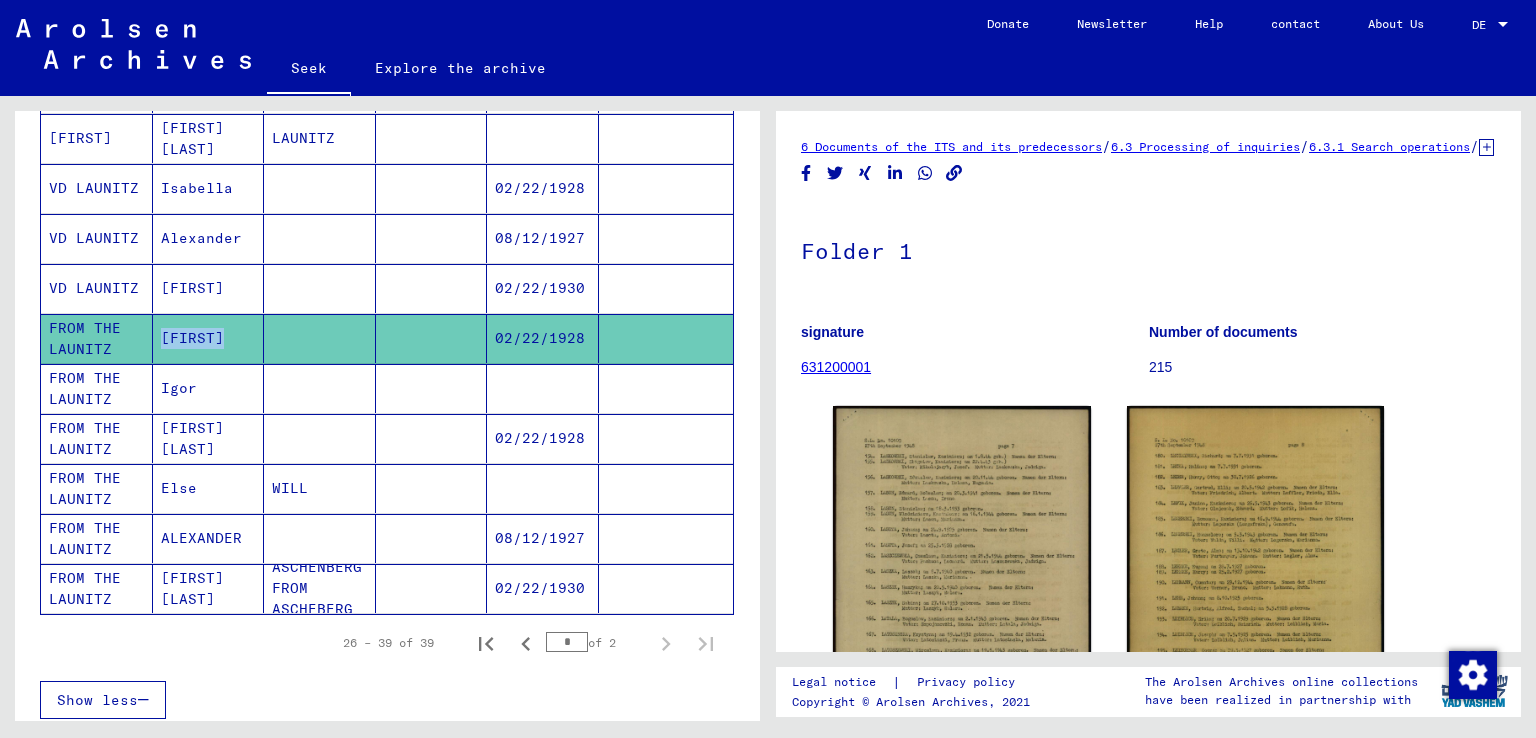 click on "[FIRST]" 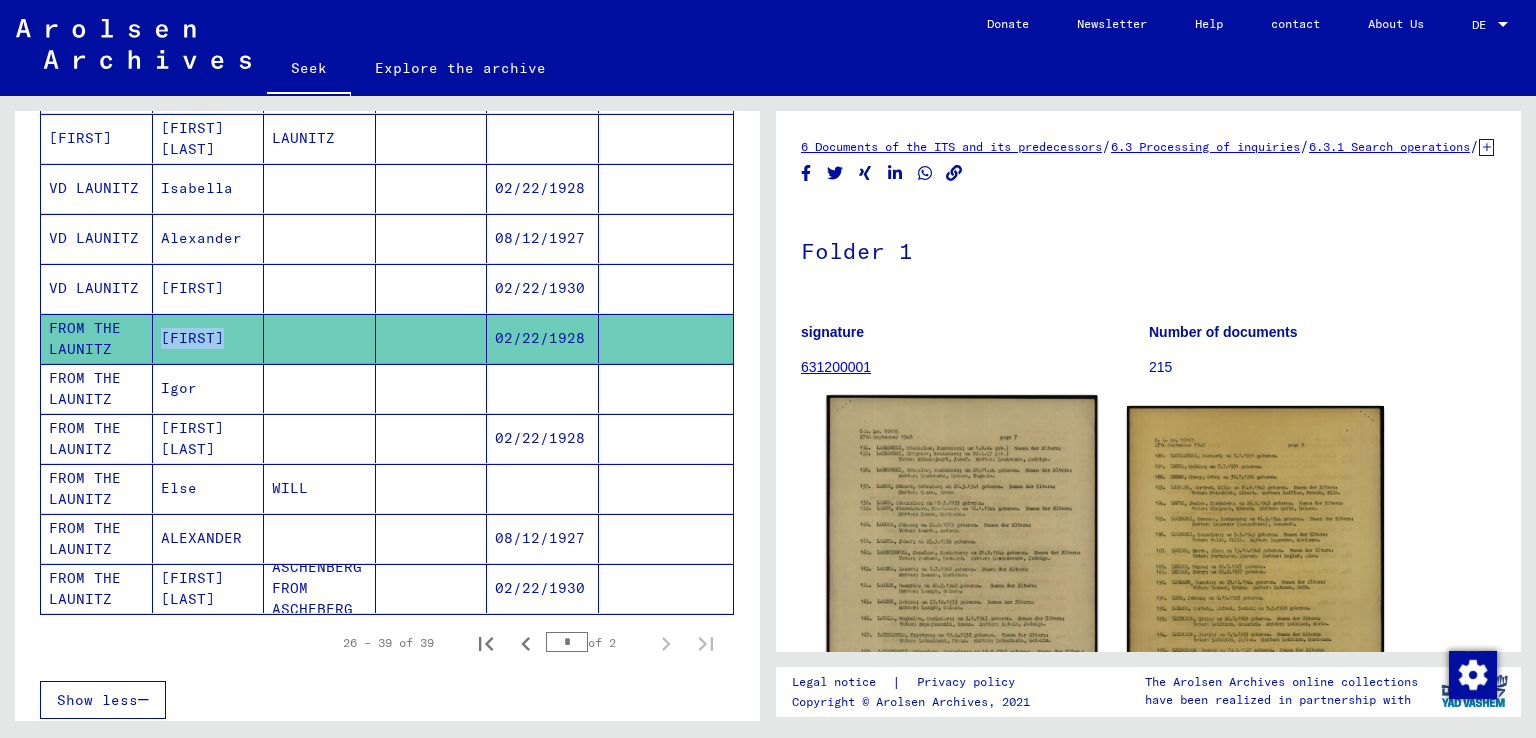 click 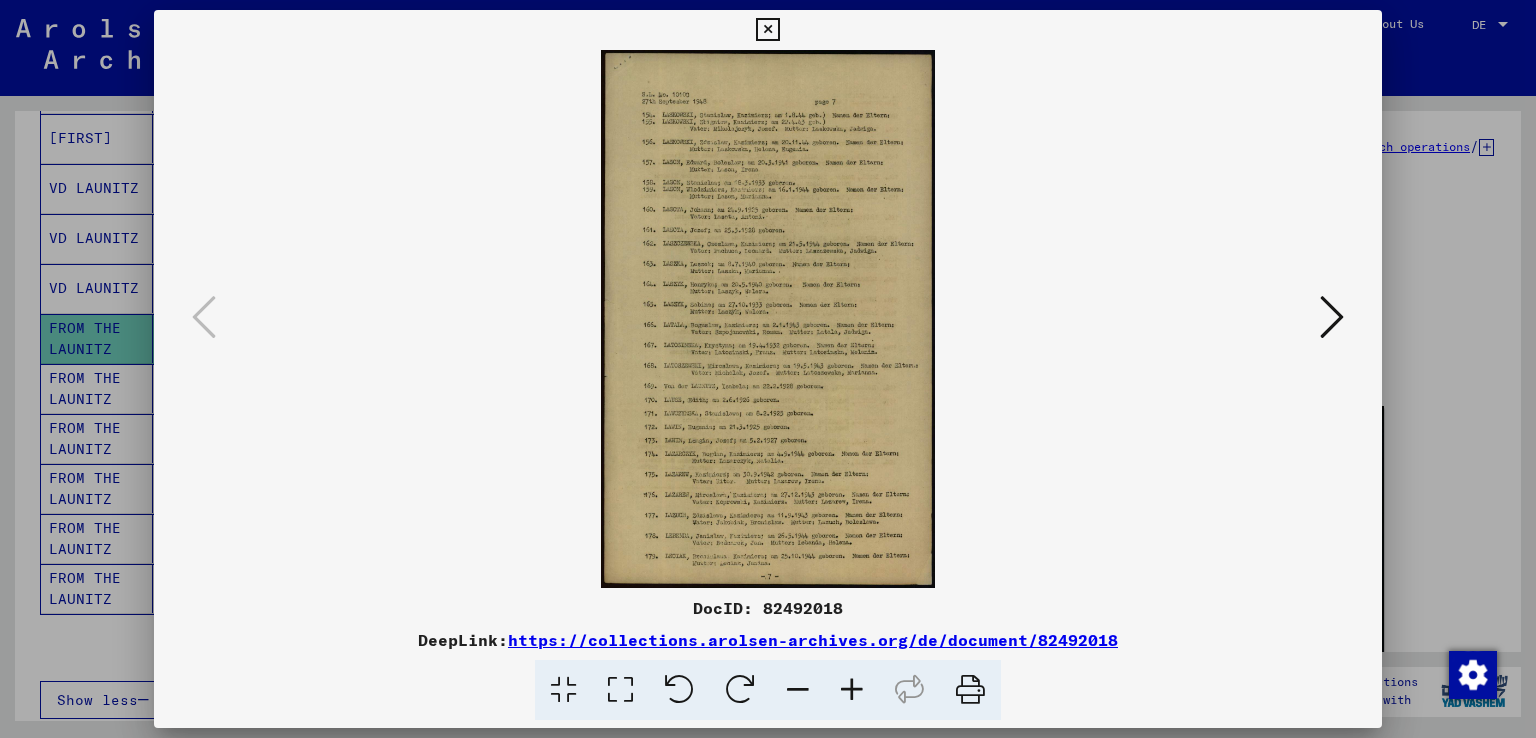 click at bounding box center [852, 690] 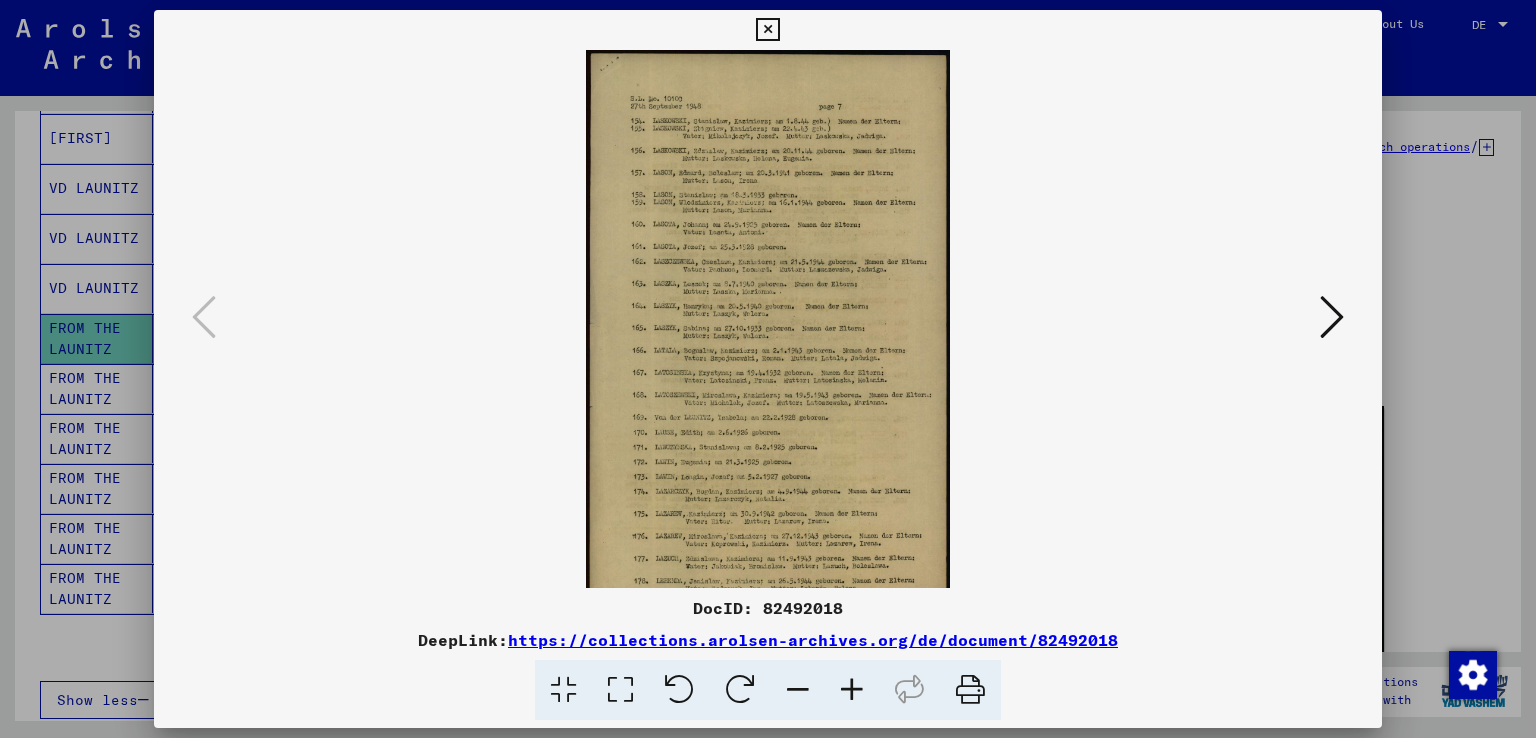 click at bounding box center (852, 690) 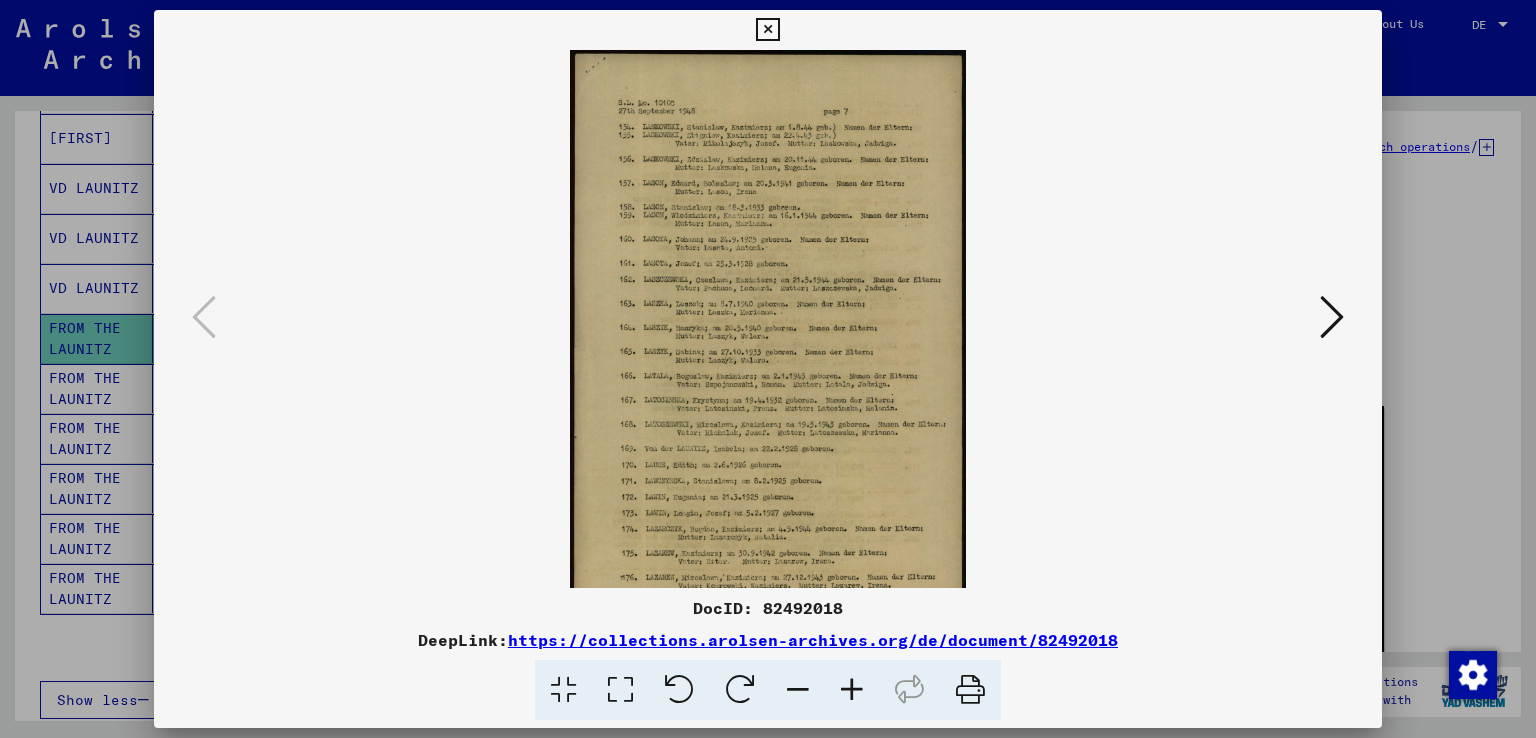 click at bounding box center (852, 690) 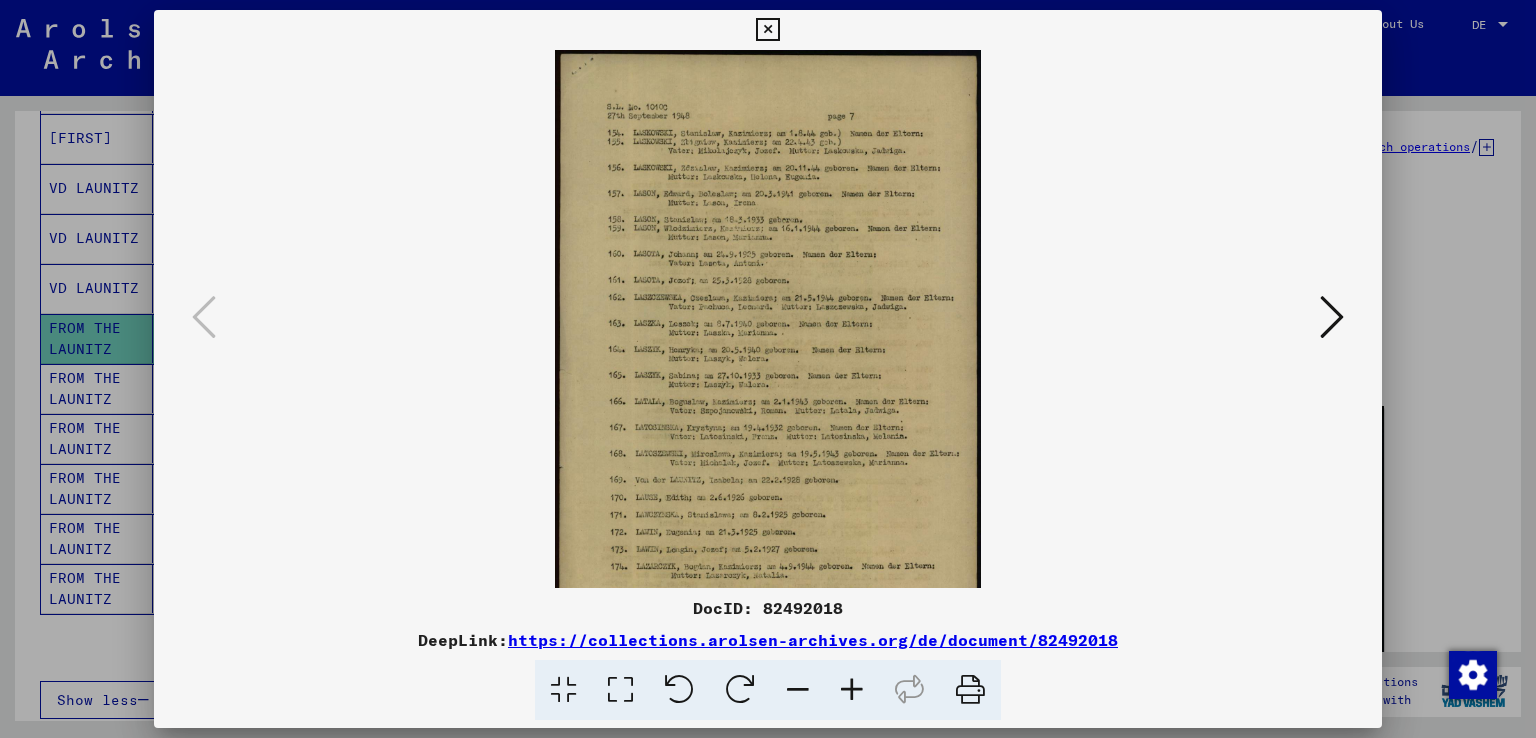 click at bounding box center (852, 690) 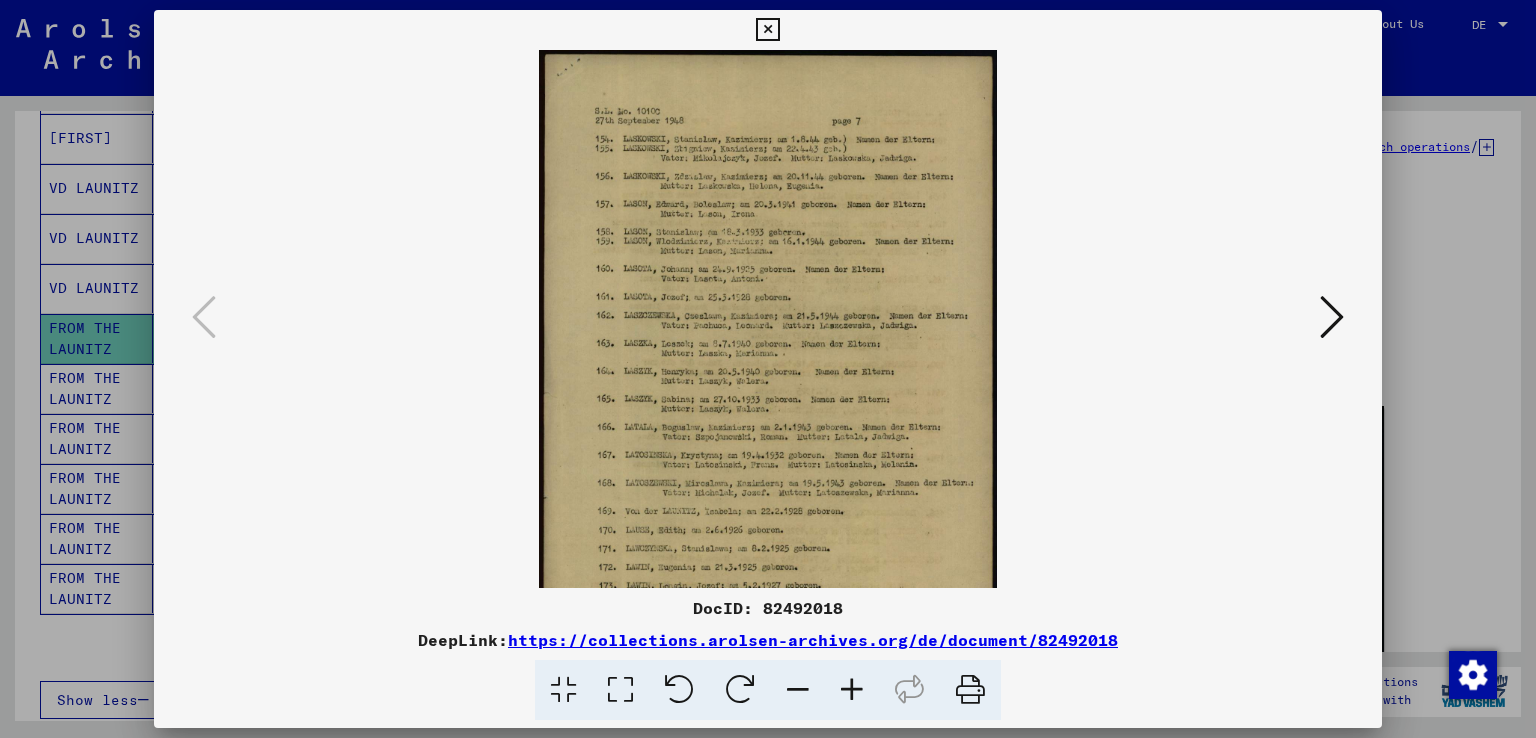 click at bounding box center (852, 690) 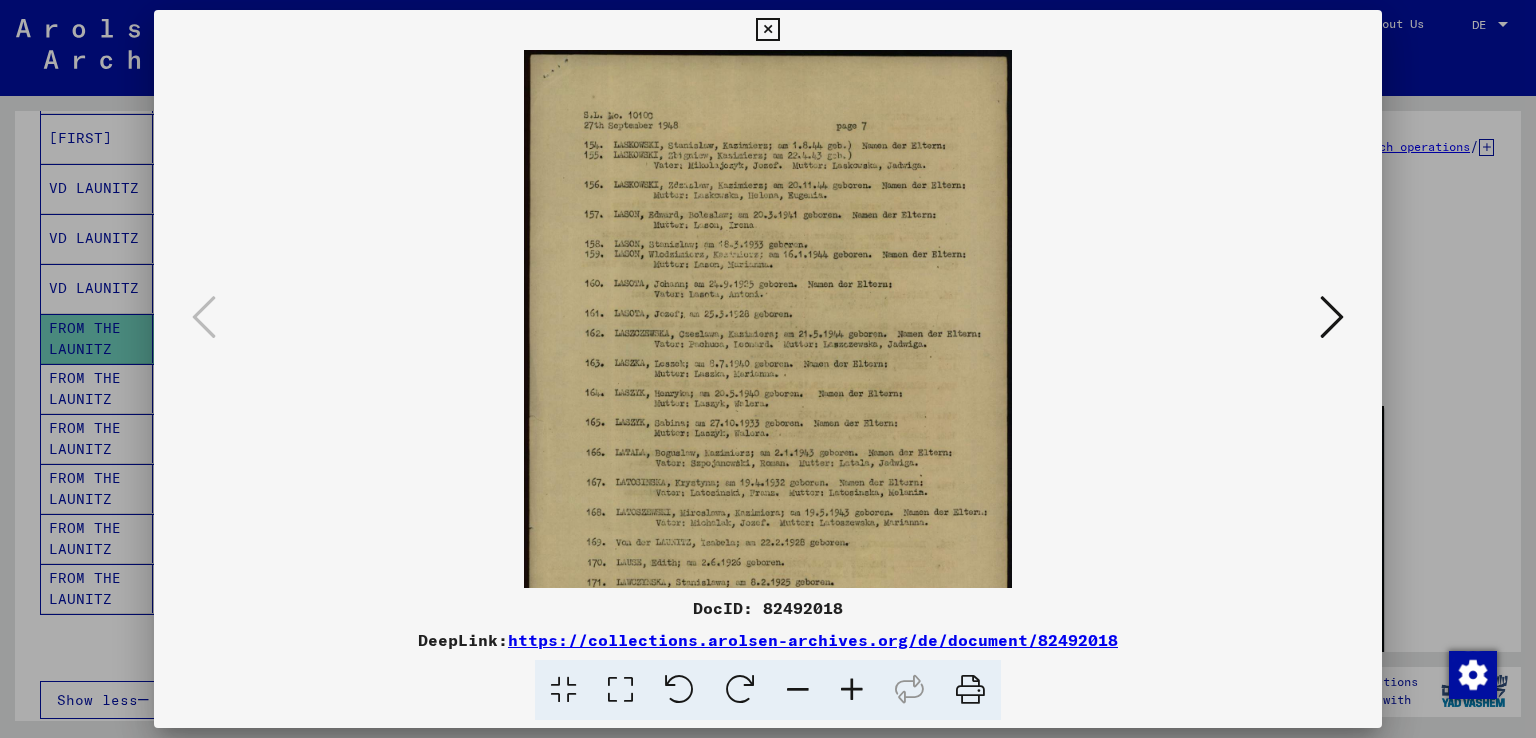 click at bounding box center (852, 690) 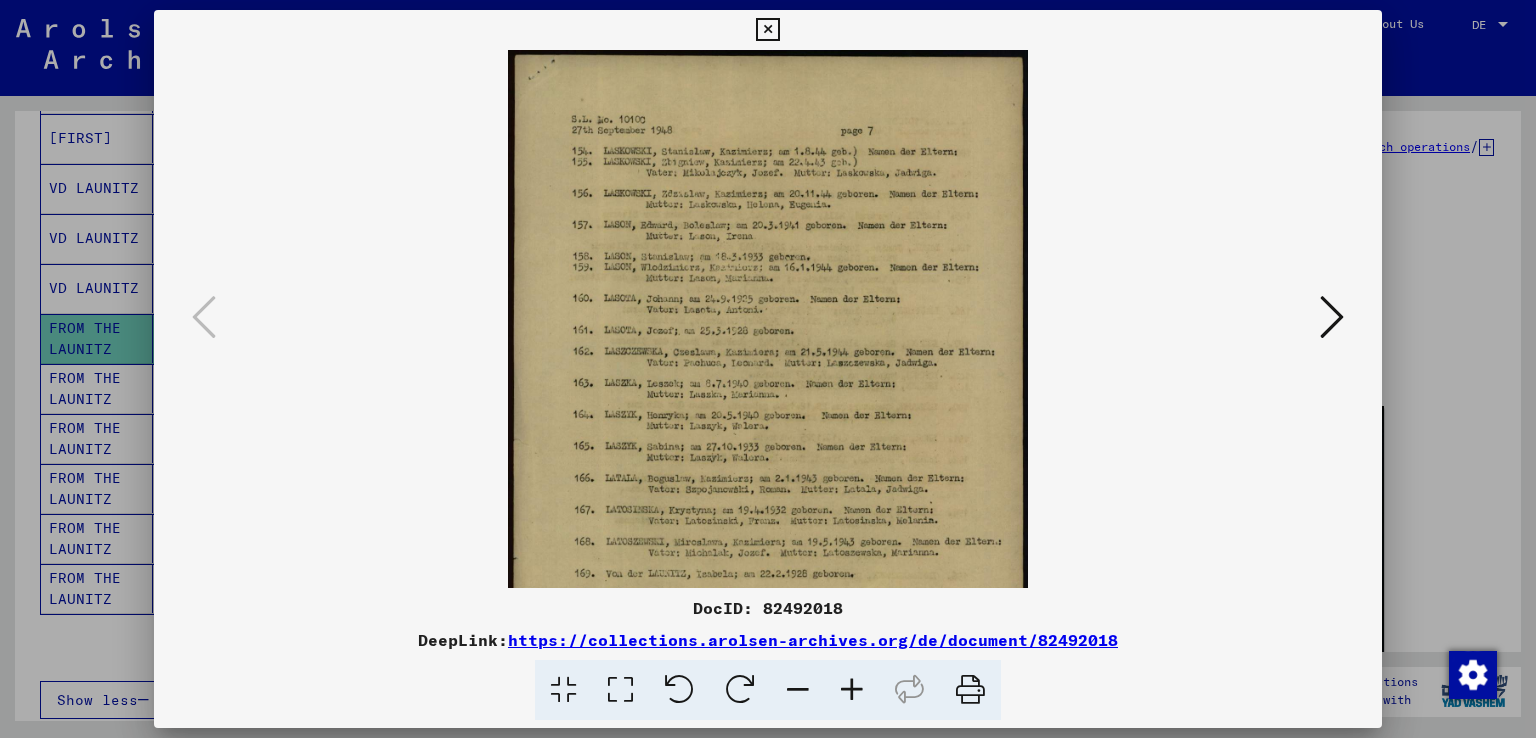 click at bounding box center [852, 690] 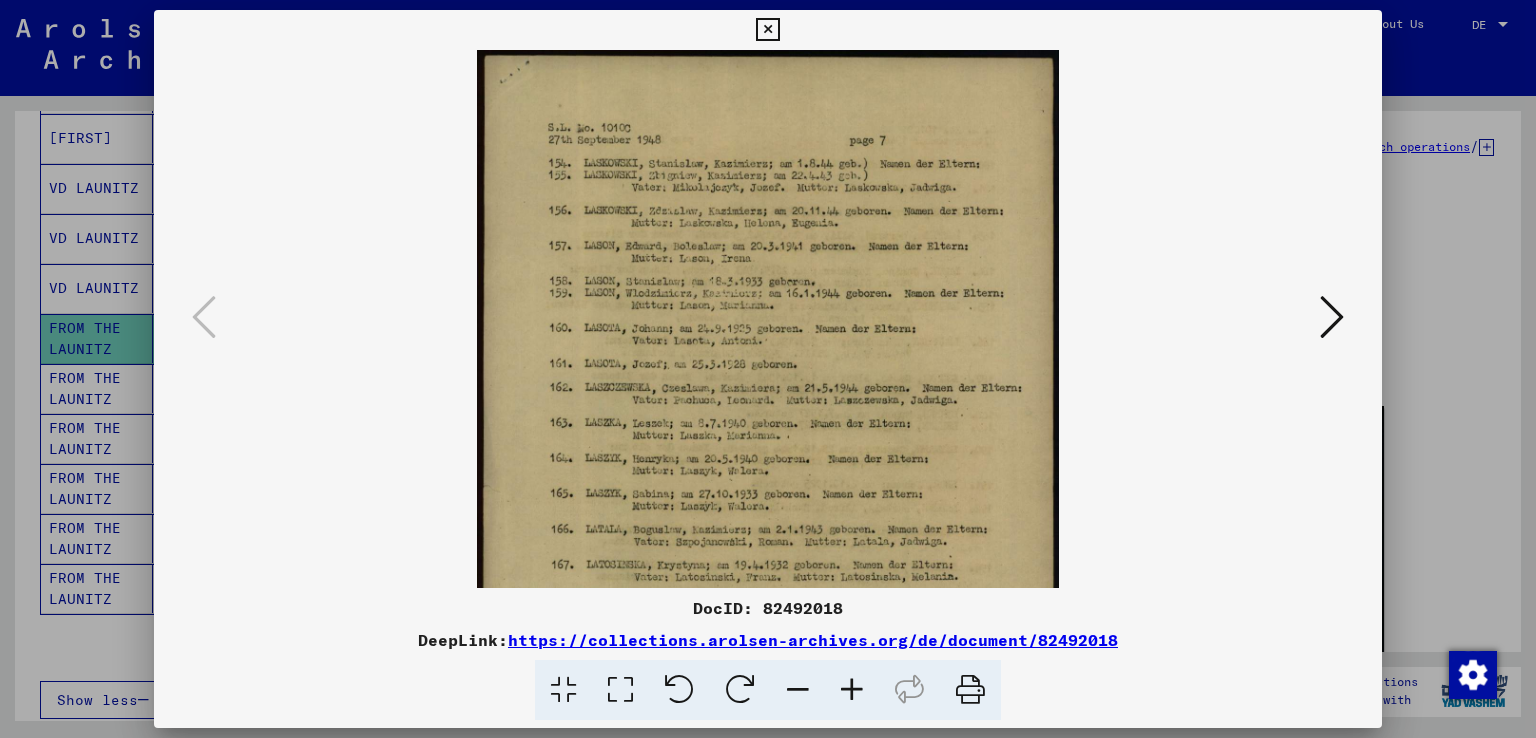 click at bounding box center [852, 690] 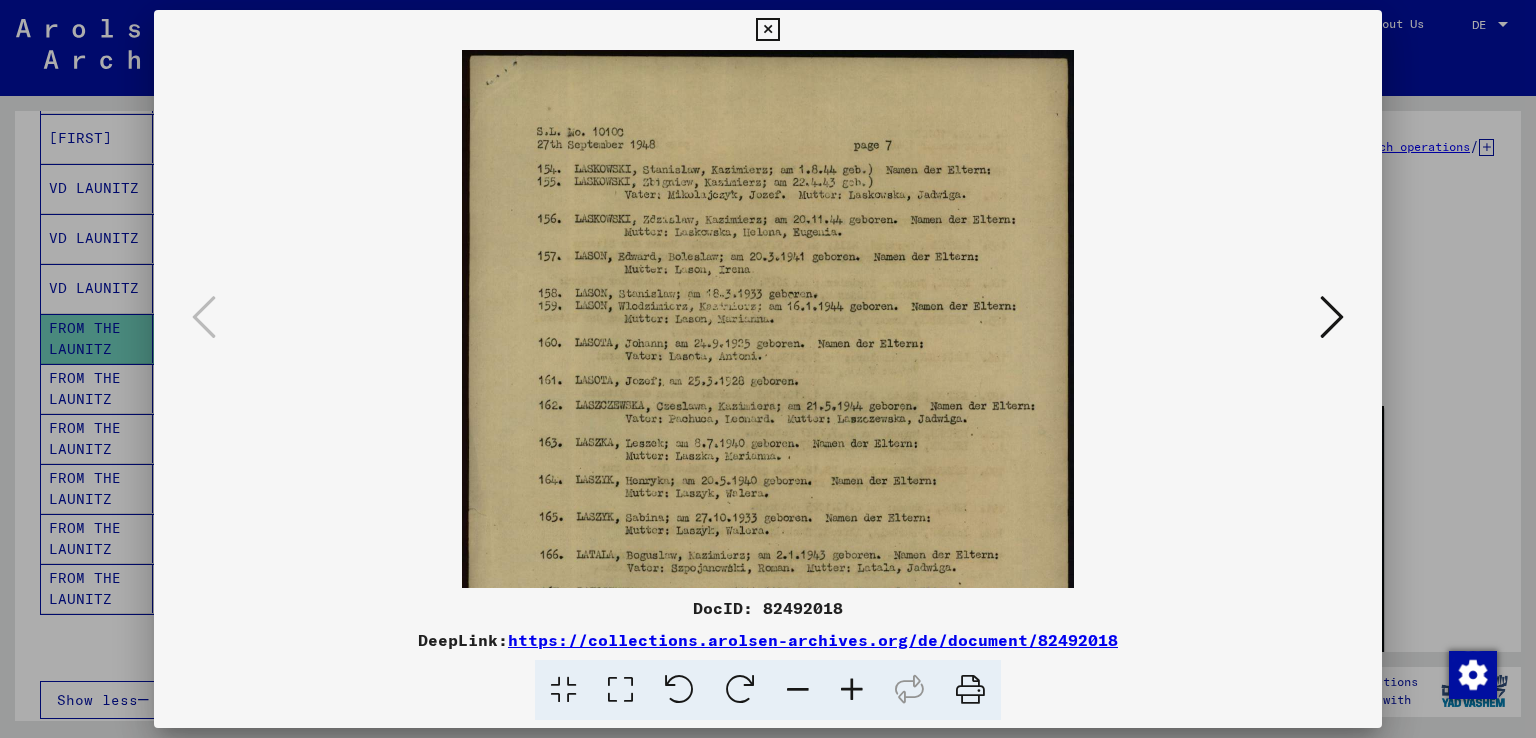 click at bounding box center (852, 690) 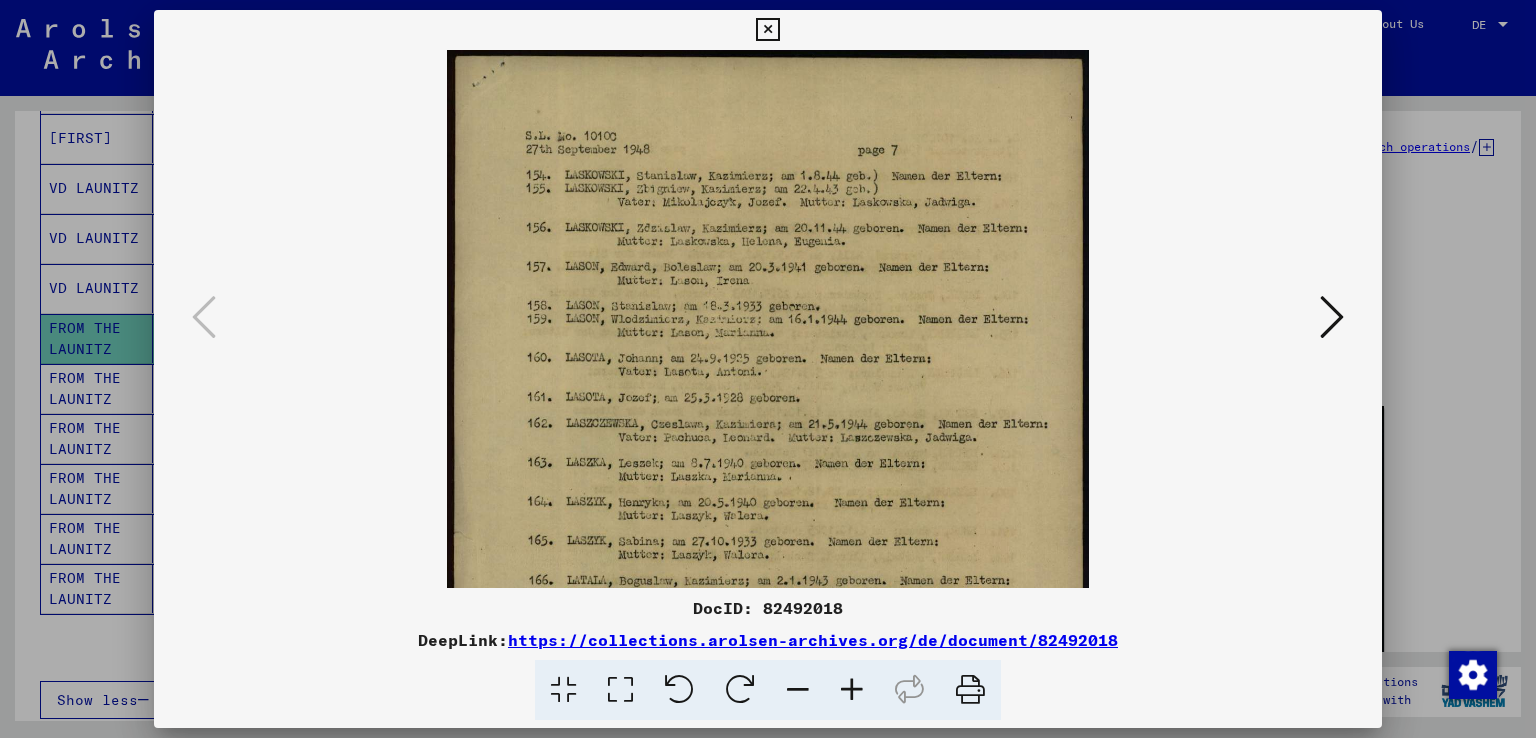click at bounding box center [852, 690] 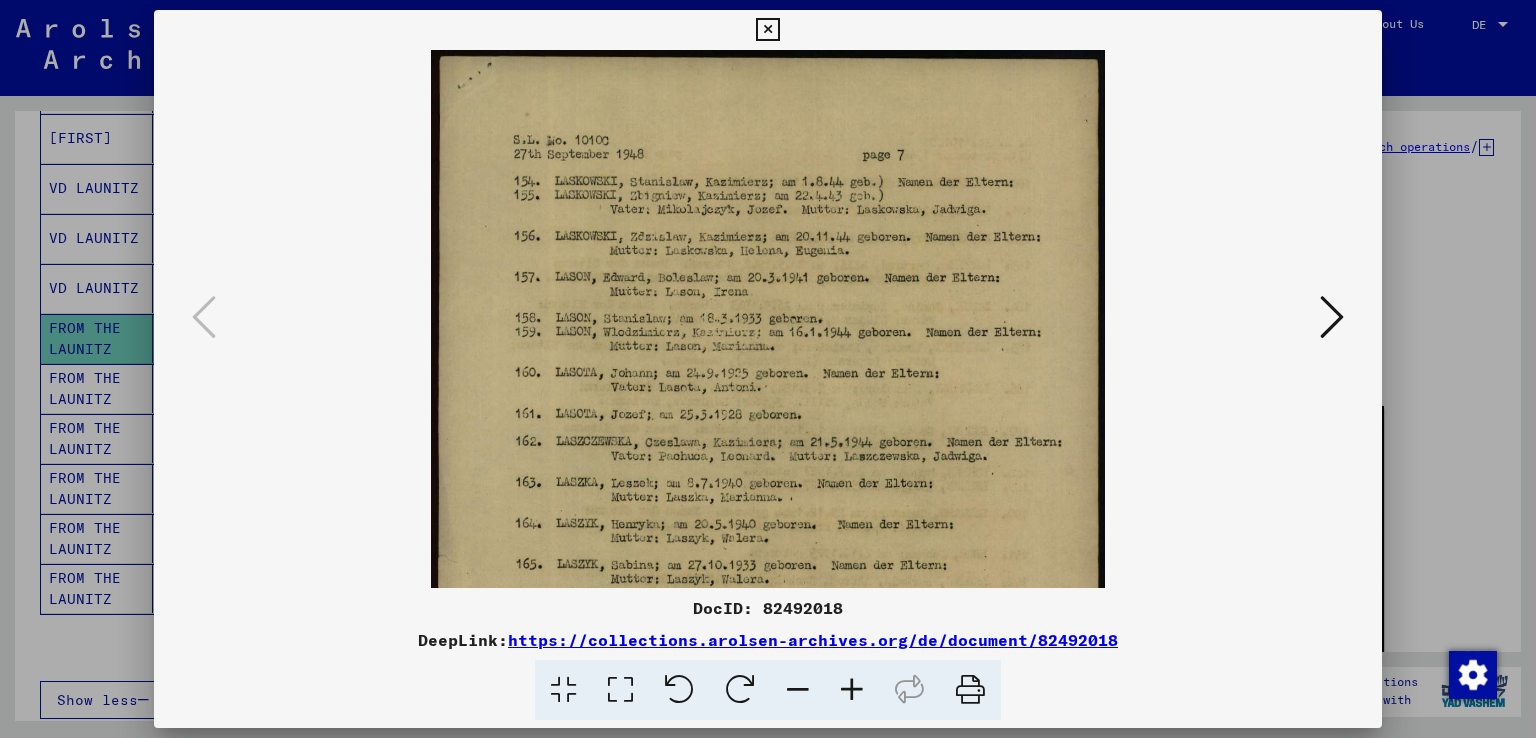 click at bounding box center (852, 690) 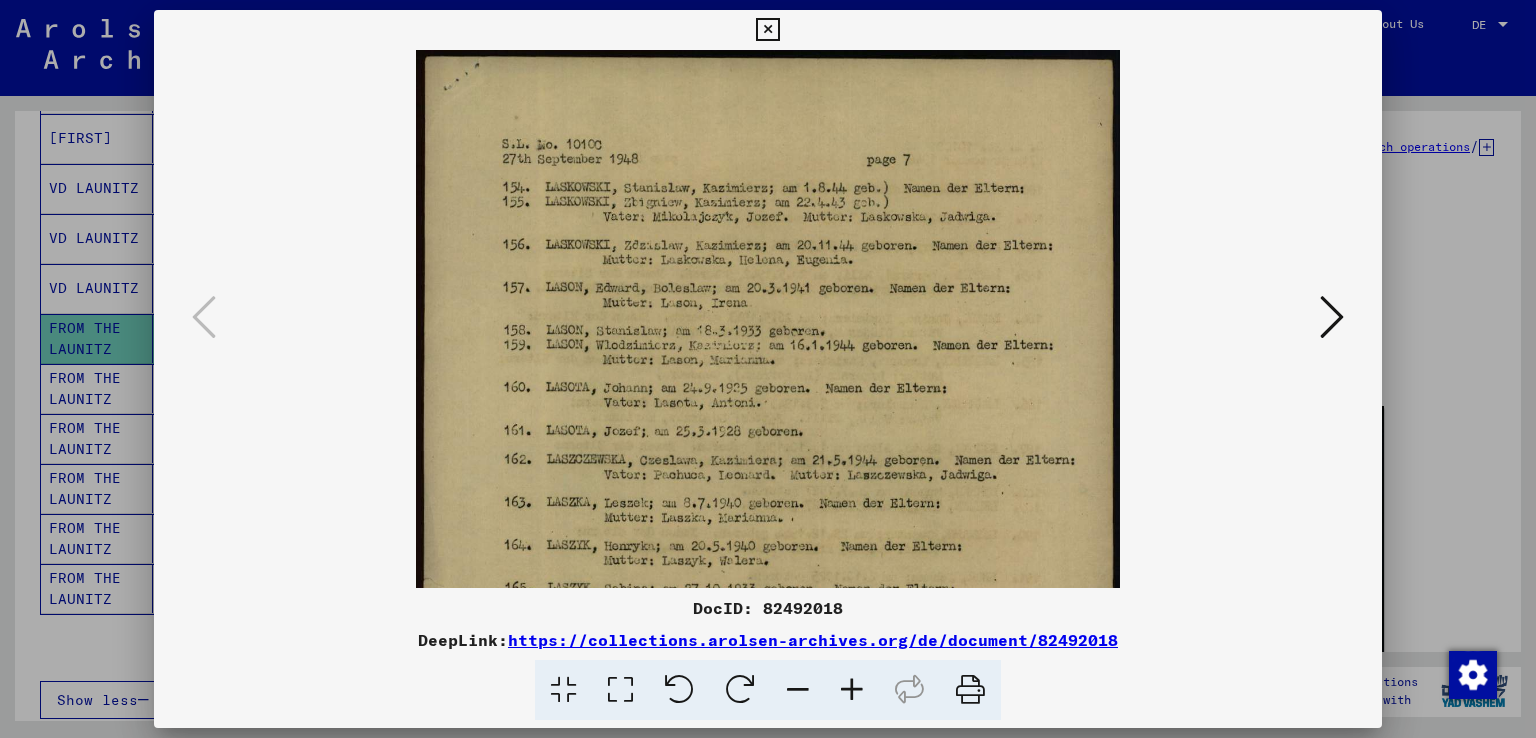 click at bounding box center [852, 690] 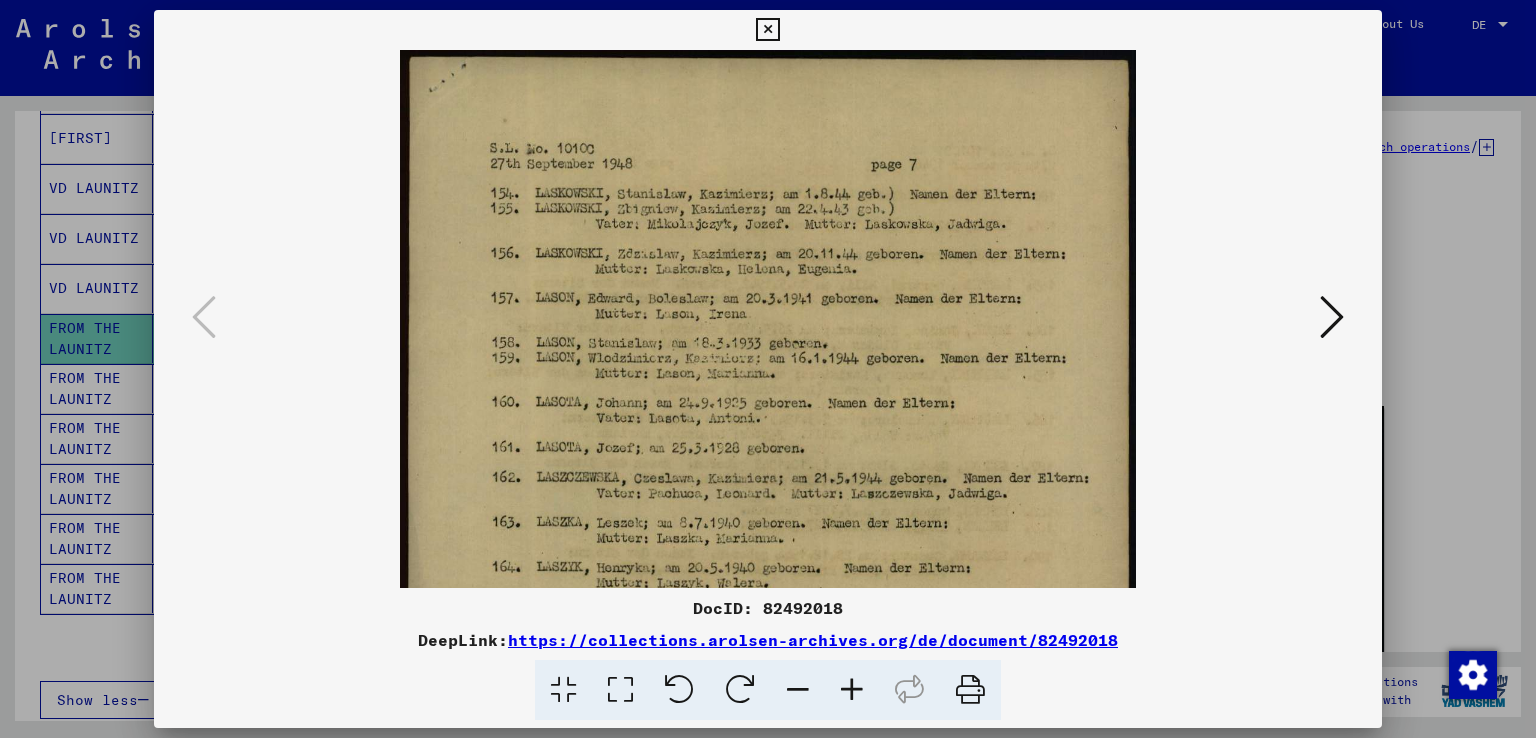 click at bounding box center (852, 690) 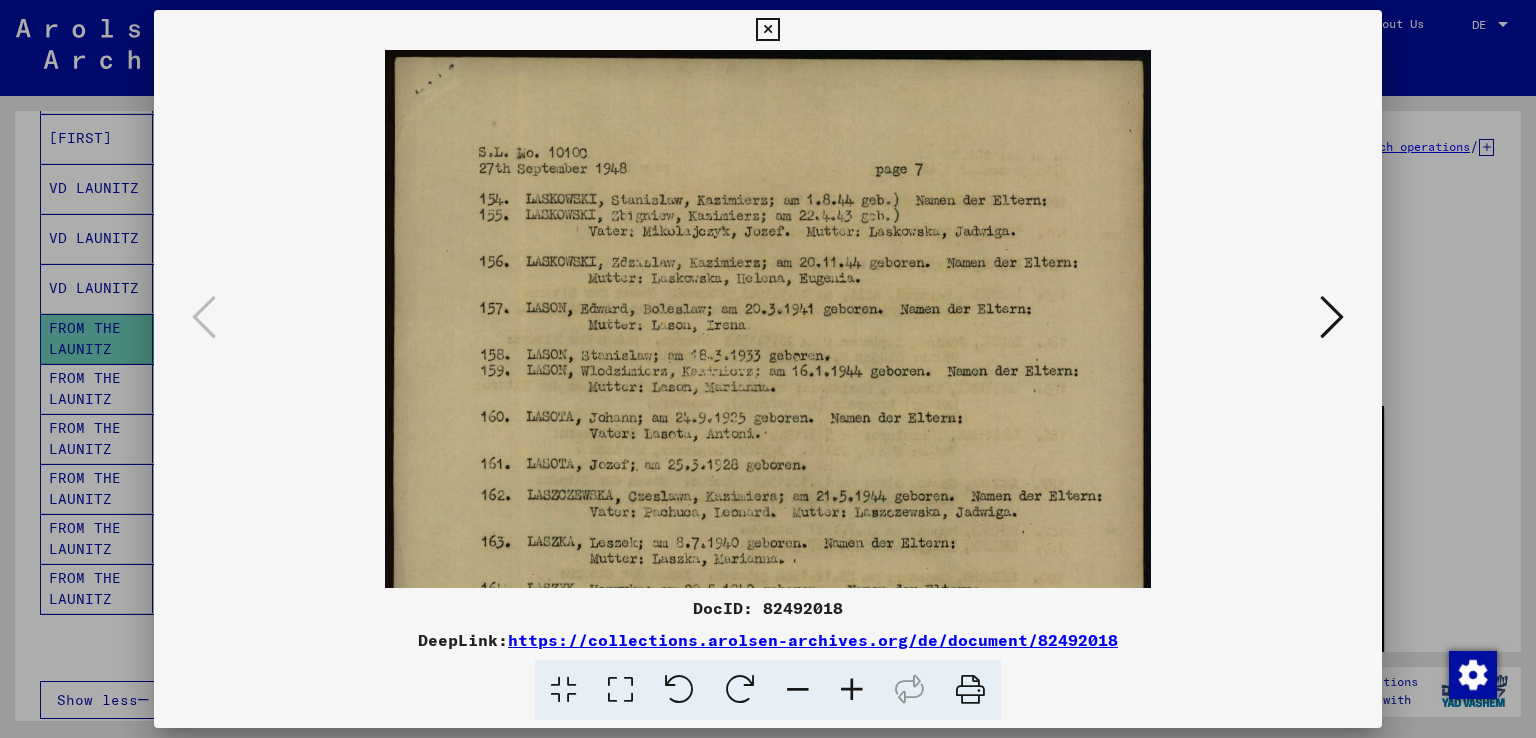 click at bounding box center (852, 690) 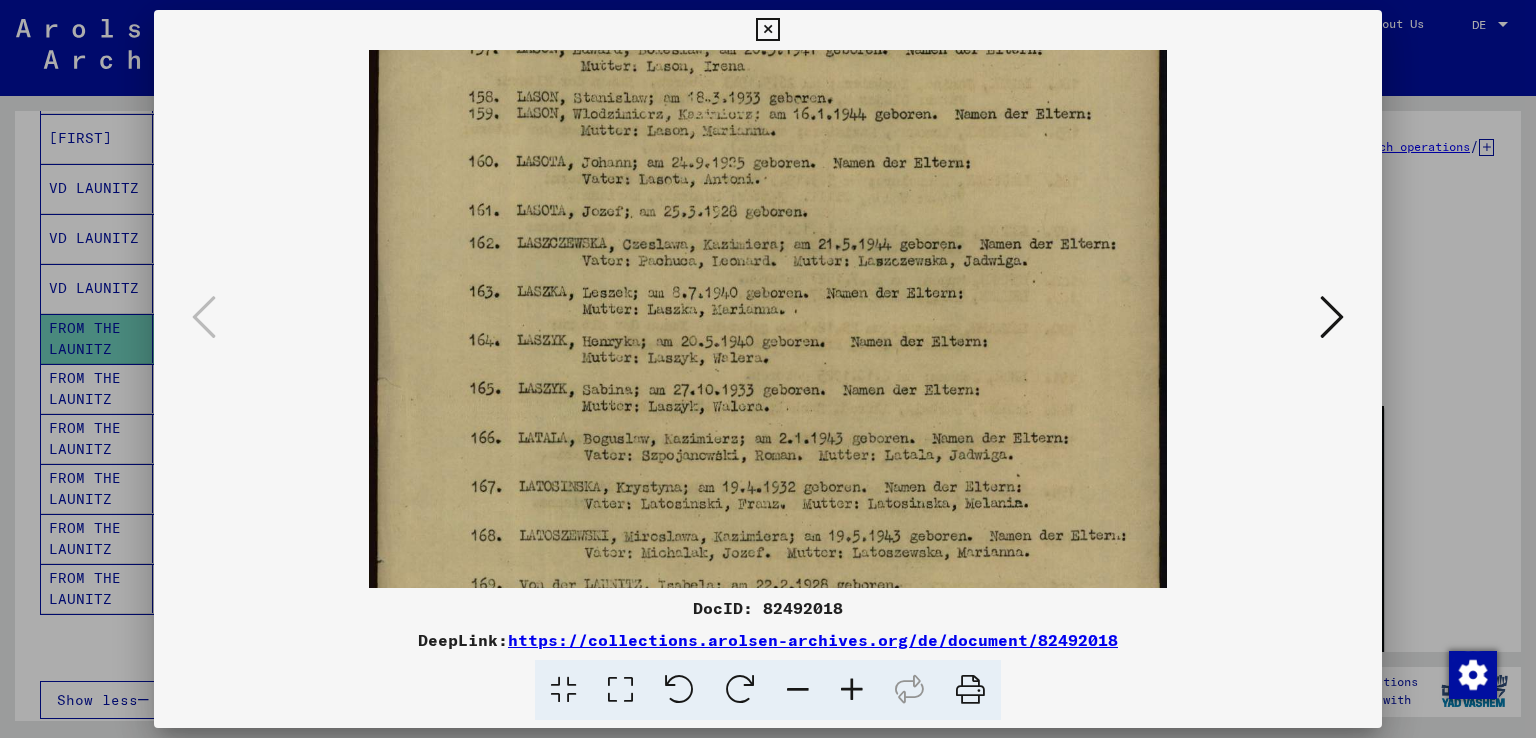 scroll, scrollTop: 272, scrollLeft: 0, axis: vertical 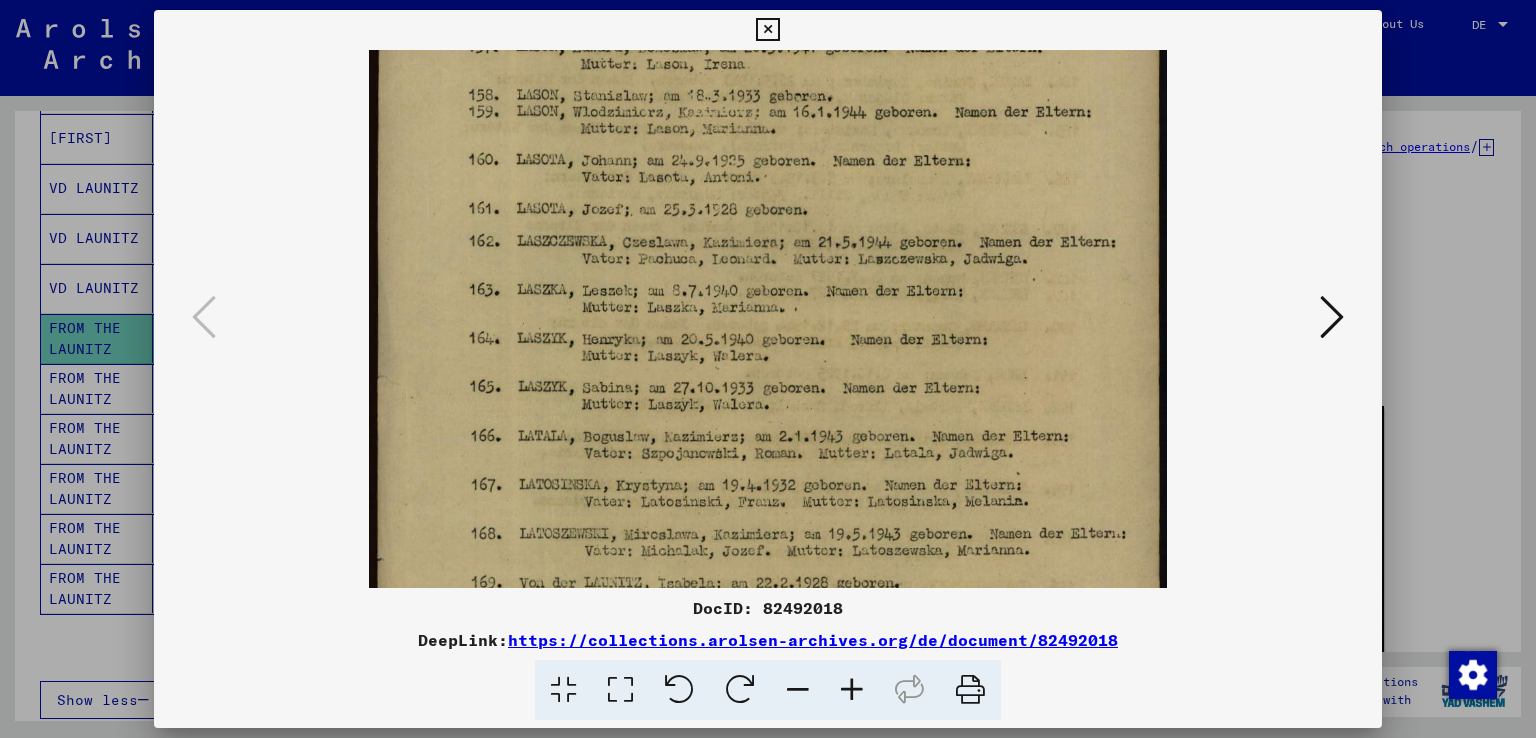 drag, startPoint x: 908, startPoint y: 470, endPoint x: 852, endPoint y: 201, distance: 274.76718 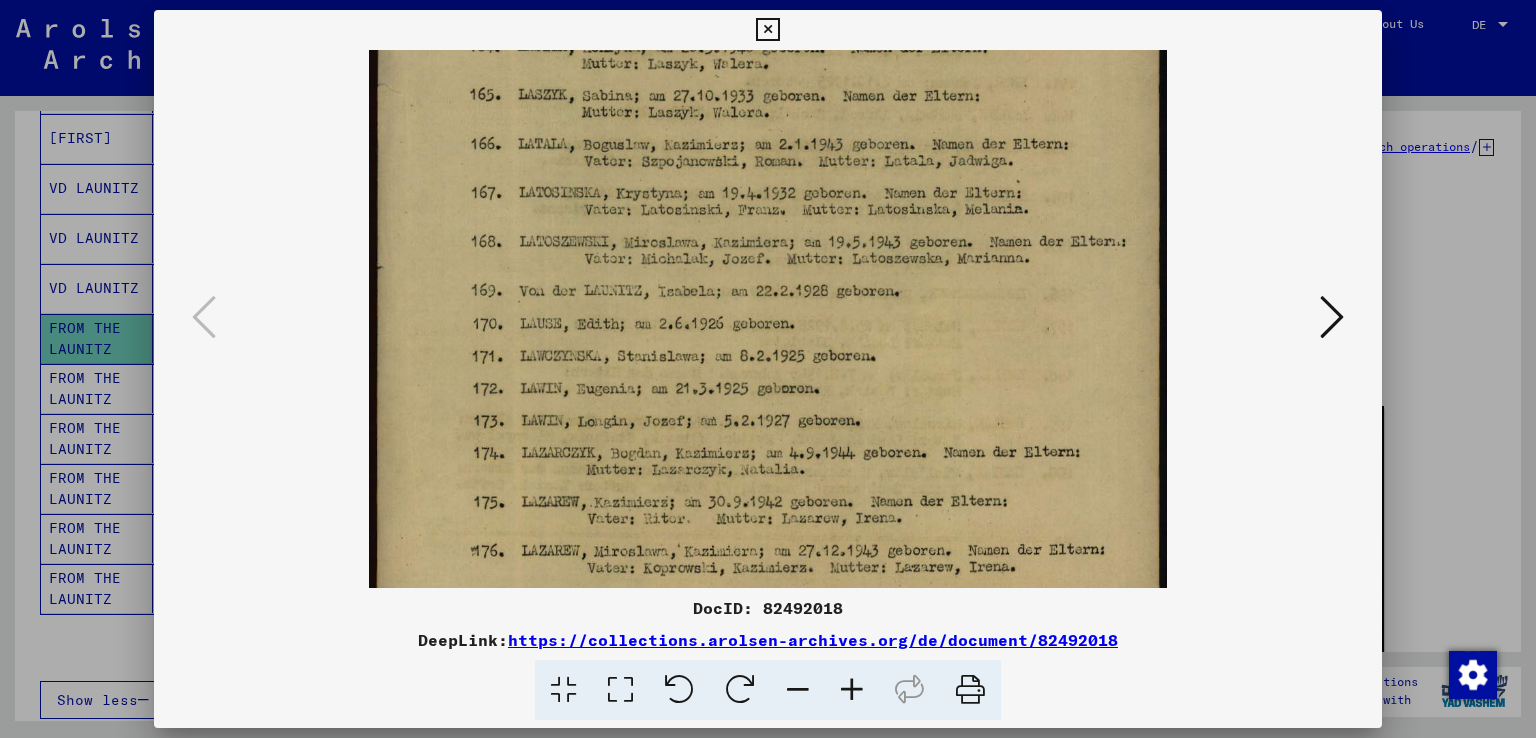 scroll, scrollTop: 565, scrollLeft: 0, axis: vertical 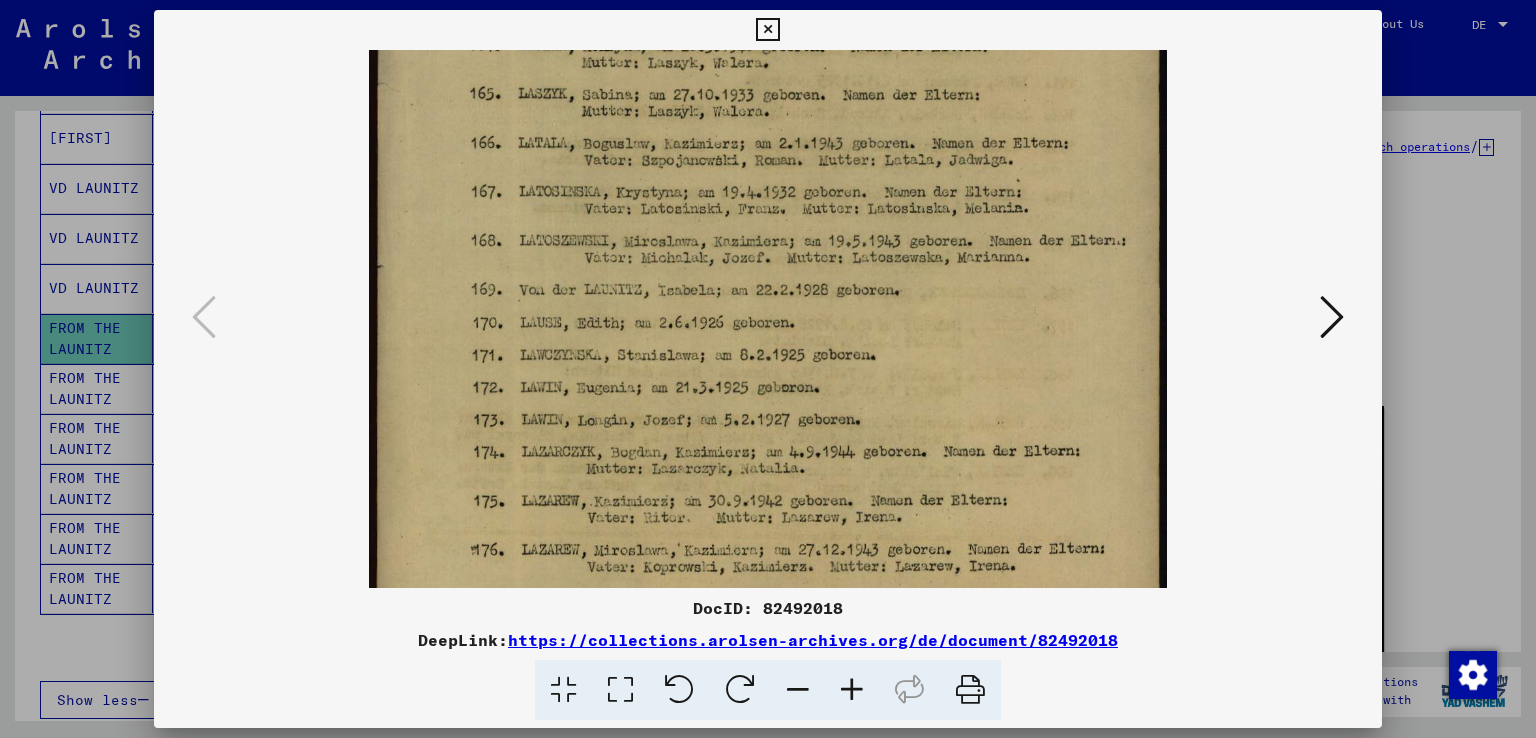 drag, startPoint x: 883, startPoint y: 401, endPoint x: 808, endPoint y: 109, distance: 301.47803 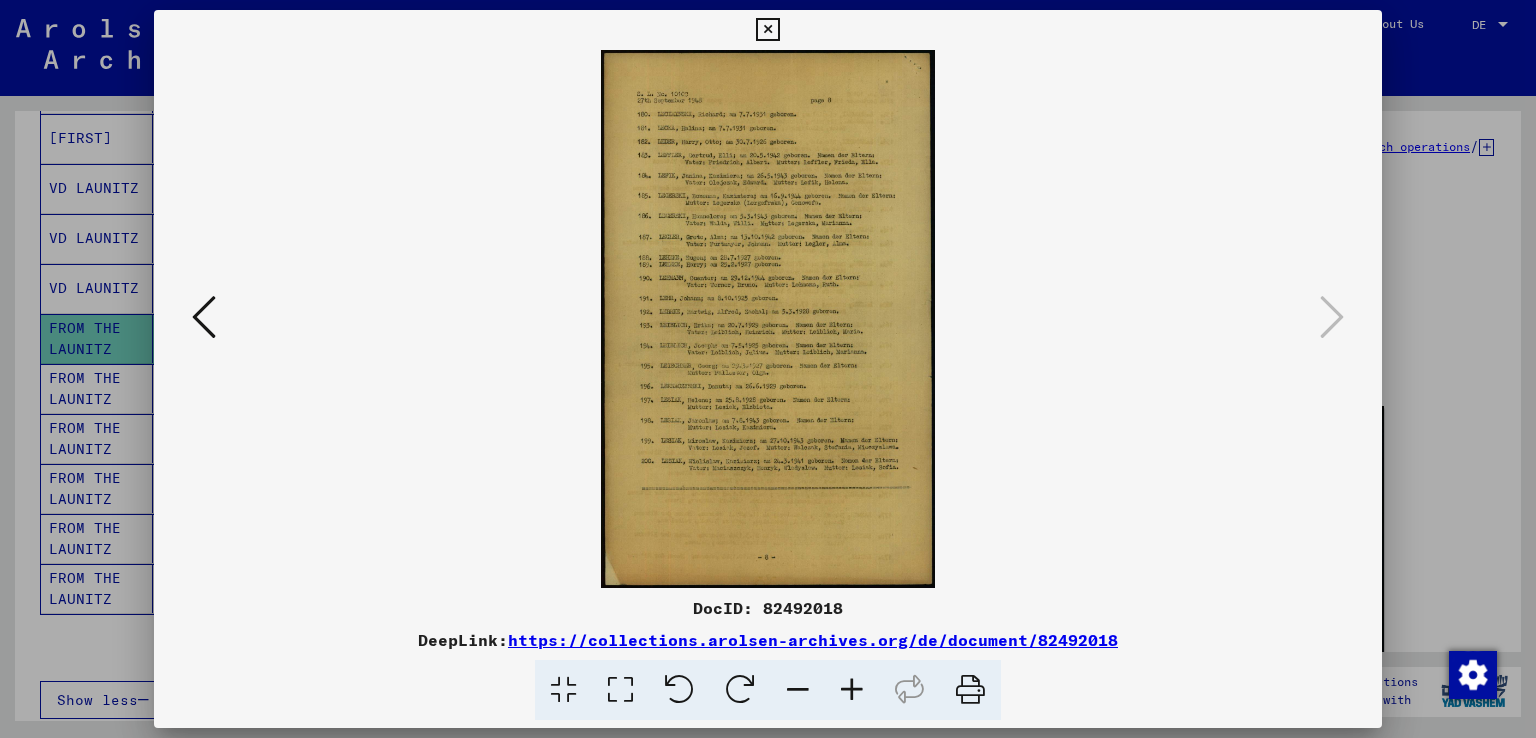 click at bounding box center (767, 30) 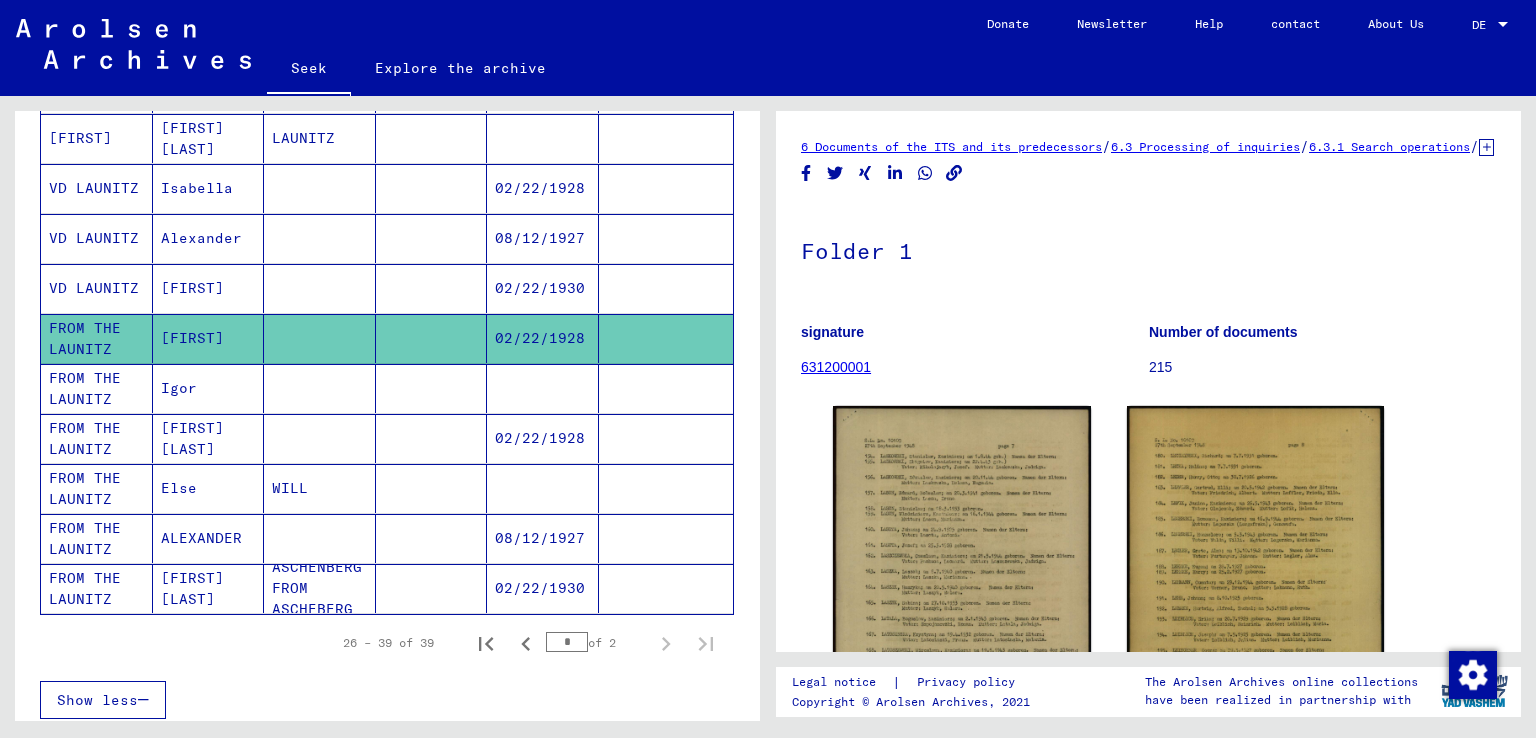 click on "Isabella" at bounding box center (201, 238) 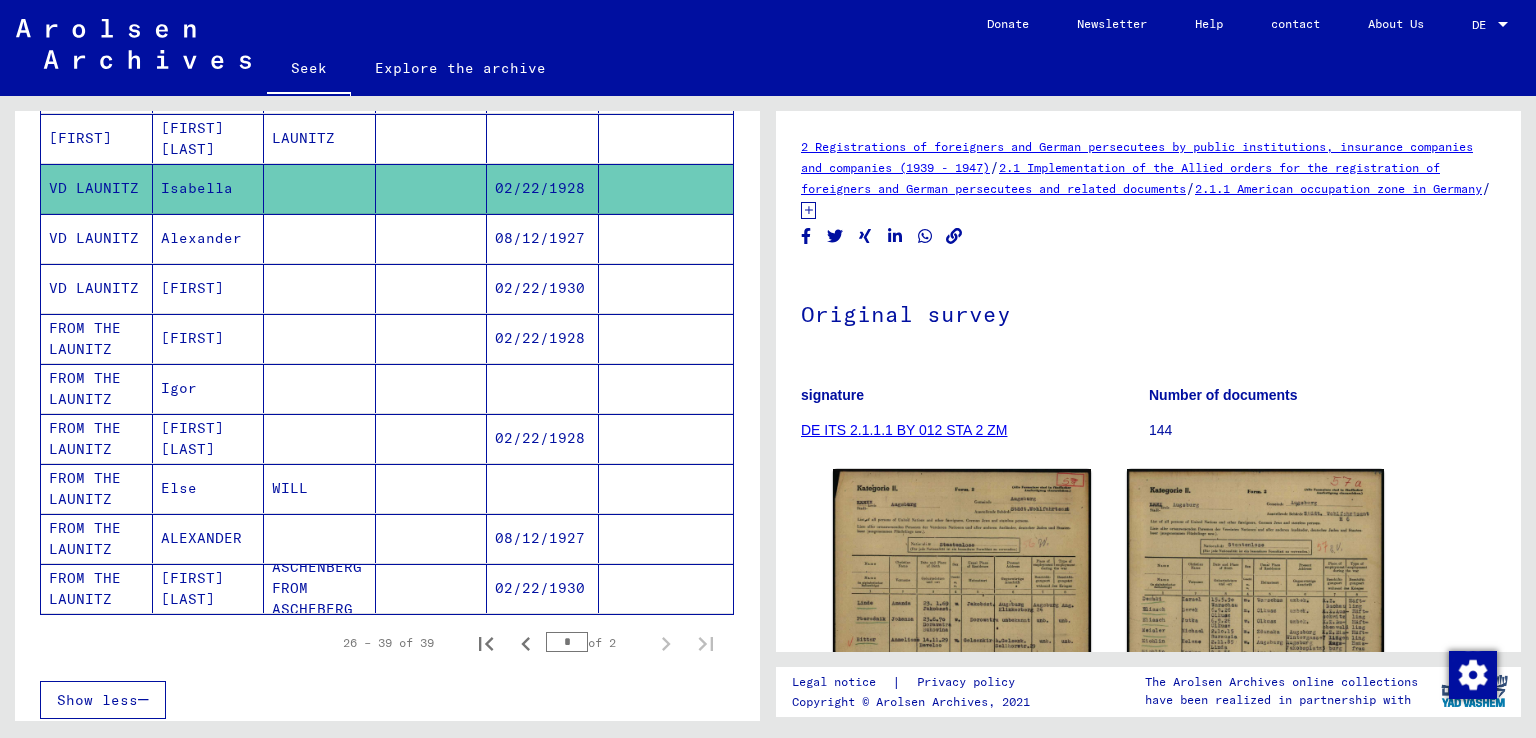 click on "Isabella" 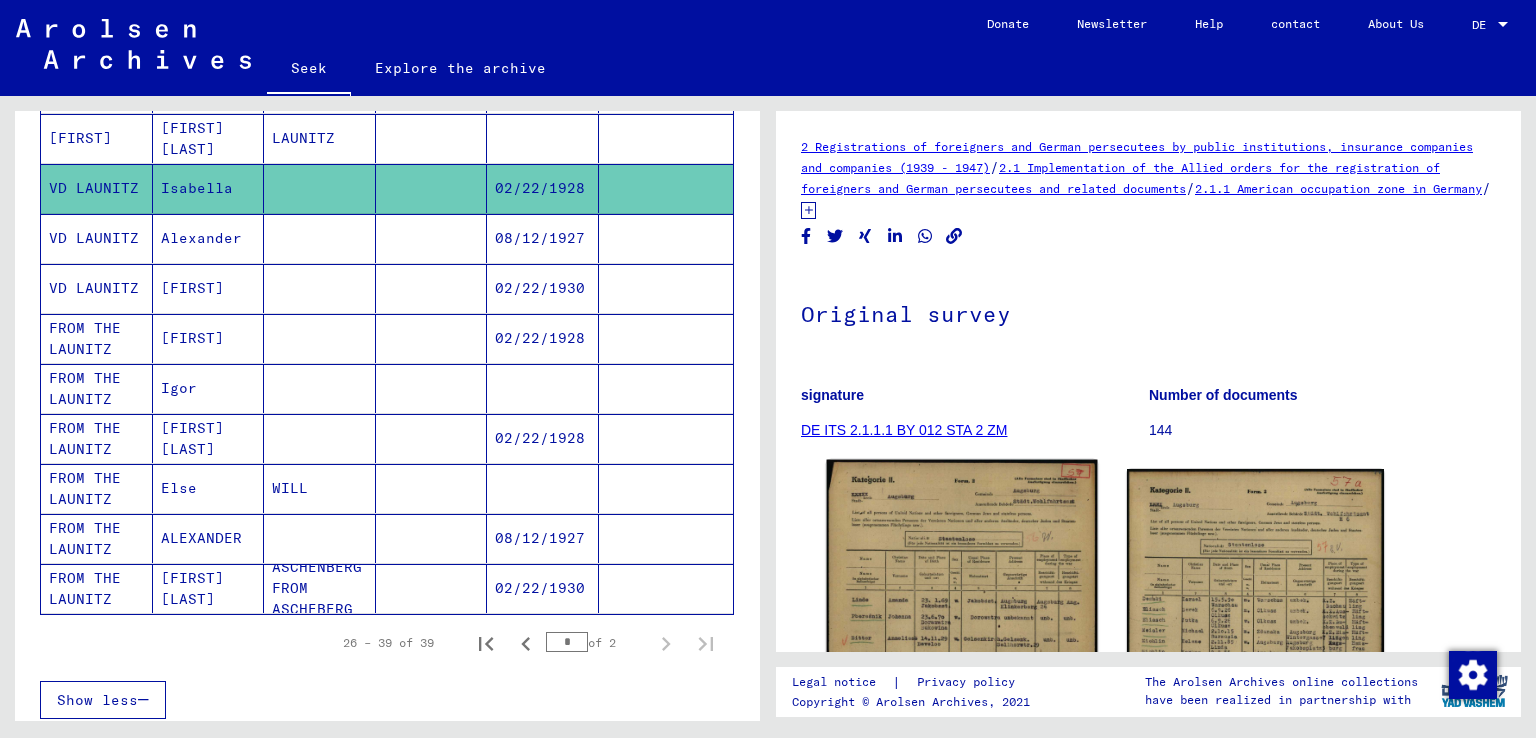 click 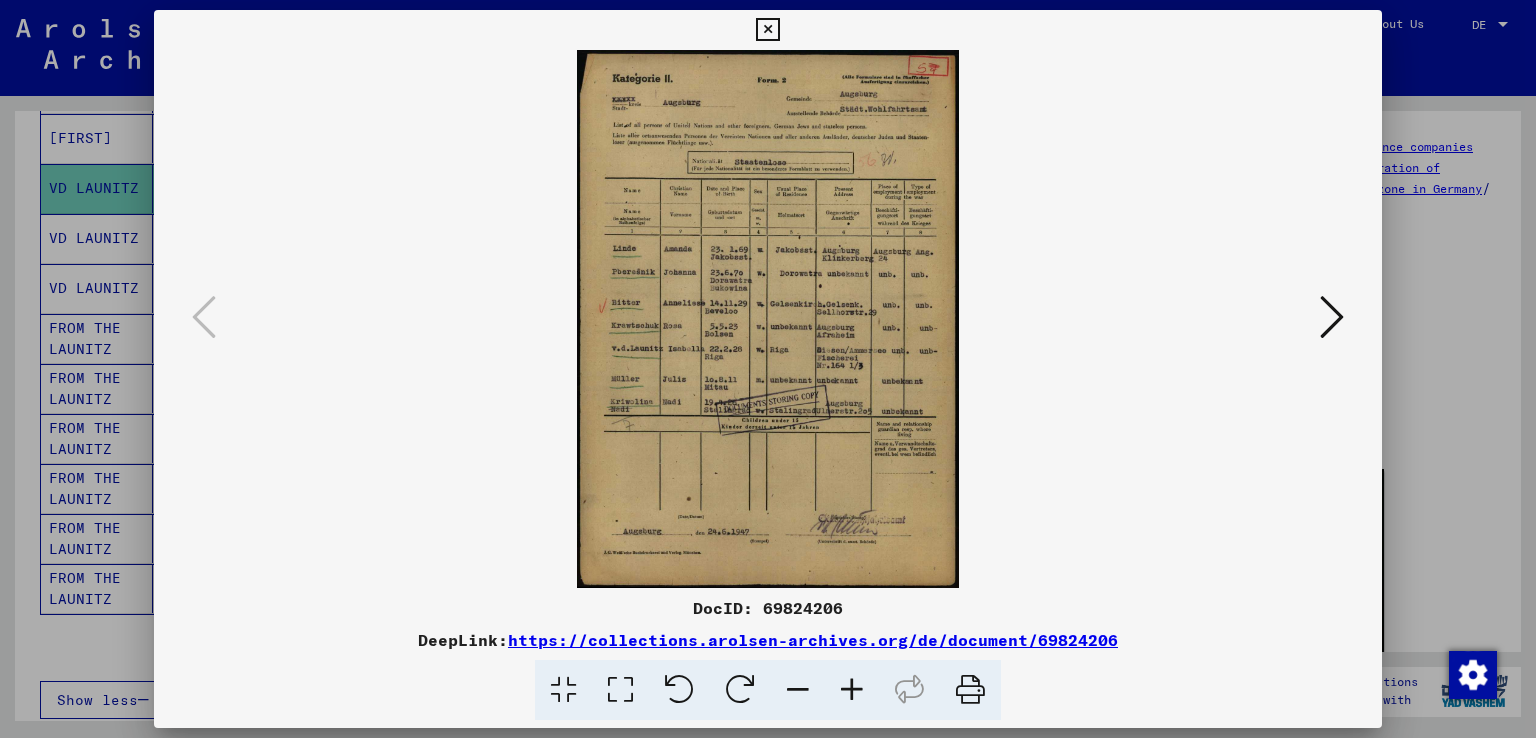 click at bounding box center [852, 690] 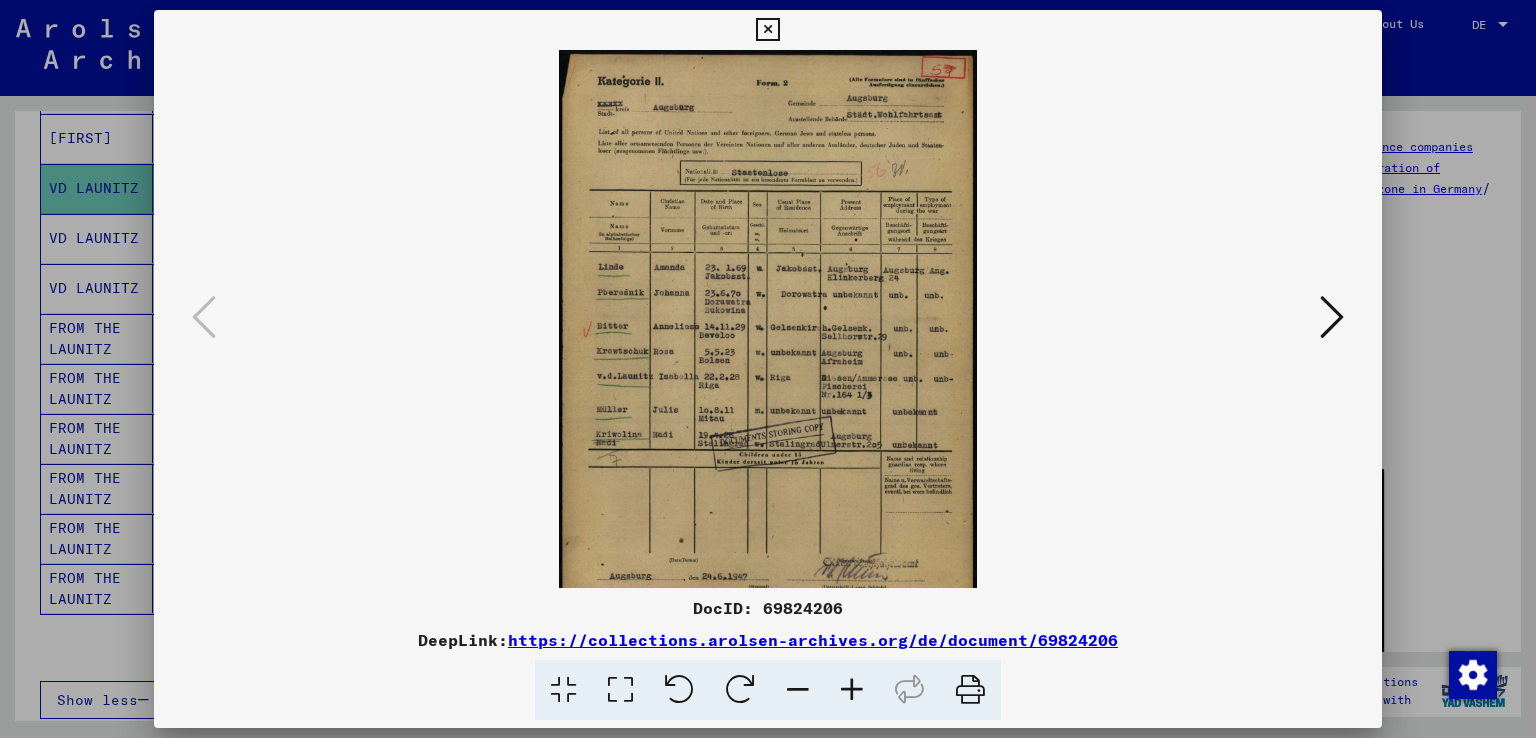 click at bounding box center [852, 690] 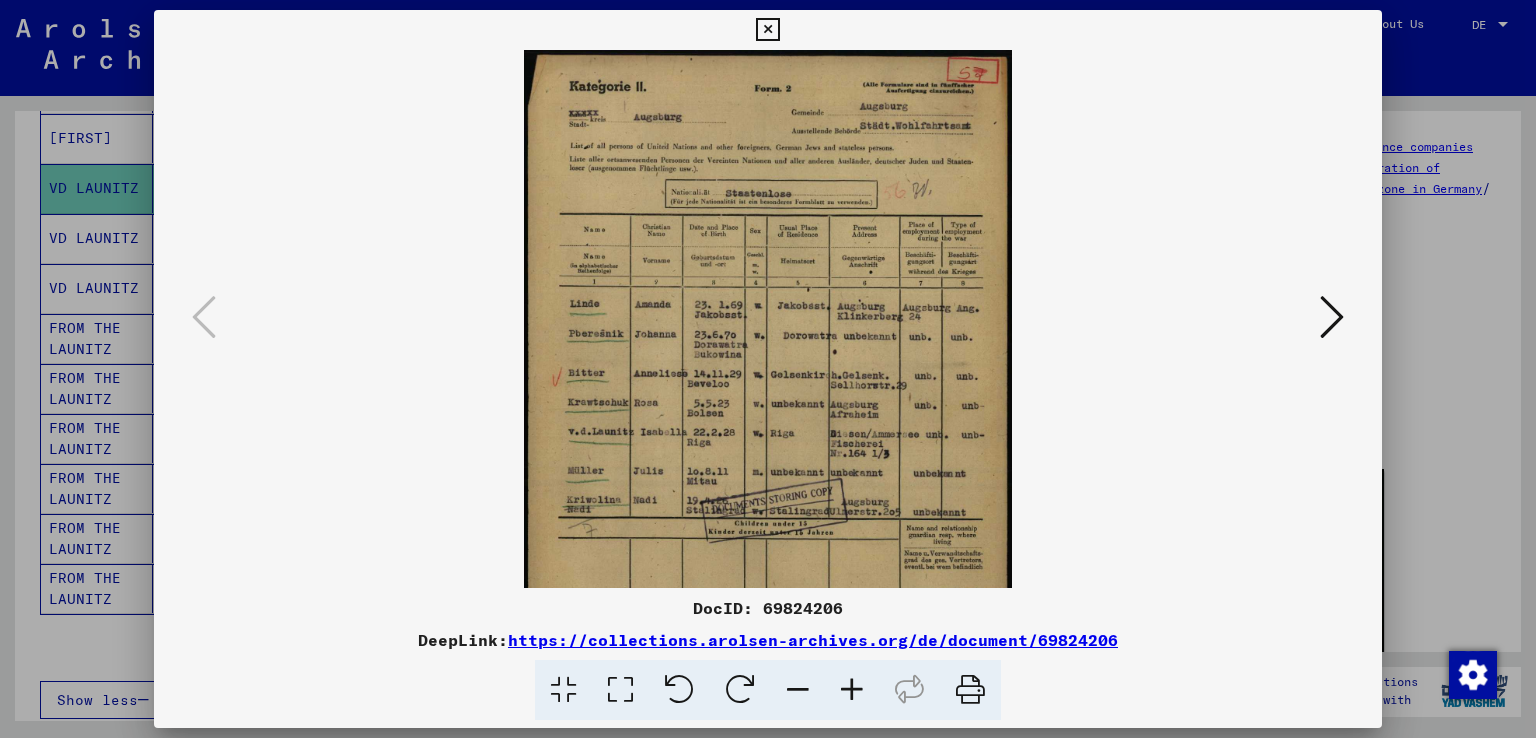 click at bounding box center [852, 690] 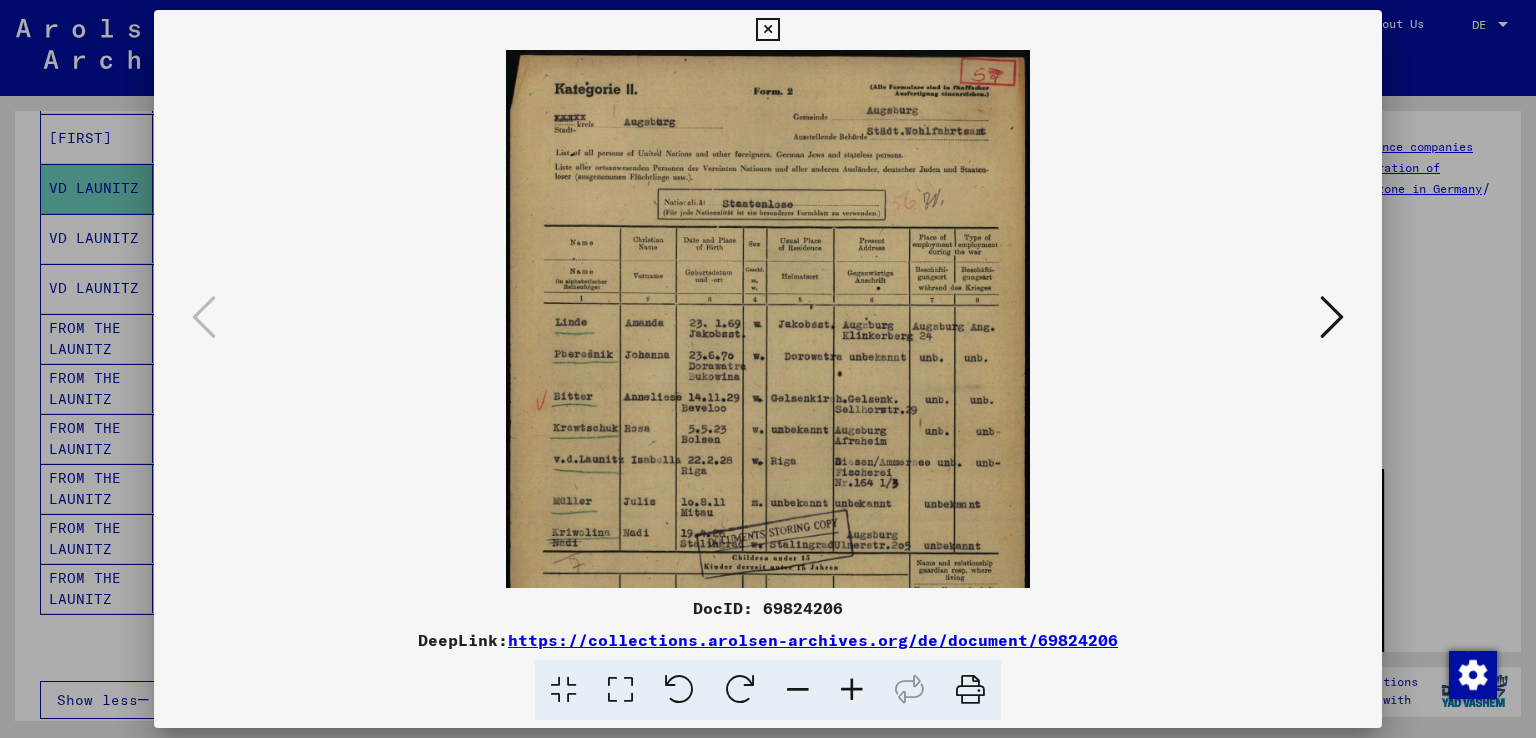 click at bounding box center (852, 690) 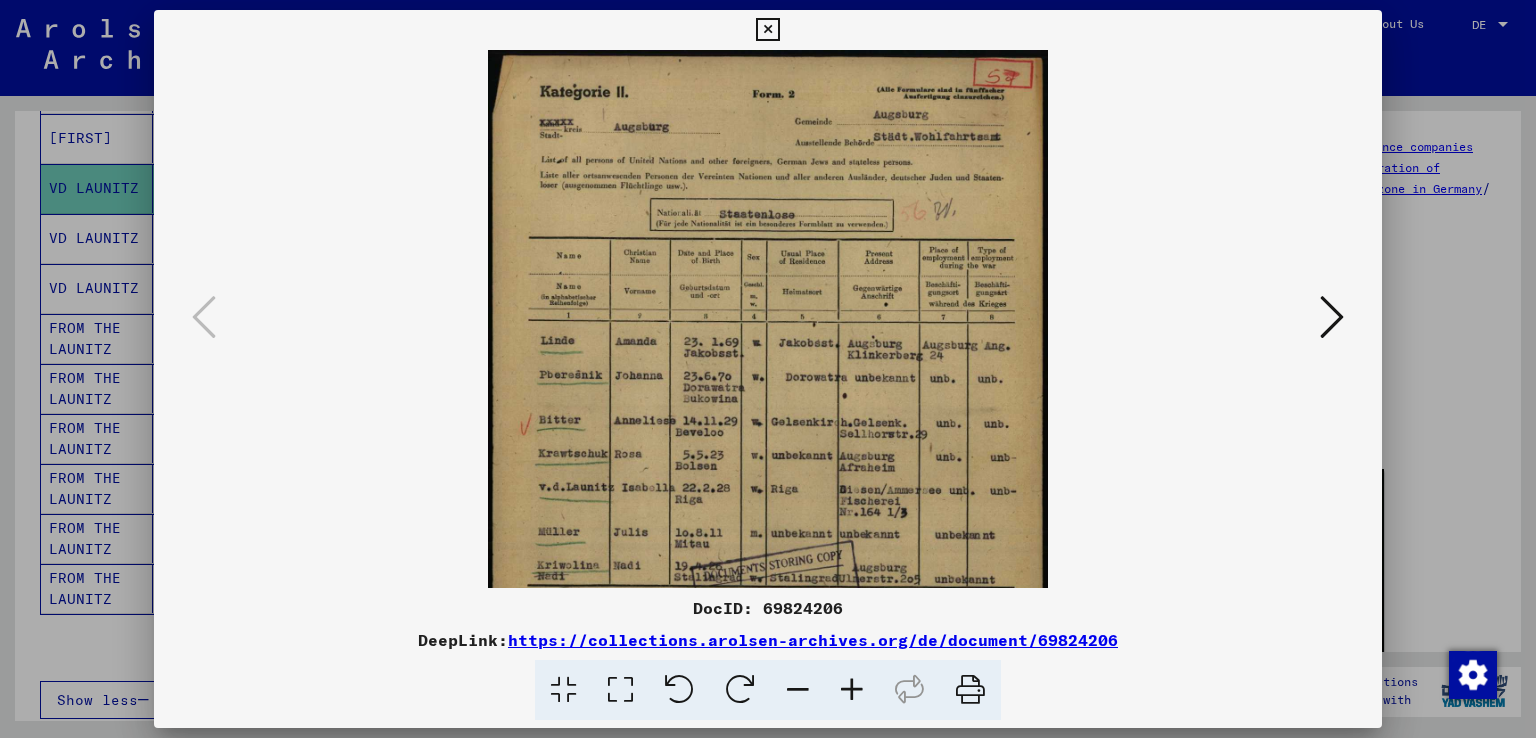 click at bounding box center (852, 690) 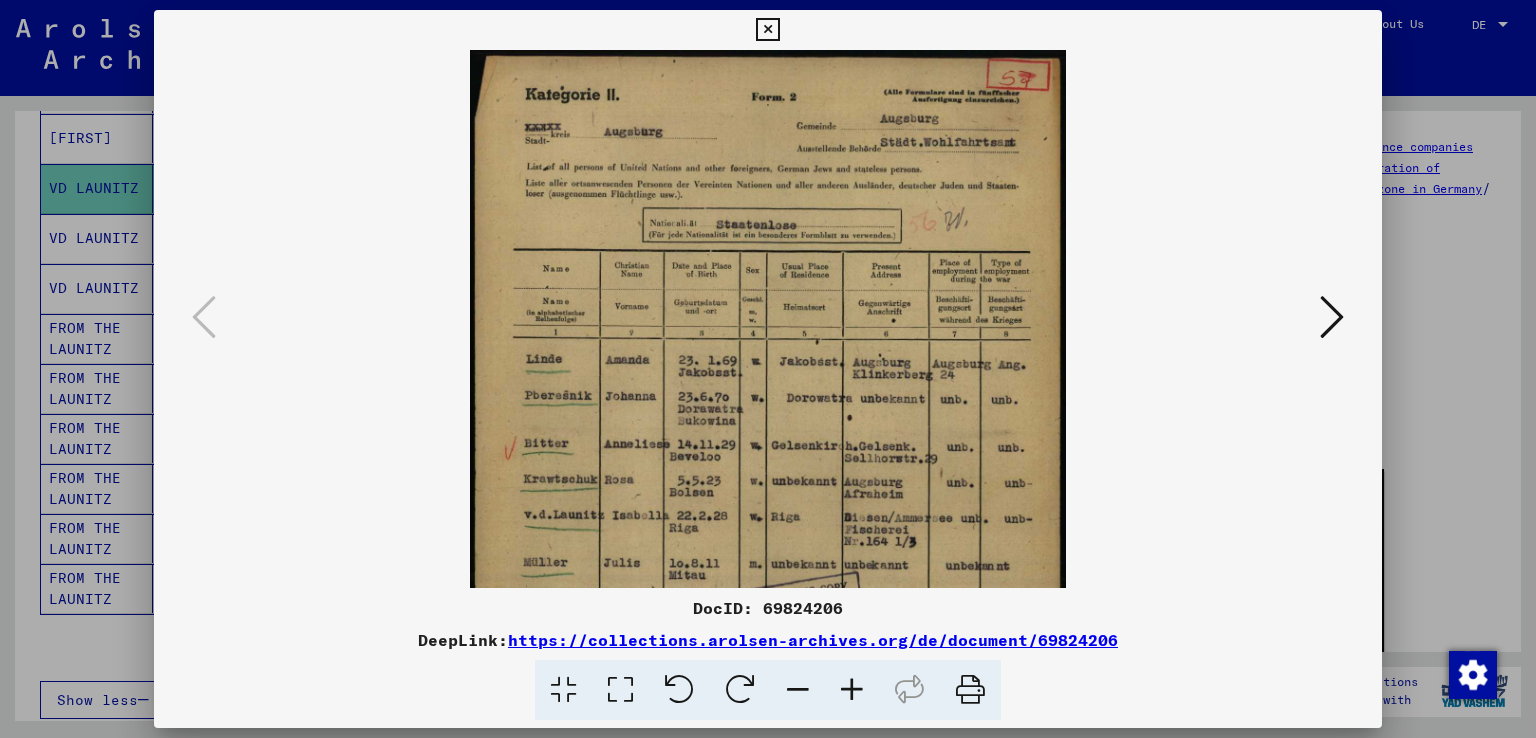click at bounding box center [852, 690] 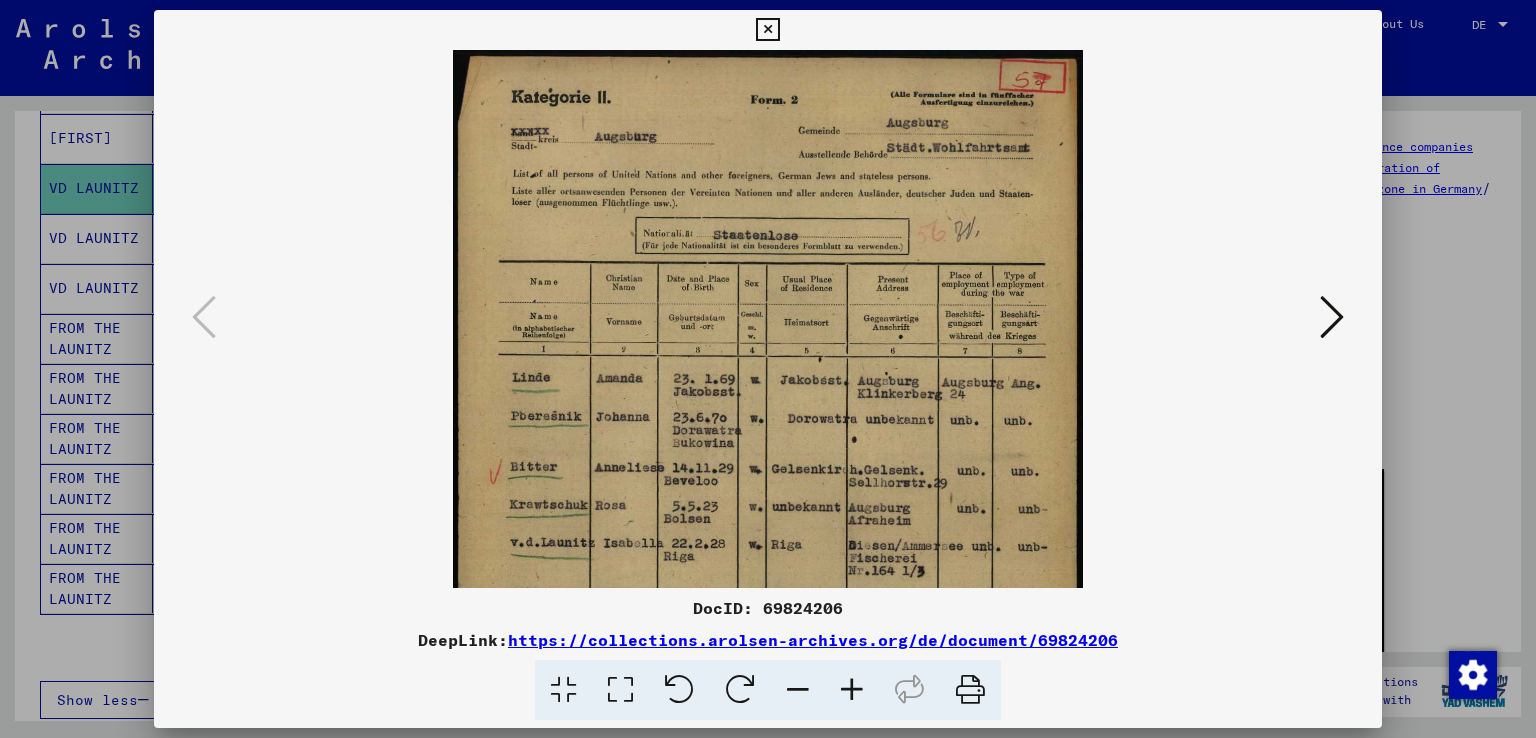click at bounding box center [852, 690] 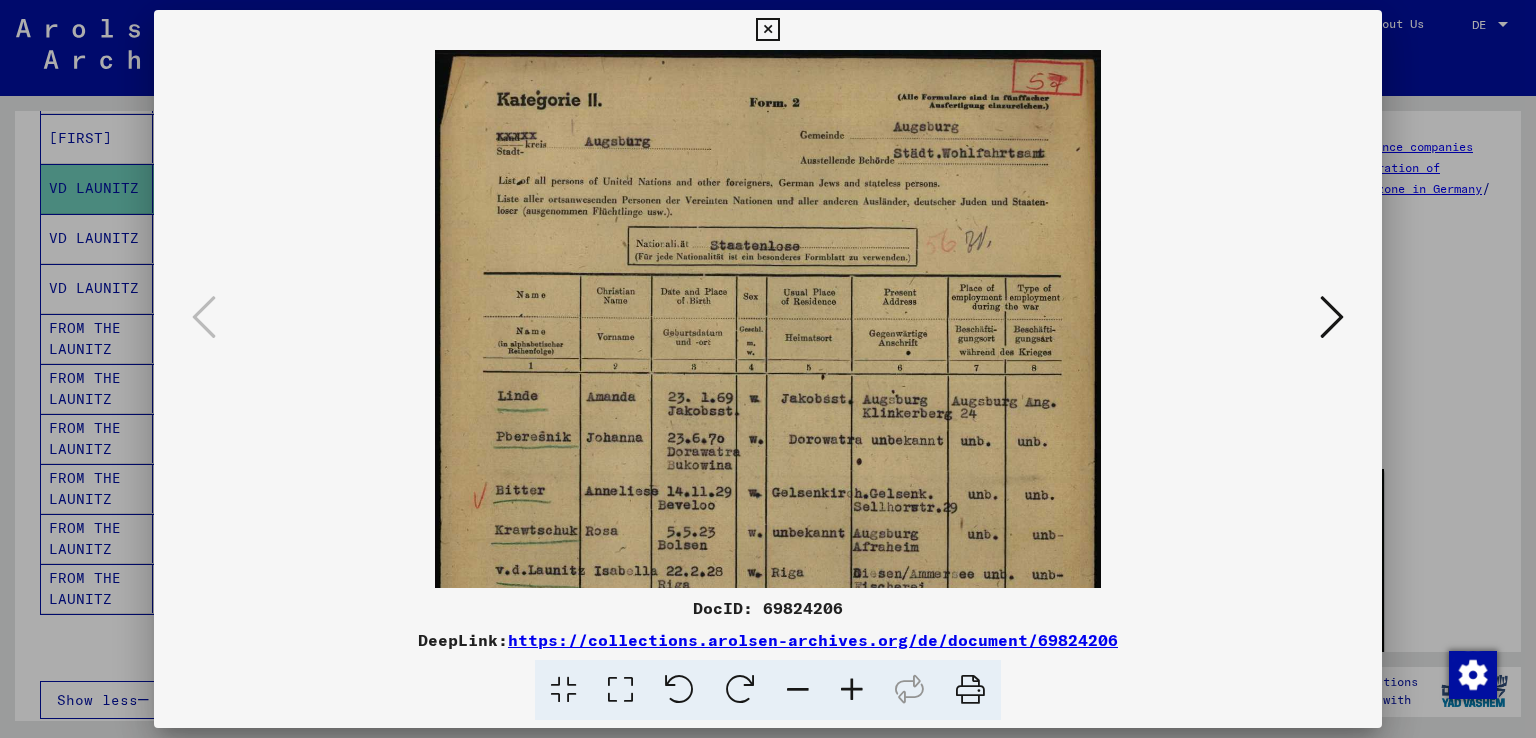 click at bounding box center [852, 690] 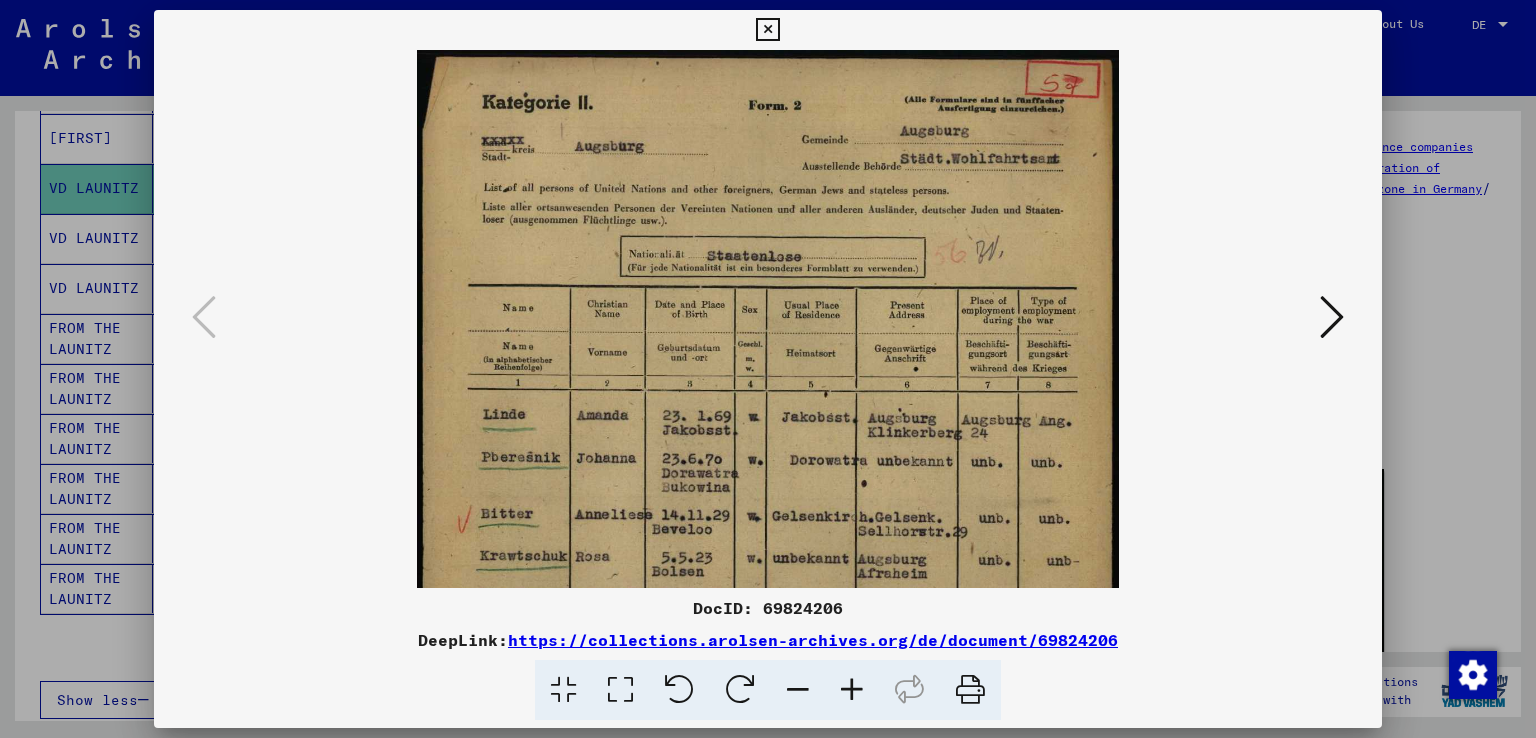 click at bounding box center [852, 690] 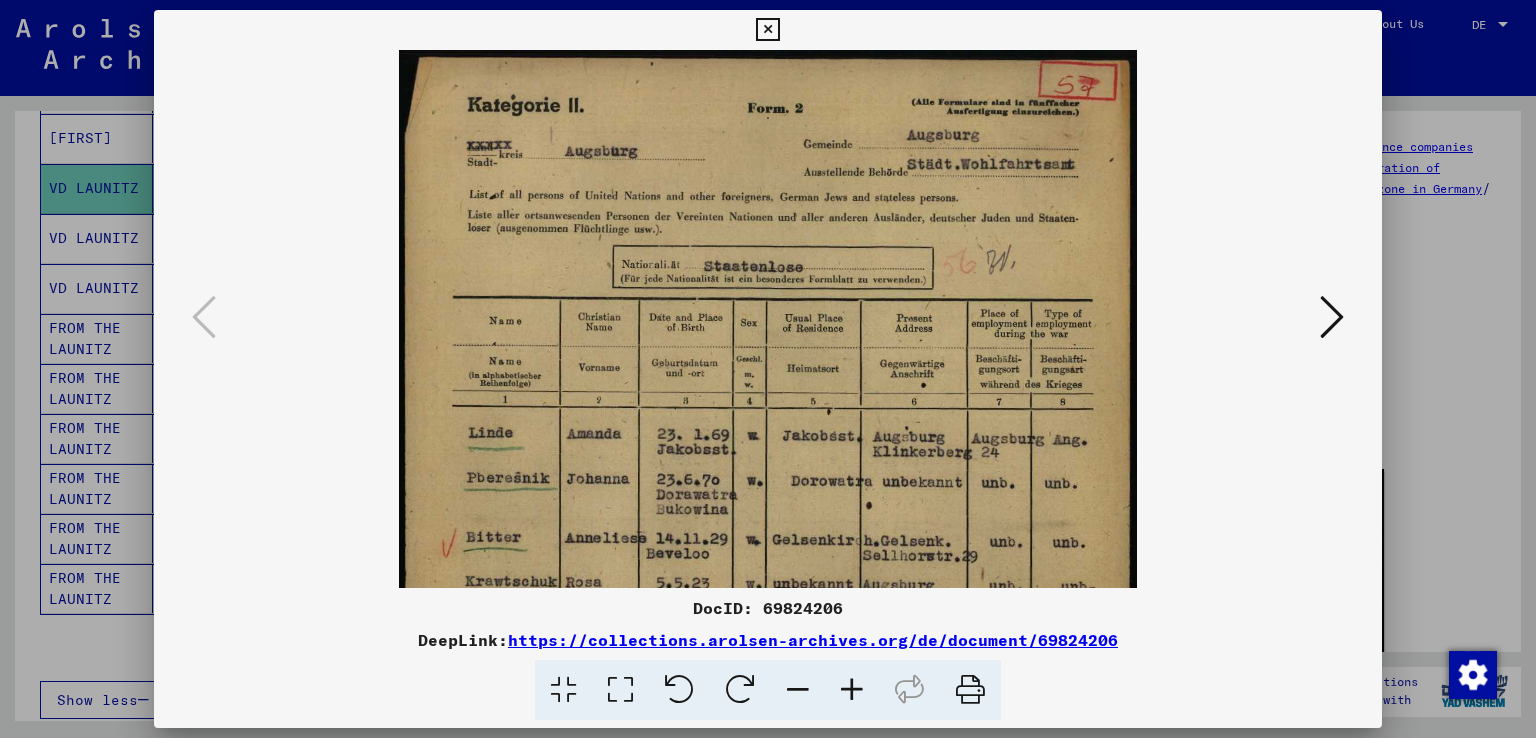 click at bounding box center (852, 690) 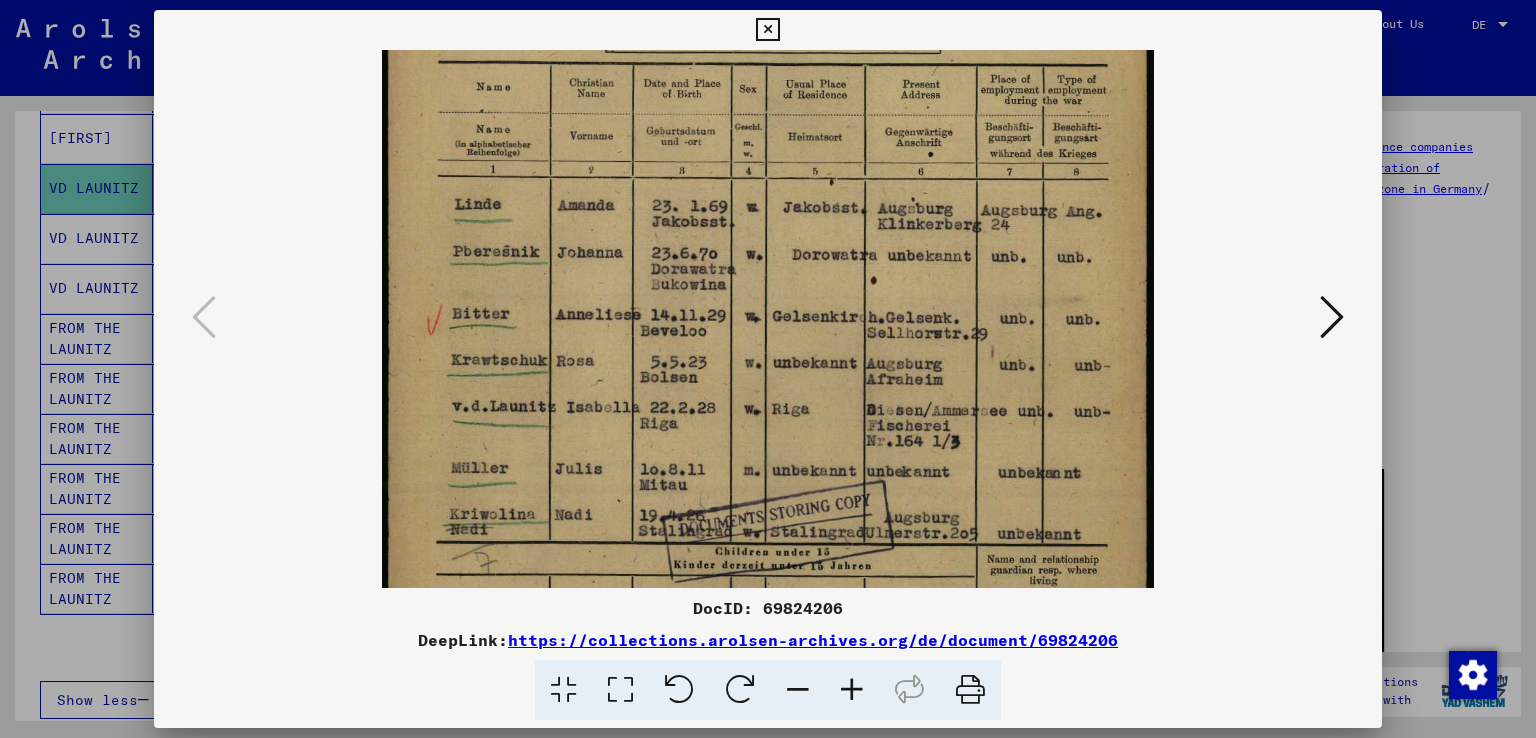 scroll, scrollTop: 248, scrollLeft: 0, axis: vertical 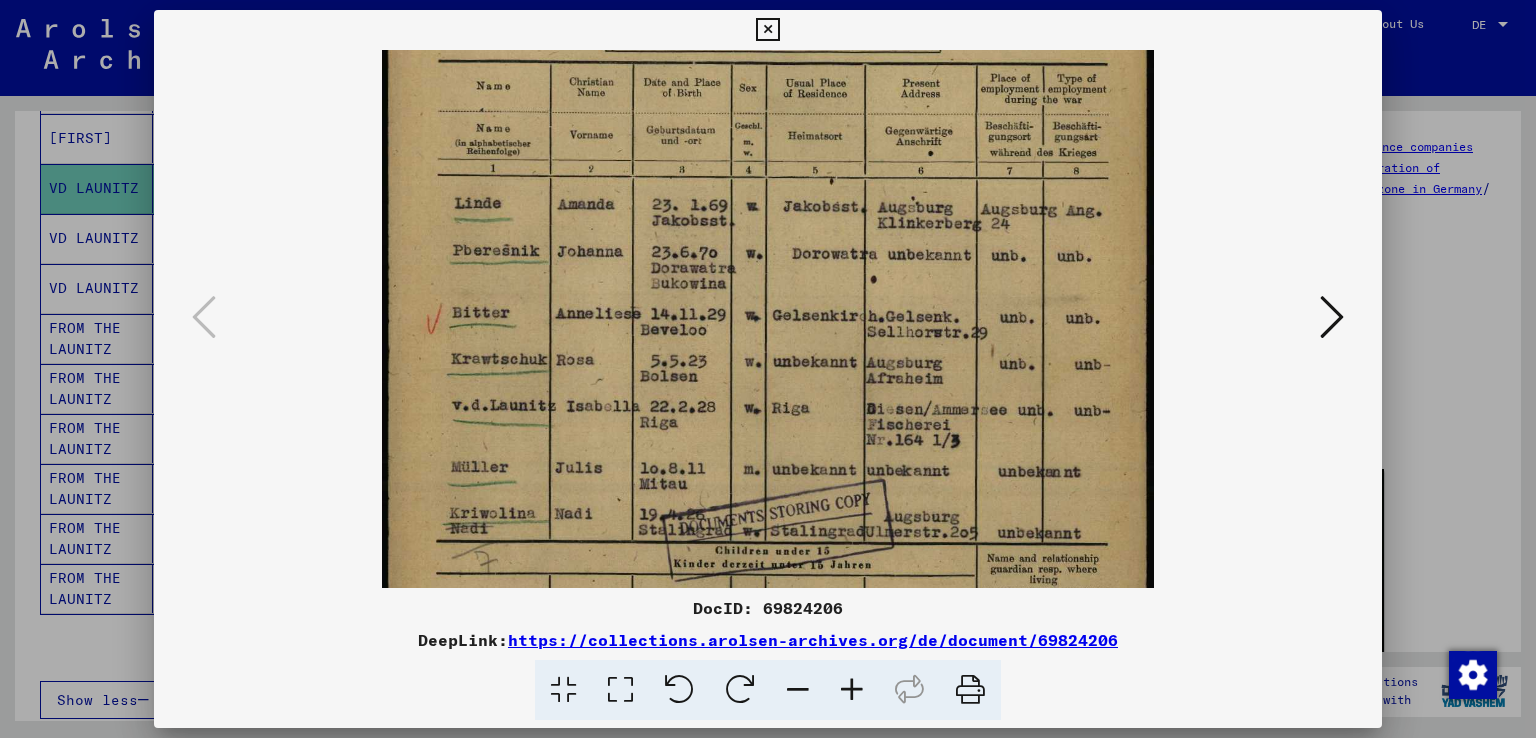 drag, startPoint x: 918, startPoint y: 333, endPoint x: 922, endPoint y: 223, distance: 110.0727 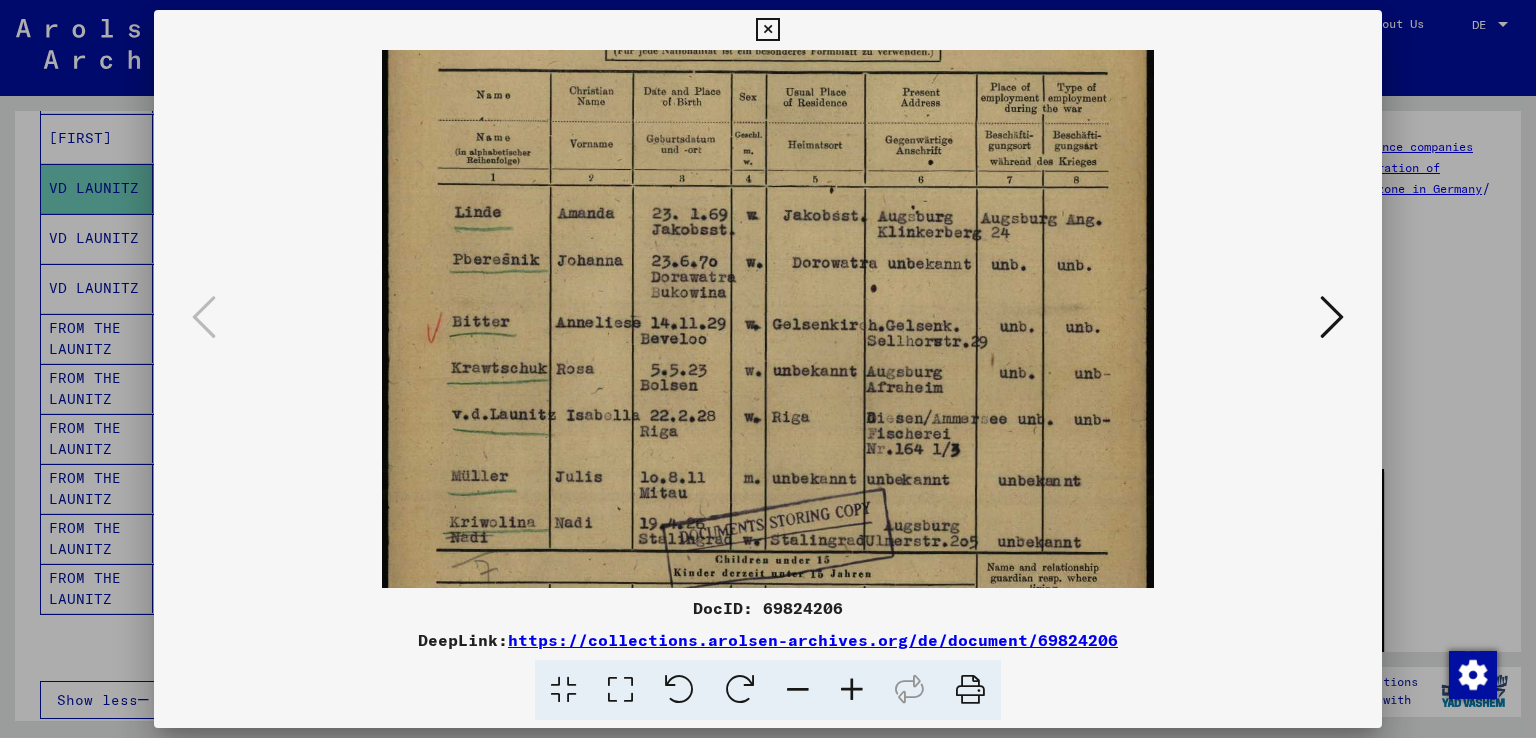 click at bounding box center [768, 355] 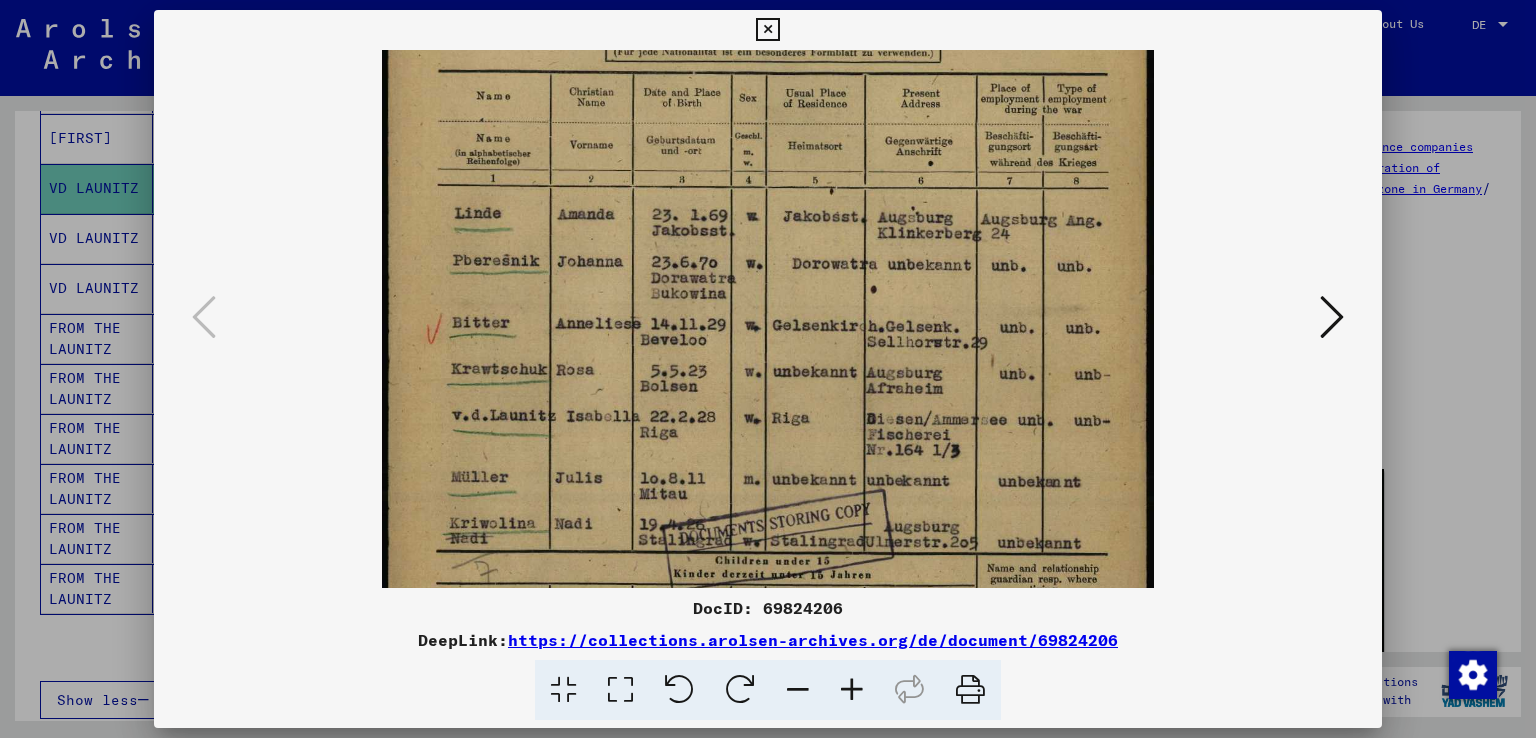 click at bounding box center [768, 356] 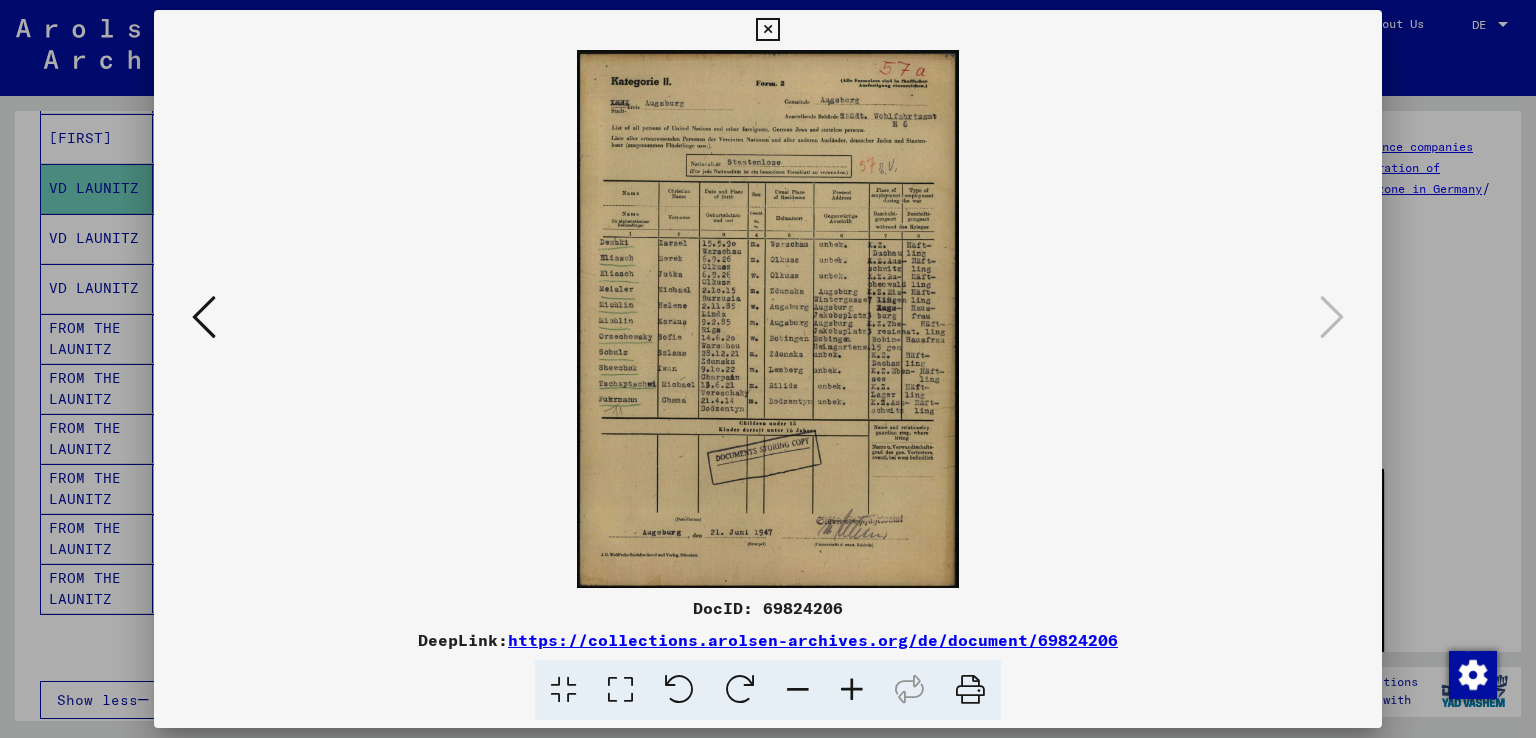 scroll, scrollTop: 0, scrollLeft: 0, axis: both 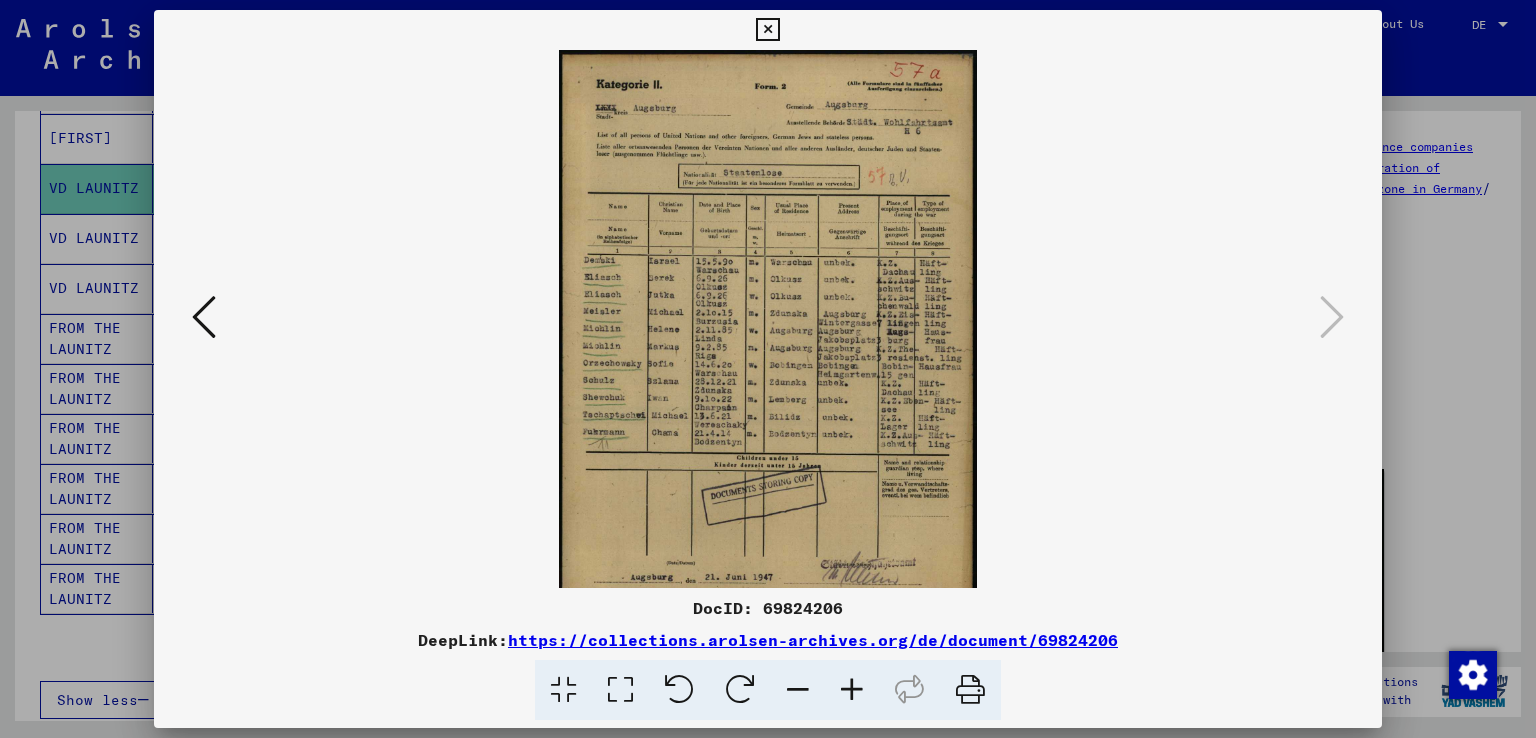 click at bounding box center (852, 690) 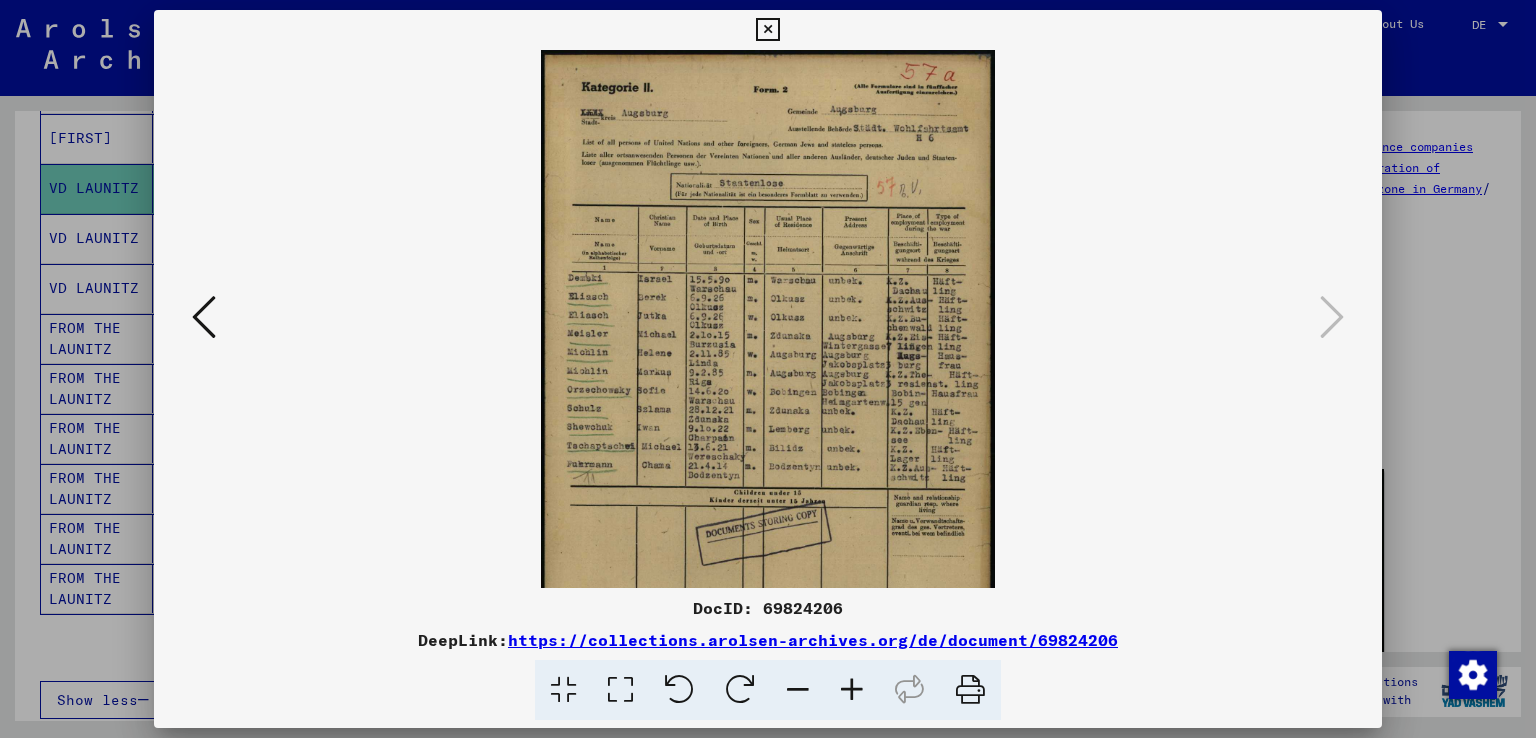 click at bounding box center (852, 690) 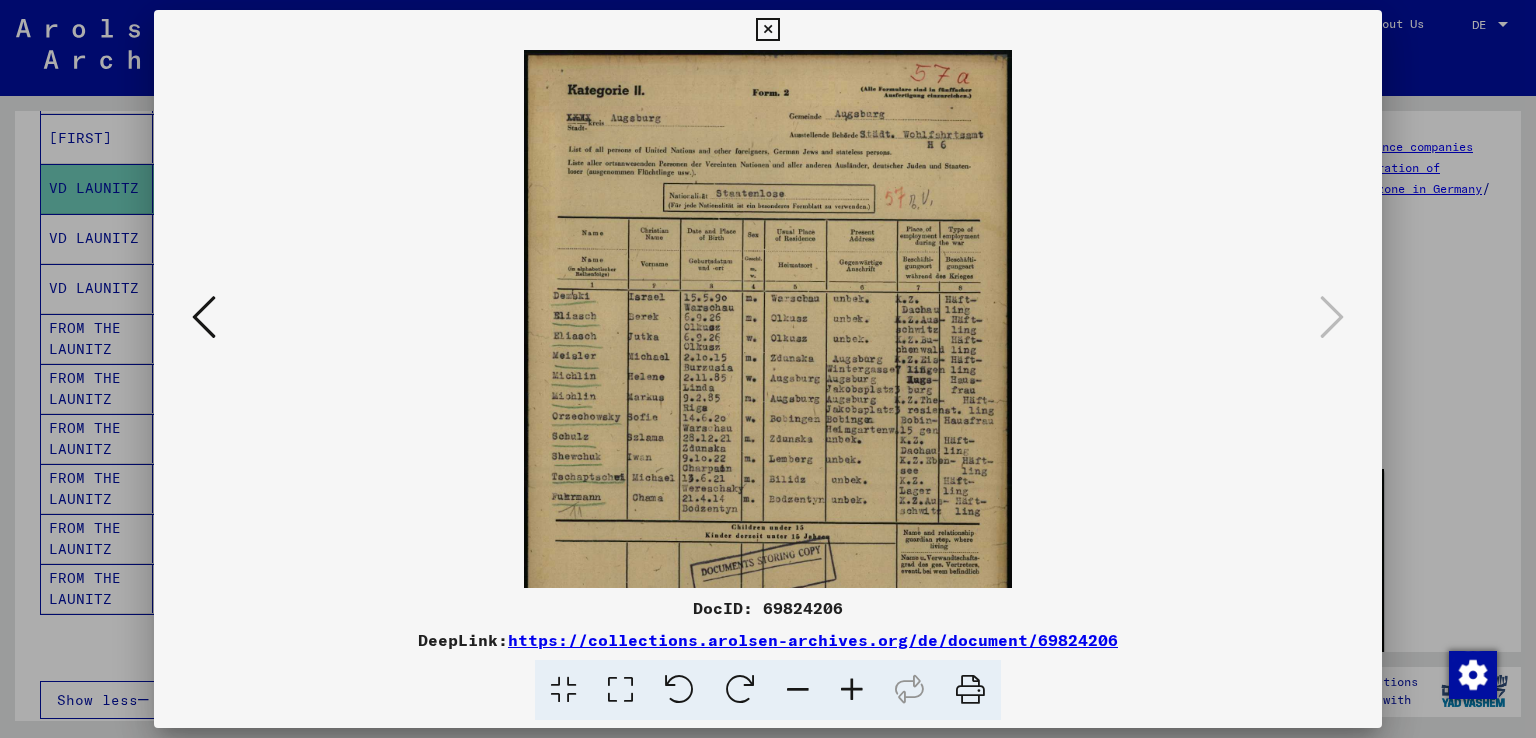 click at bounding box center (852, 690) 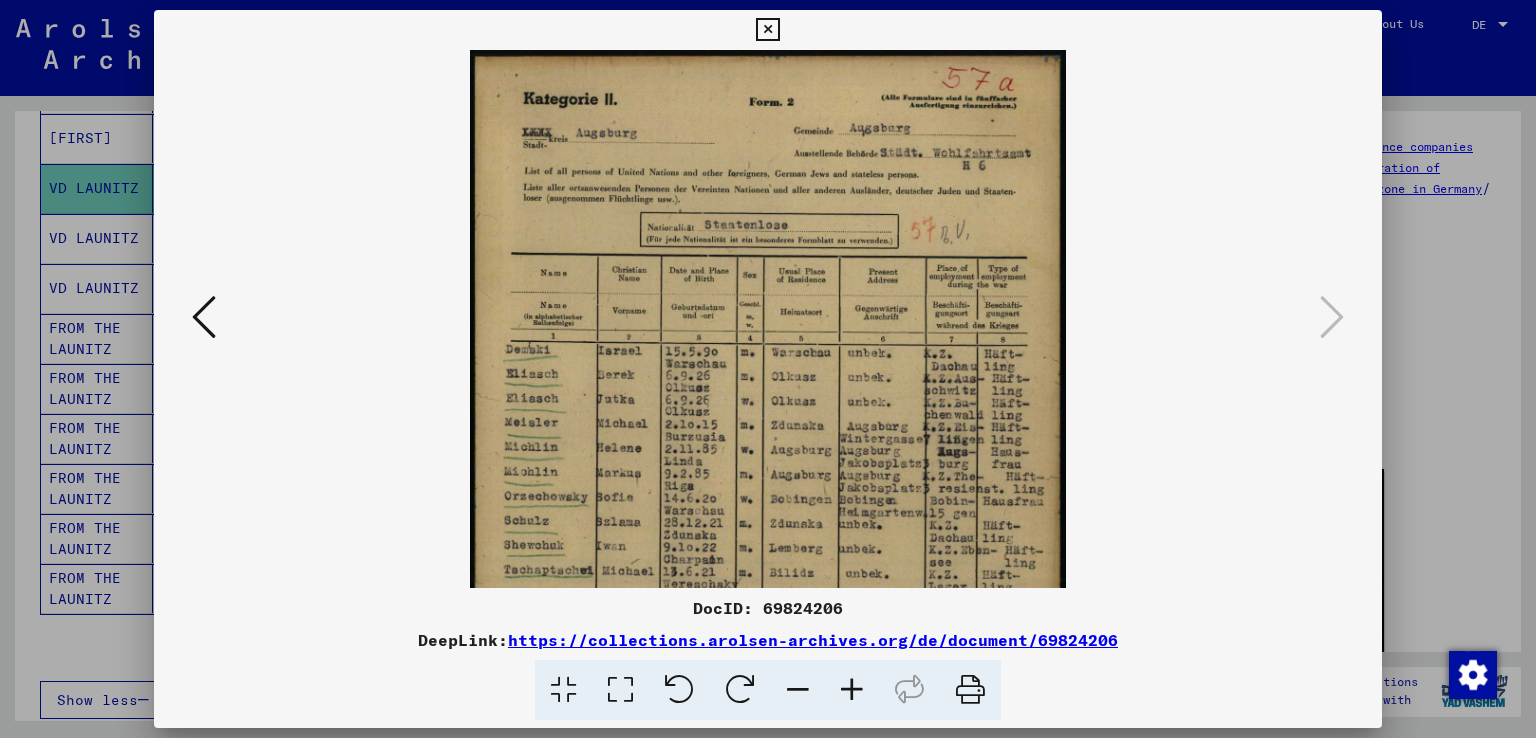 click at bounding box center [852, 690] 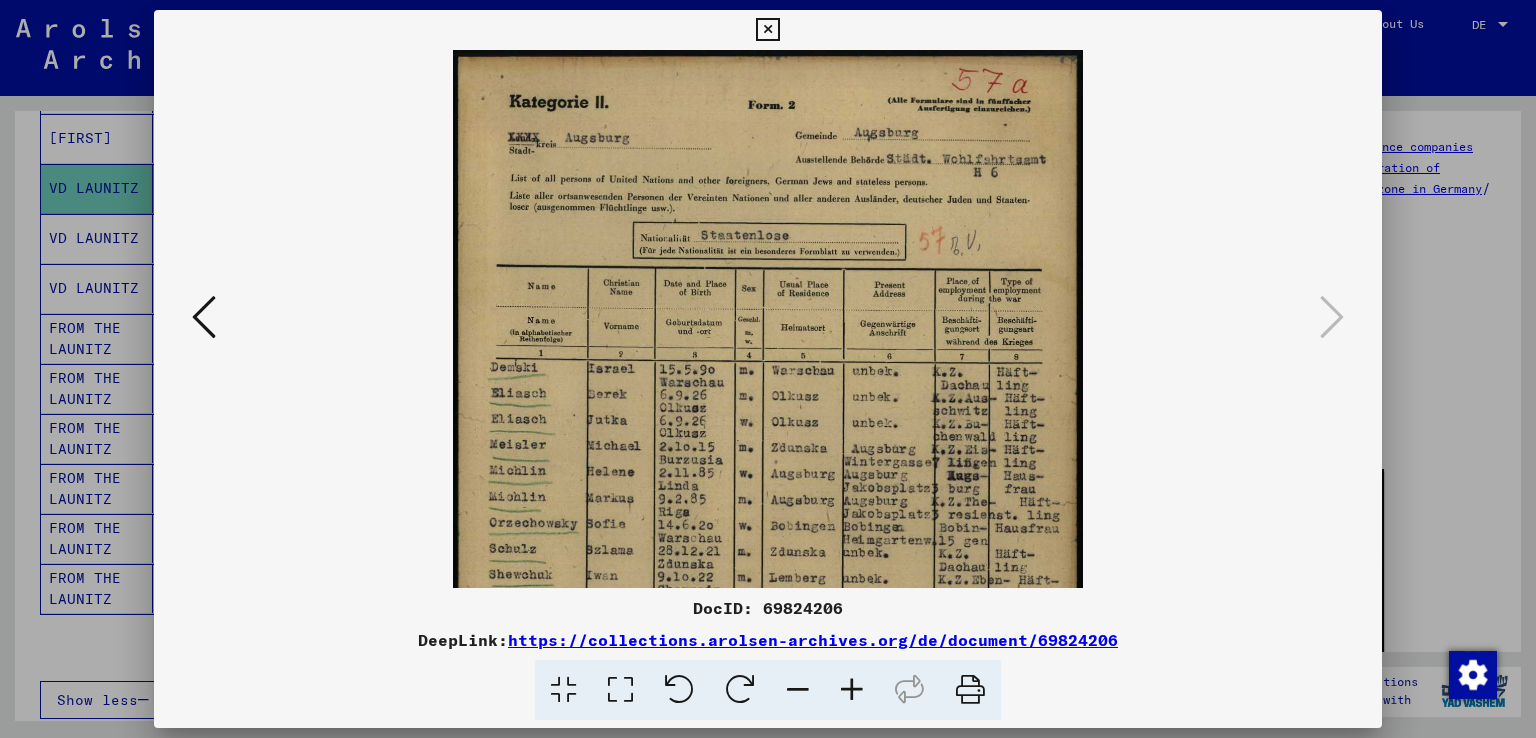 click at bounding box center (852, 690) 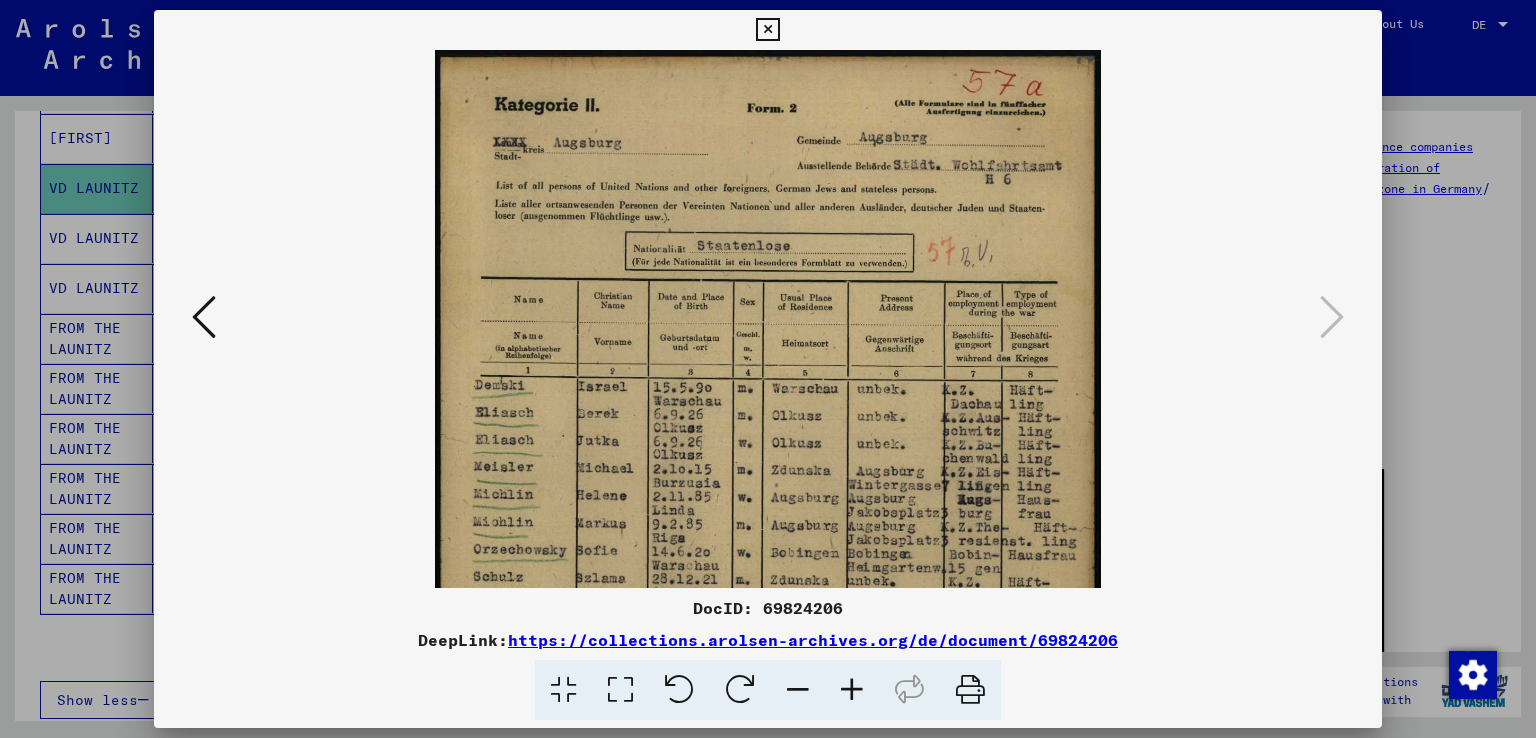 click at bounding box center (852, 690) 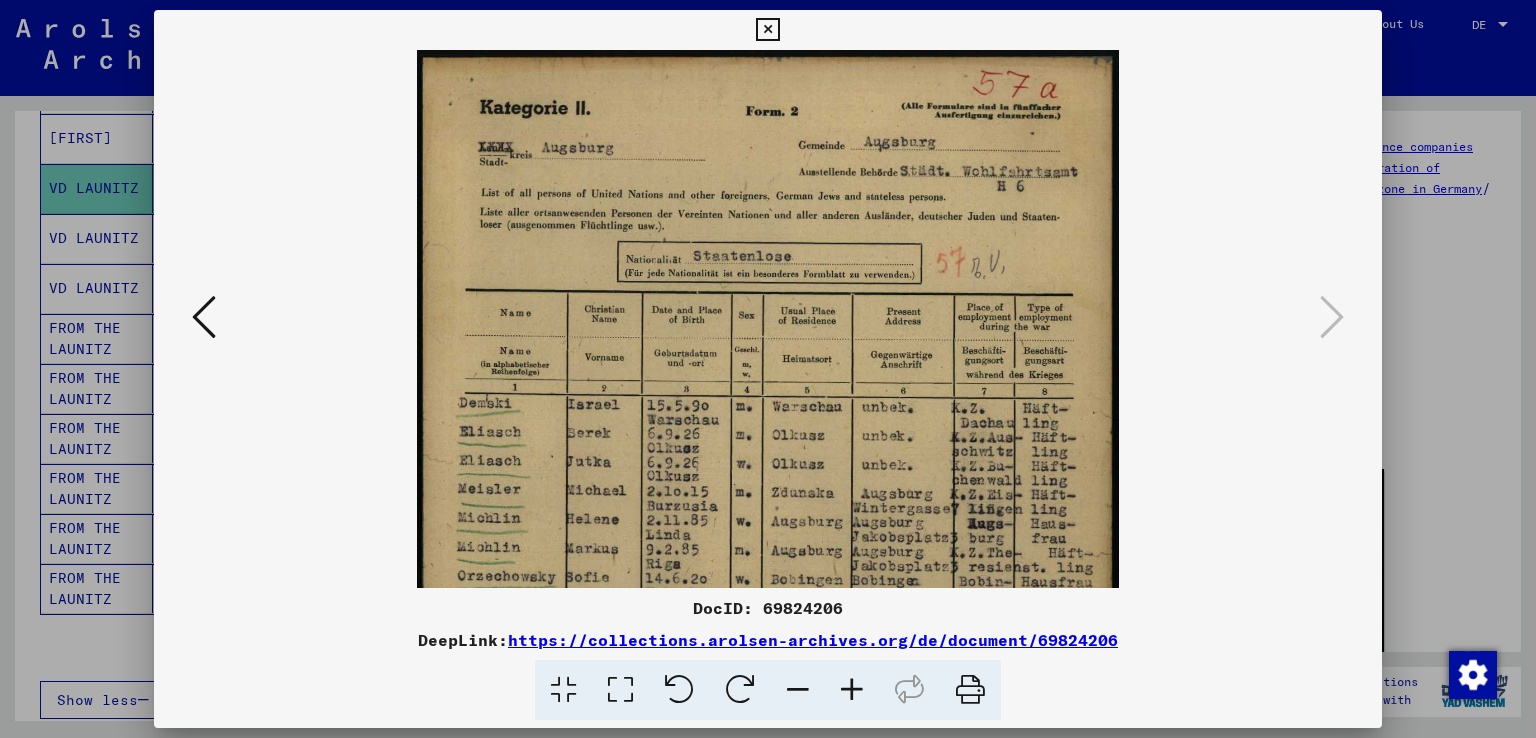 click at bounding box center [852, 690] 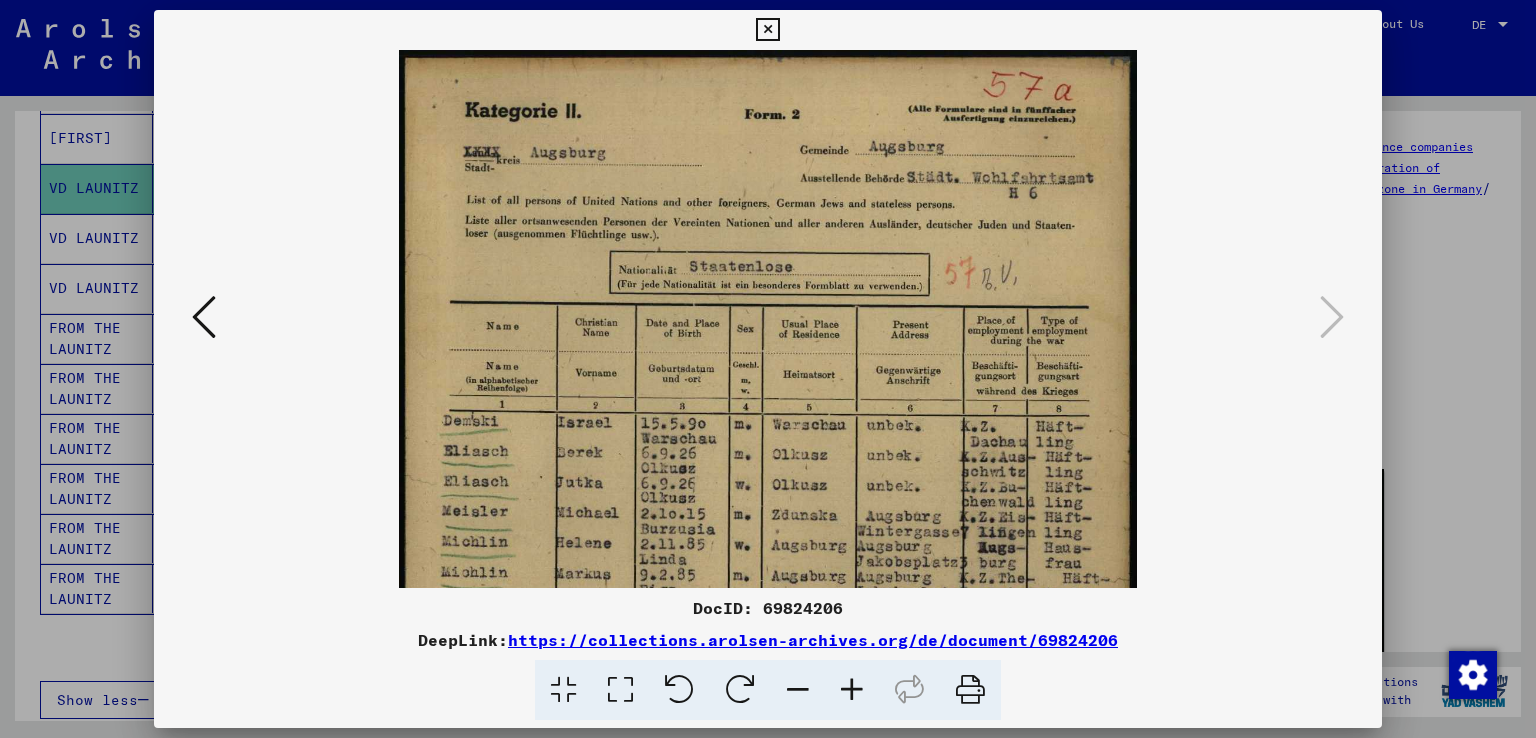 click at bounding box center [852, 690] 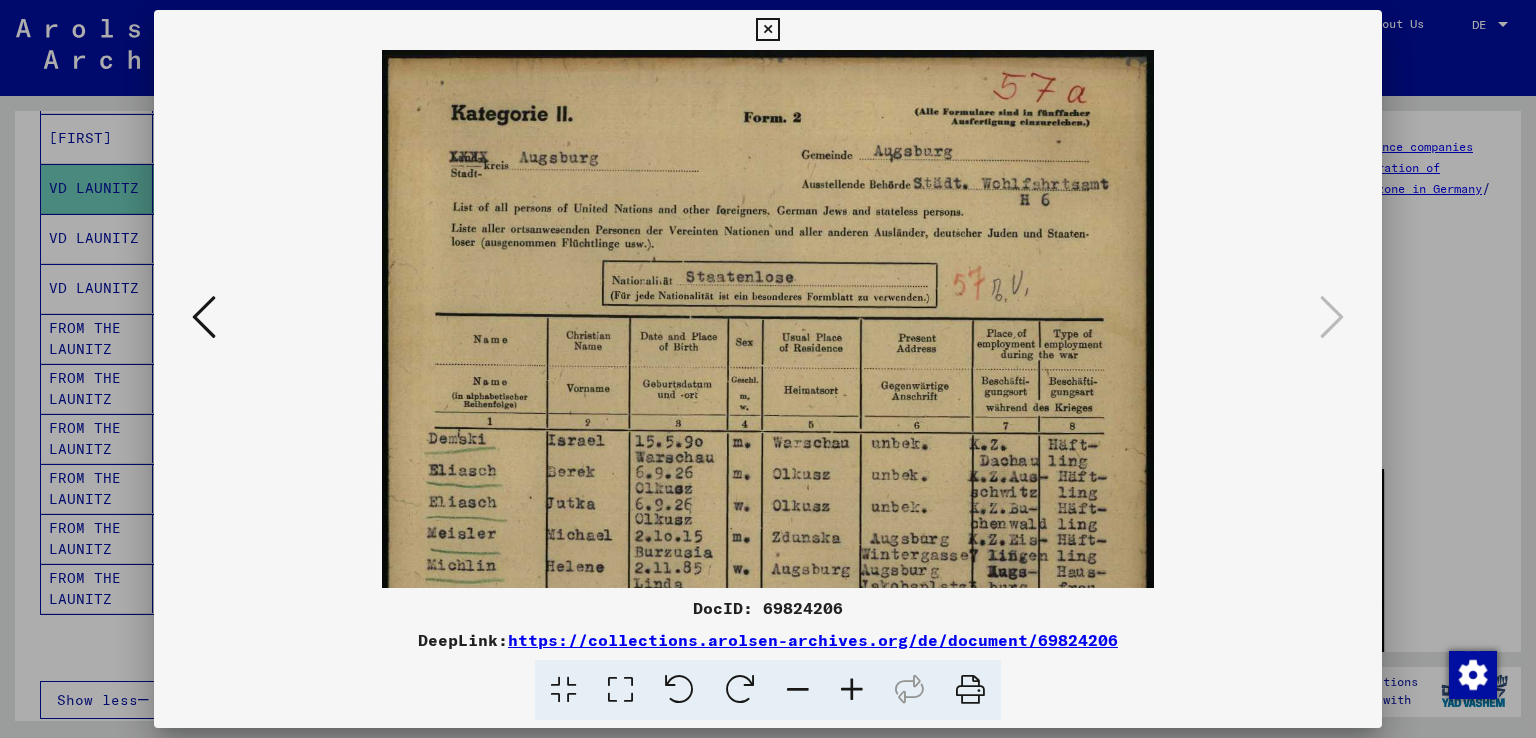 click at bounding box center [852, 690] 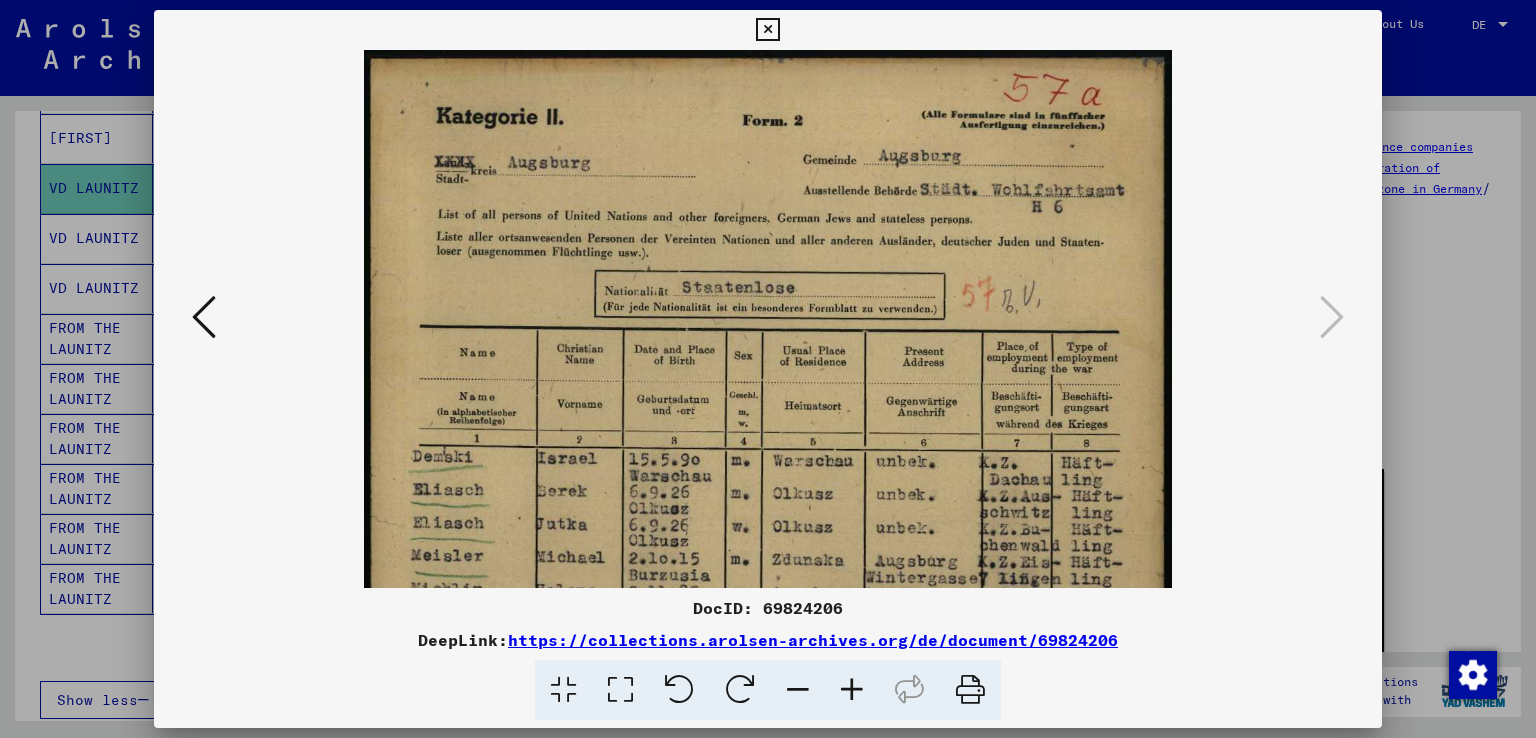 click at bounding box center (852, 690) 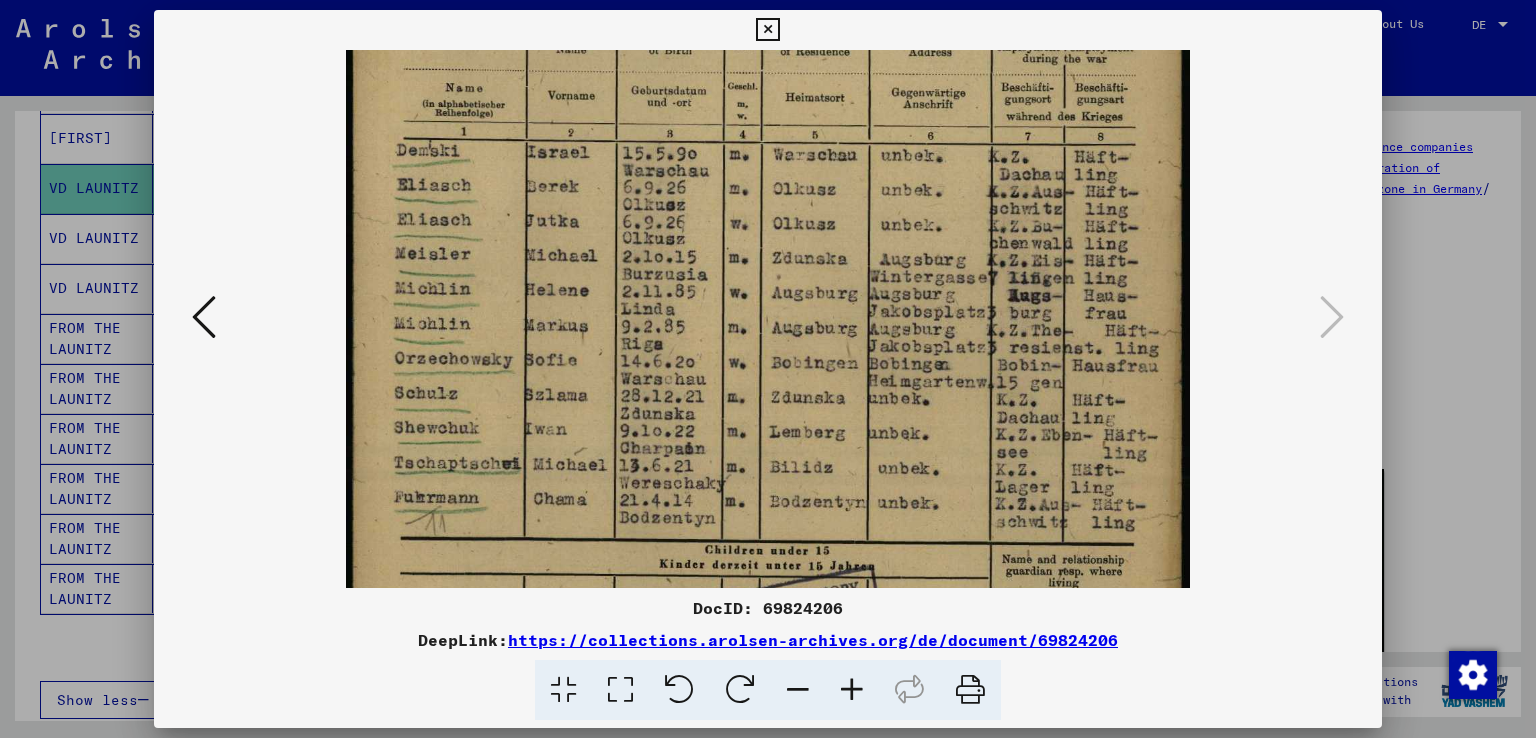 scroll, scrollTop: 279, scrollLeft: 0, axis: vertical 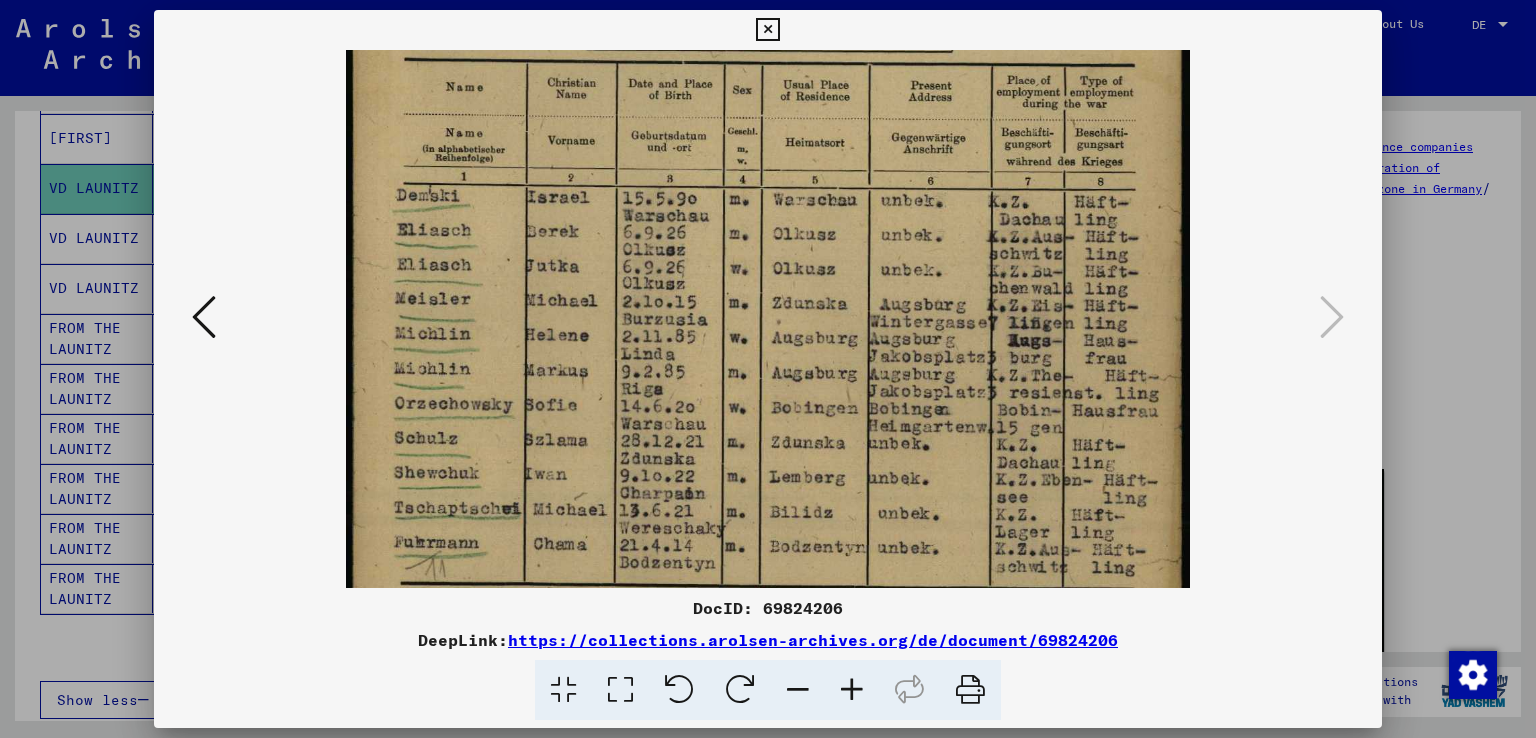 drag, startPoint x: 942, startPoint y: 429, endPoint x: 974, endPoint y: 209, distance: 222.3151 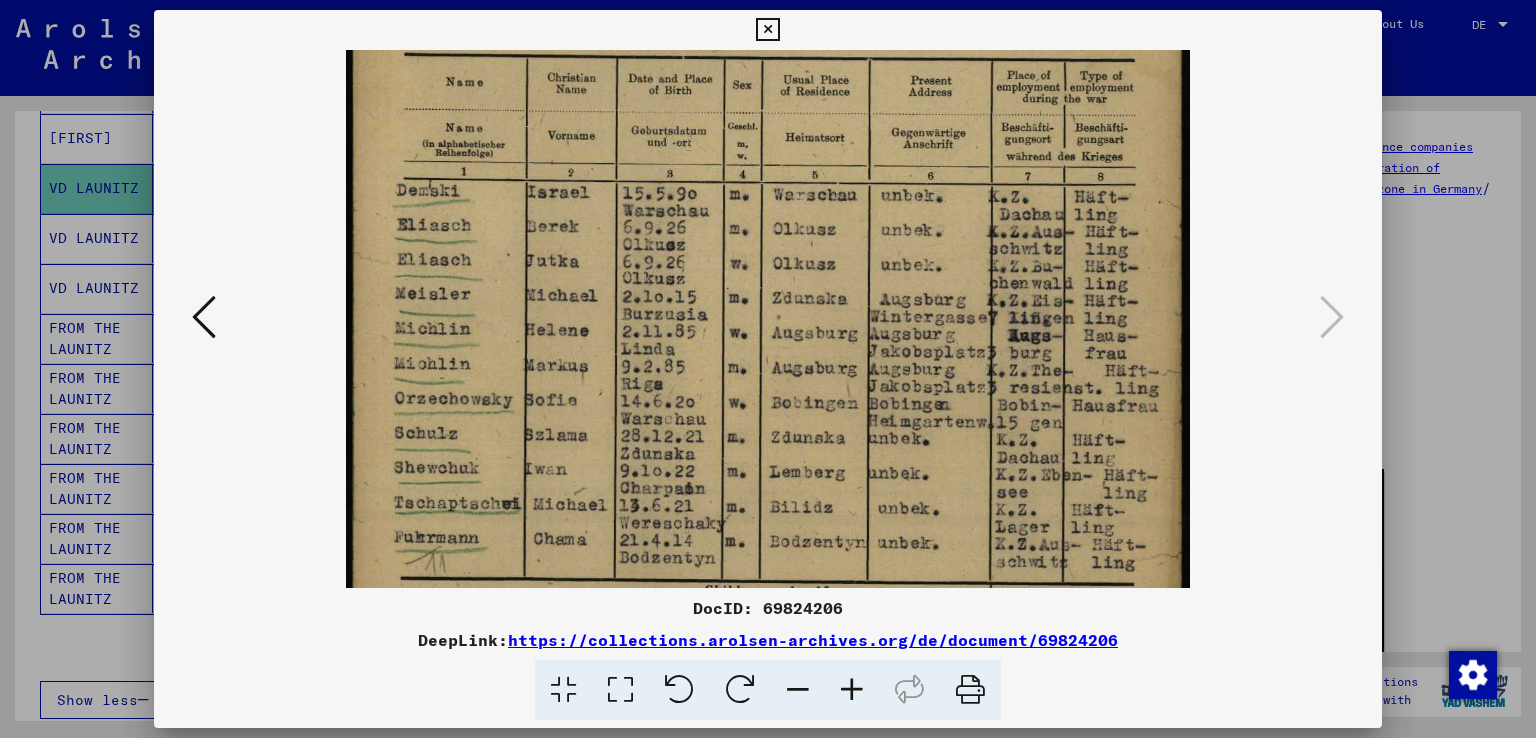 click at bounding box center [768, 360] 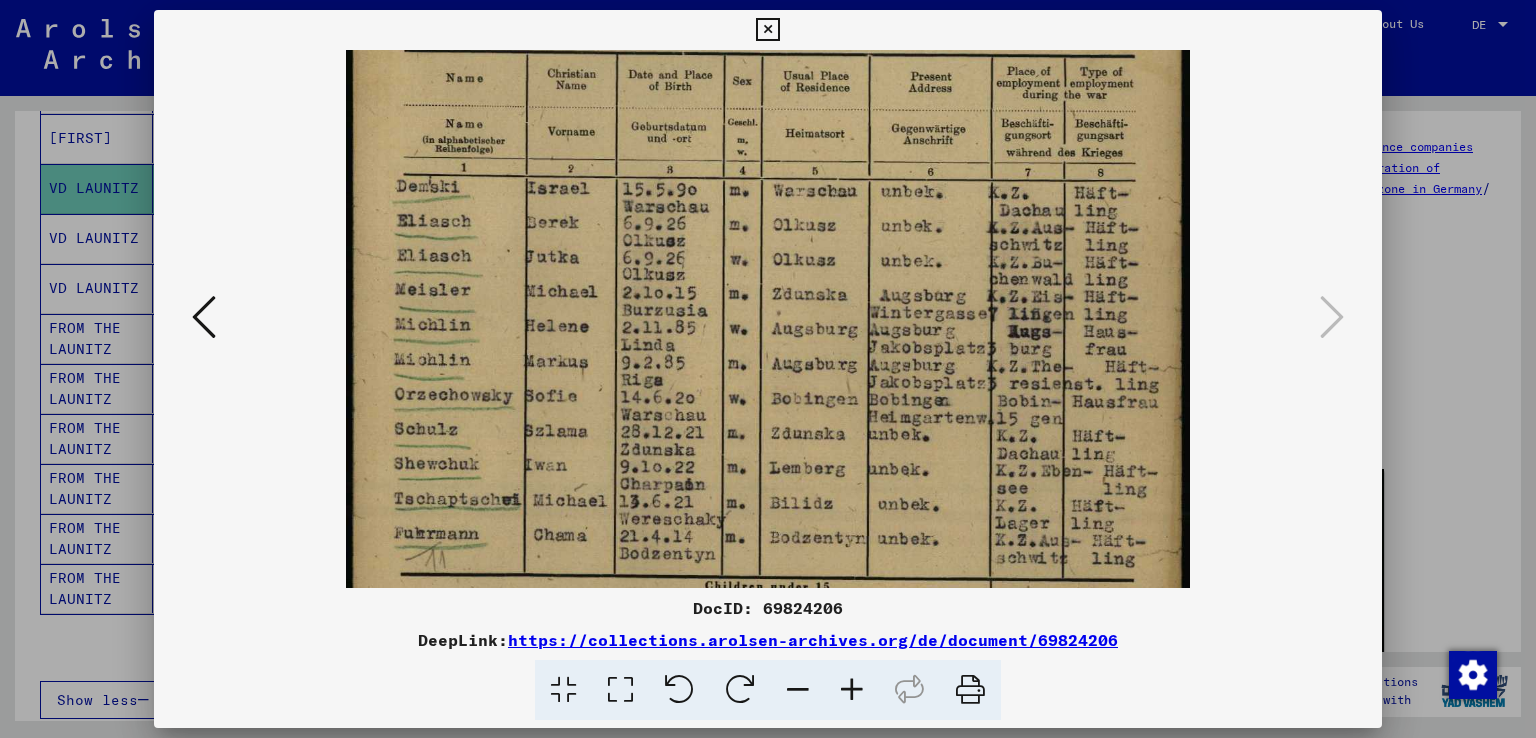 click at bounding box center [767, 30] 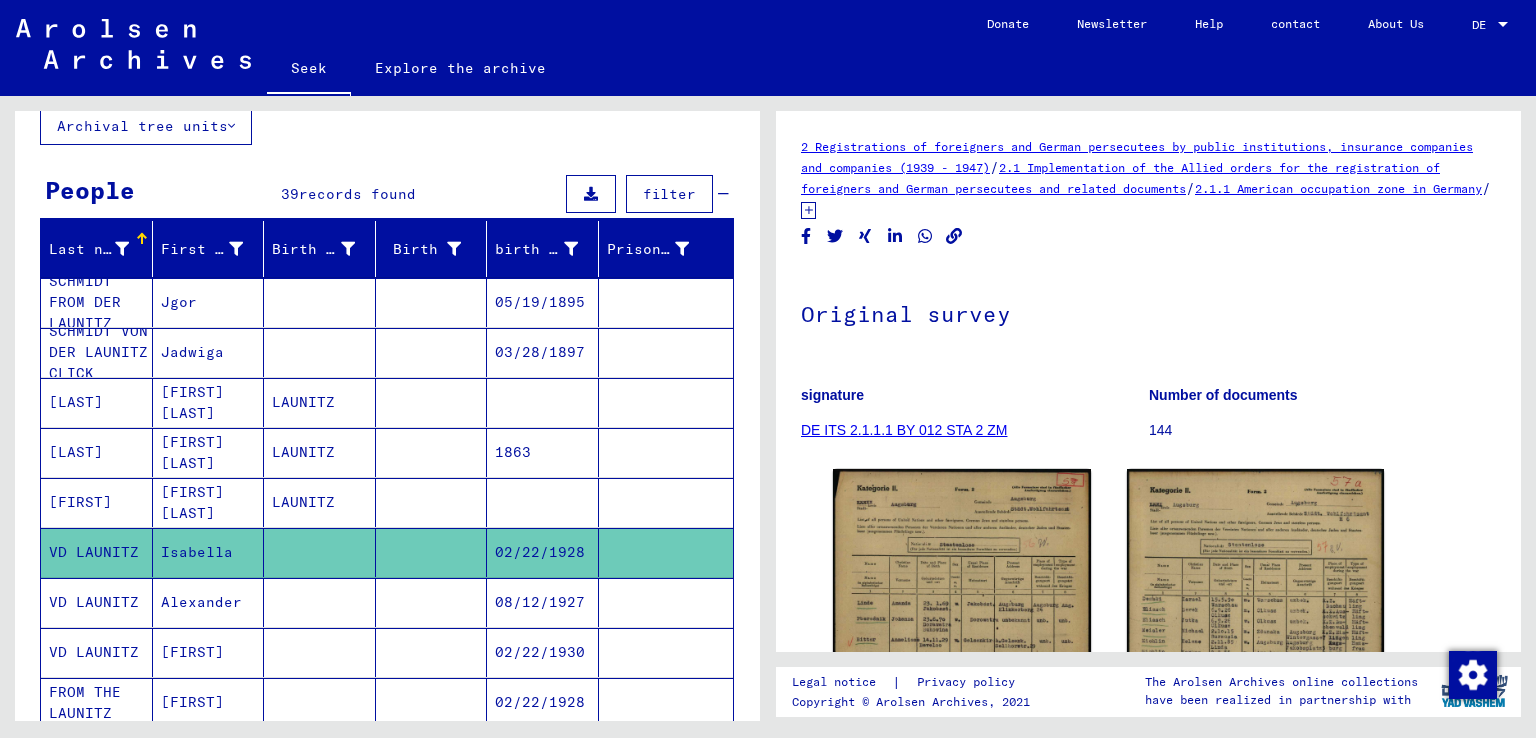 scroll, scrollTop: 120, scrollLeft: 0, axis: vertical 